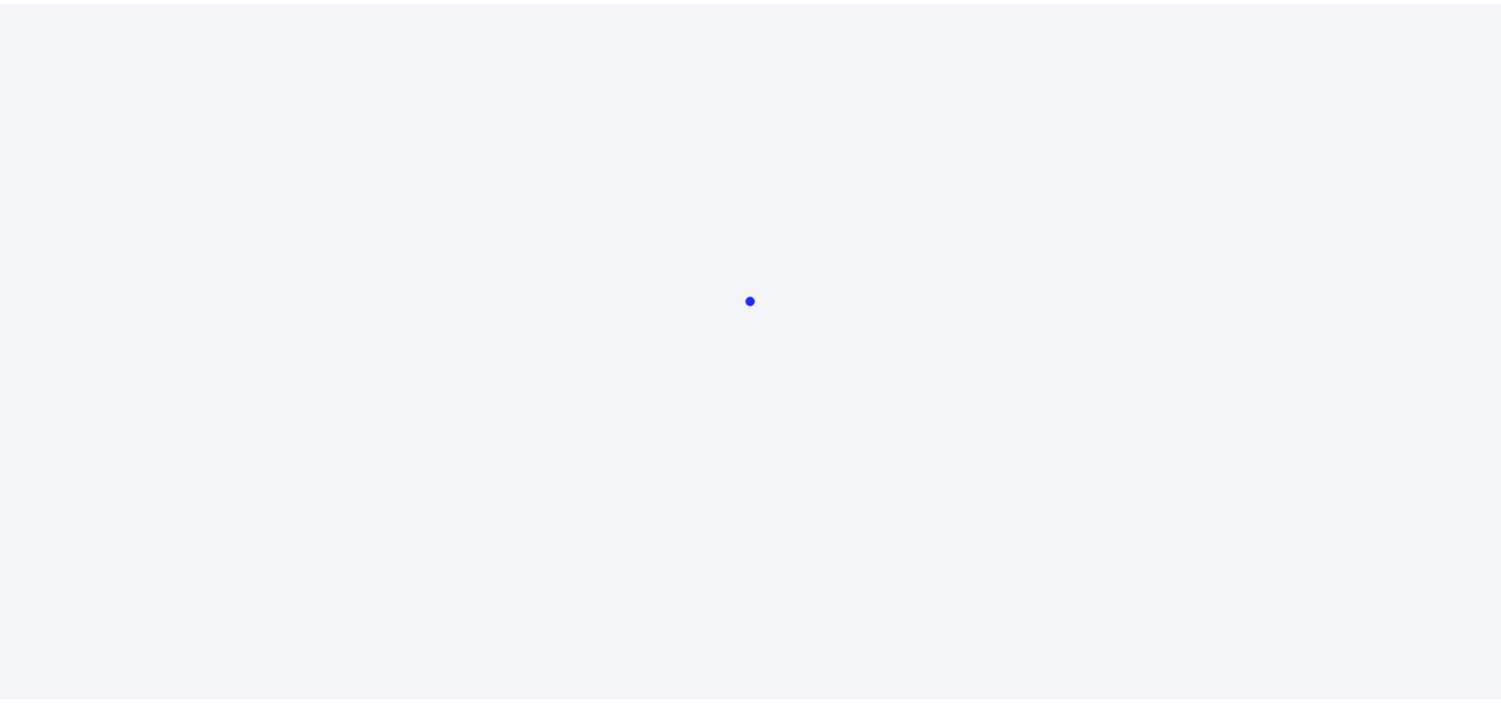 scroll, scrollTop: 0, scrollLeft: 0, axis: both 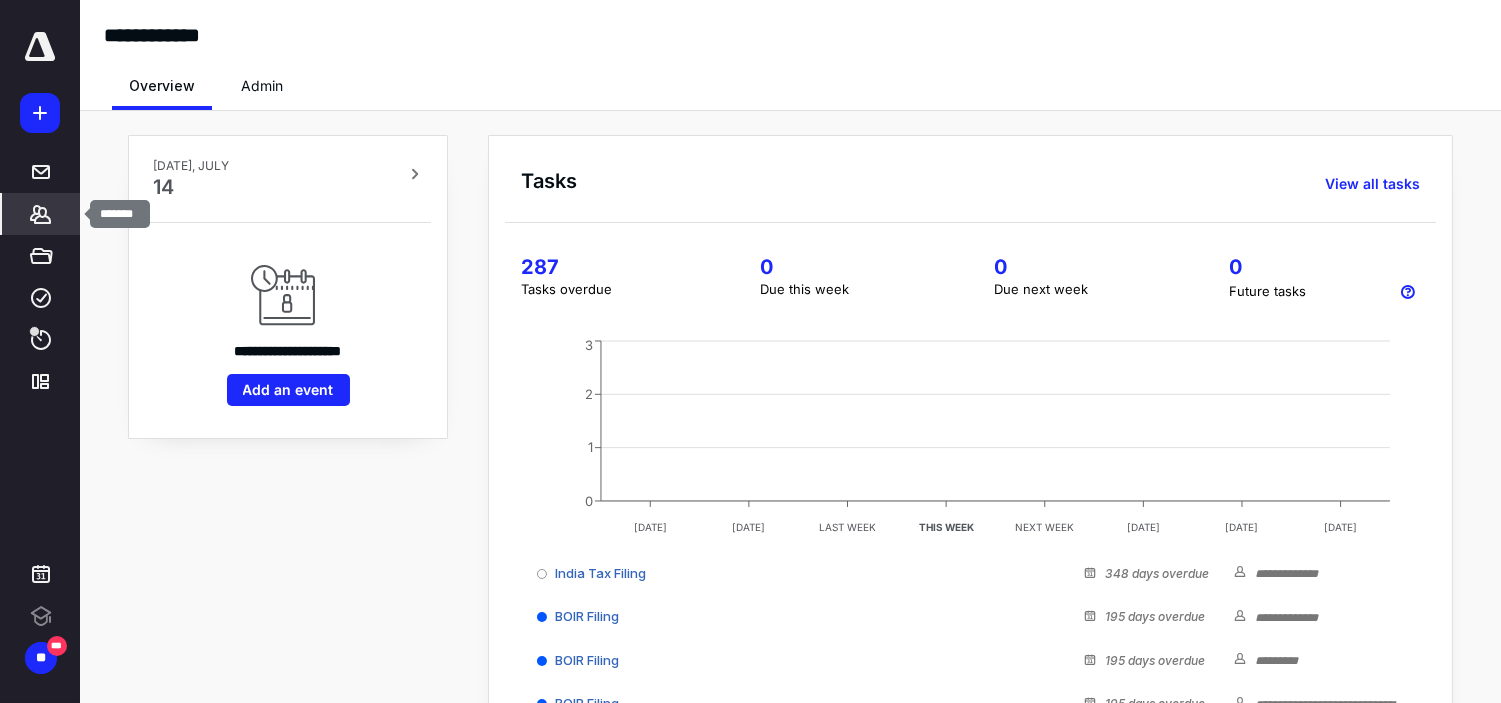 click on "*******" at bounding box center (41, 214) 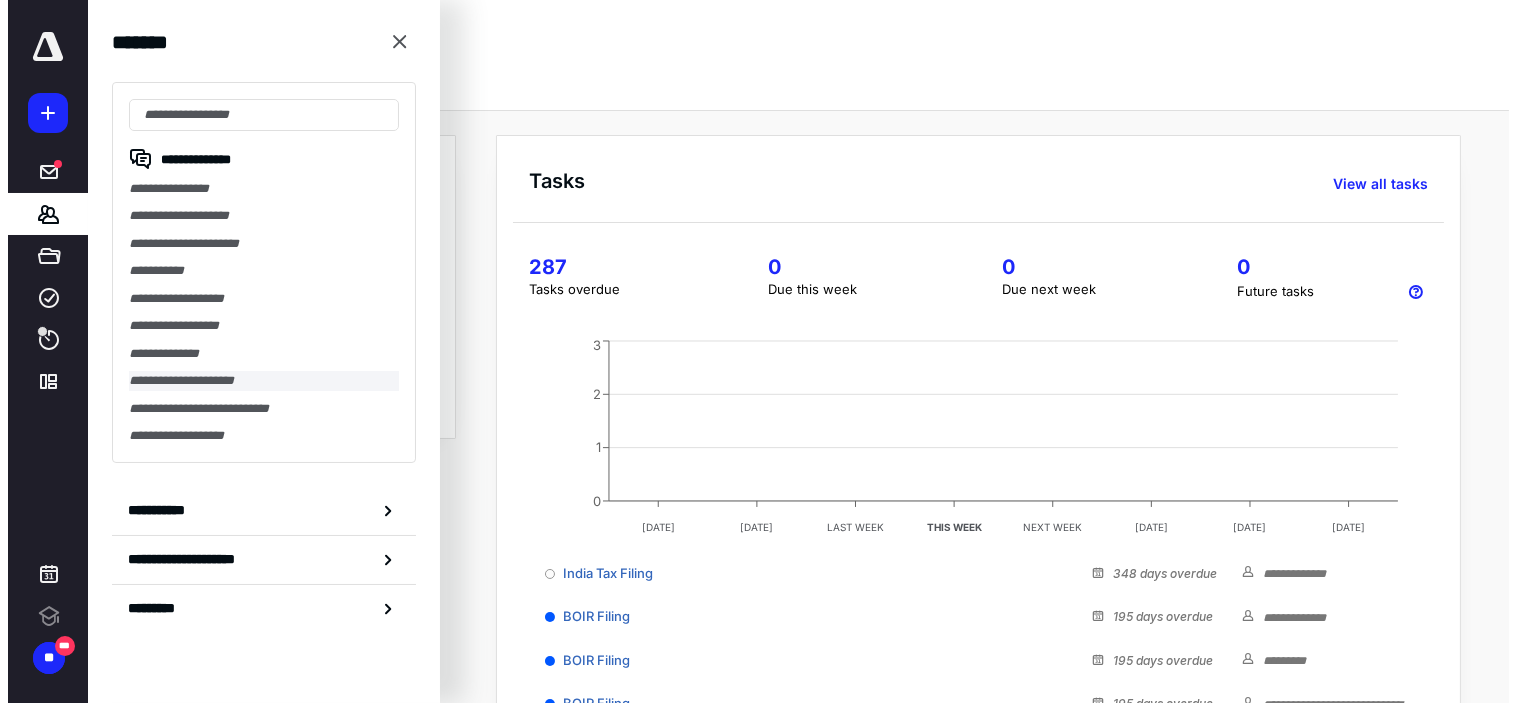 scroll, scrollTop: 0, scrollLeft: 0, axis: both 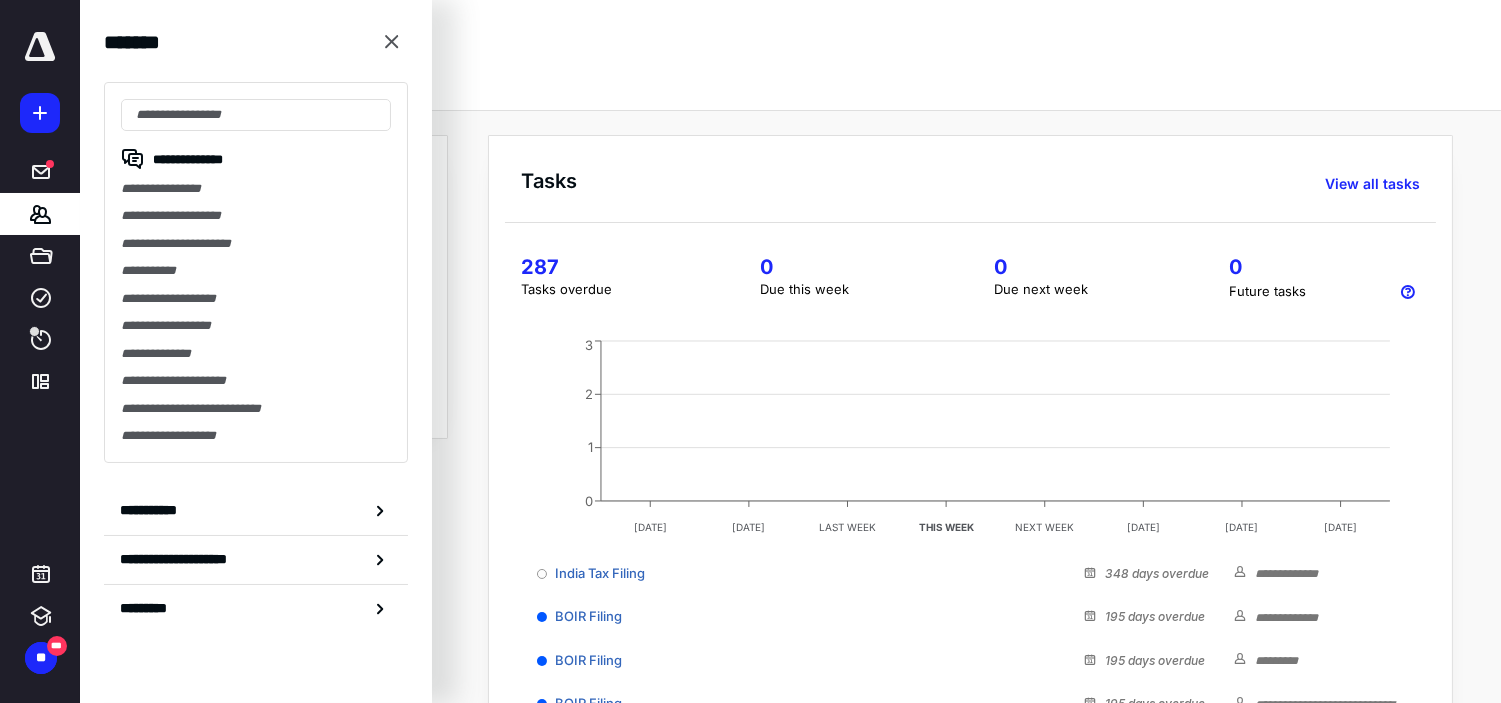 click on "**********" at bounding box center (256, 272) 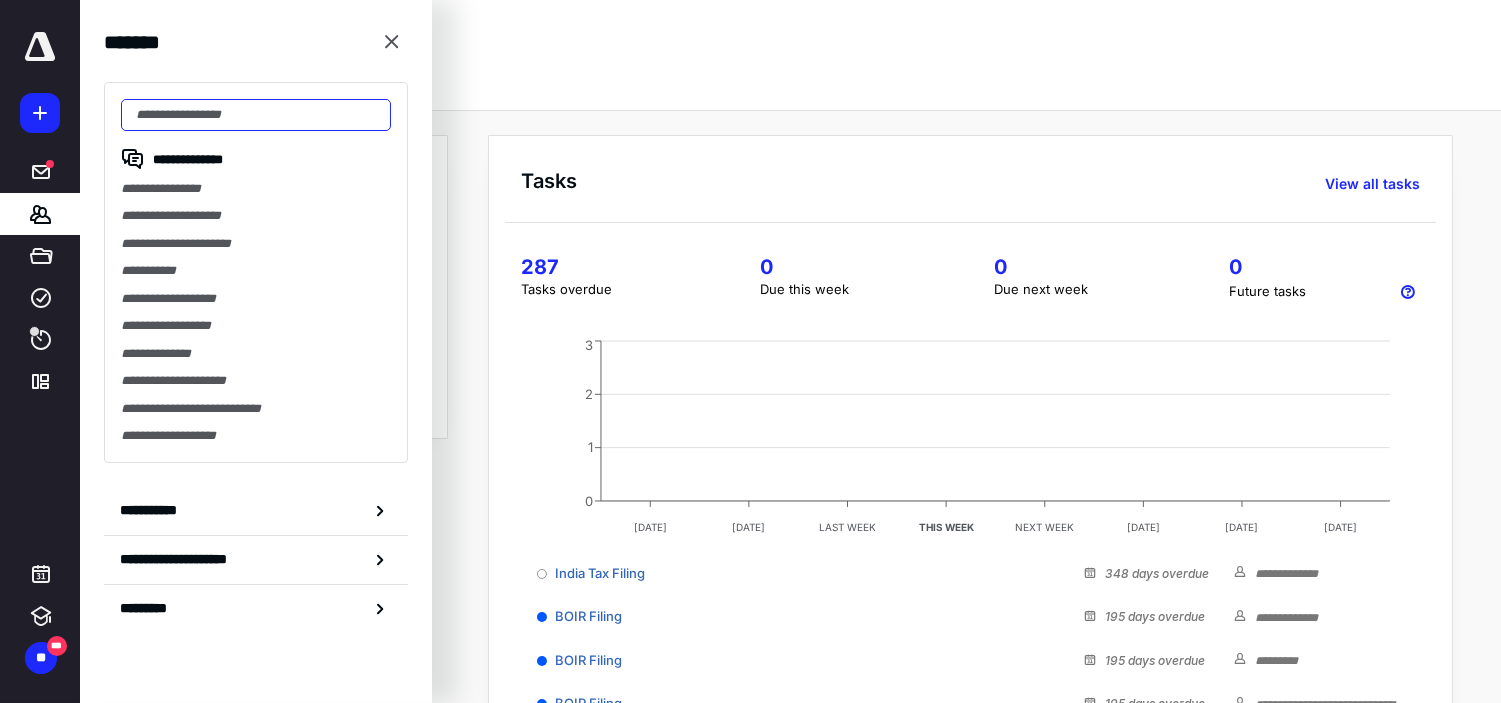 click at bounding box center (256, 115) 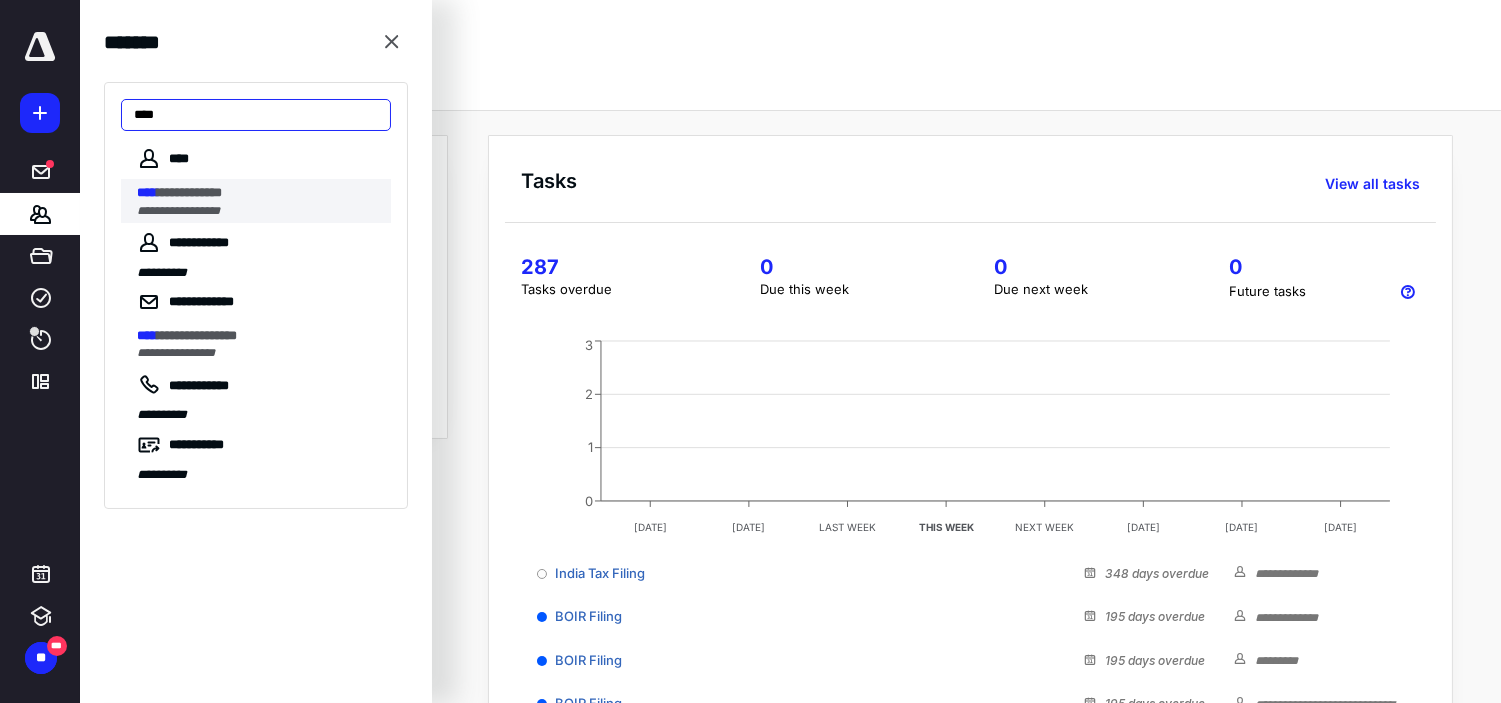 type on "****" 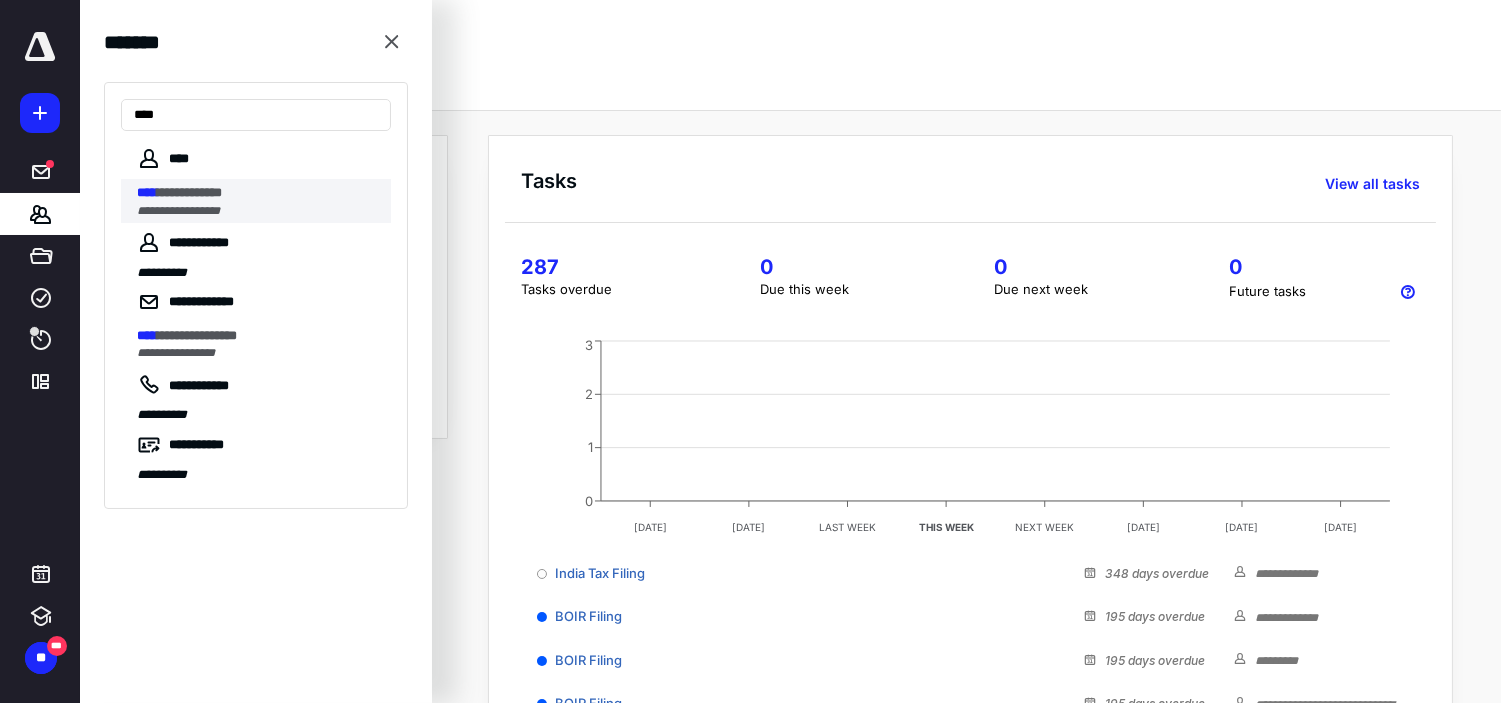 click on "**********" at bounding box center [264, 201] 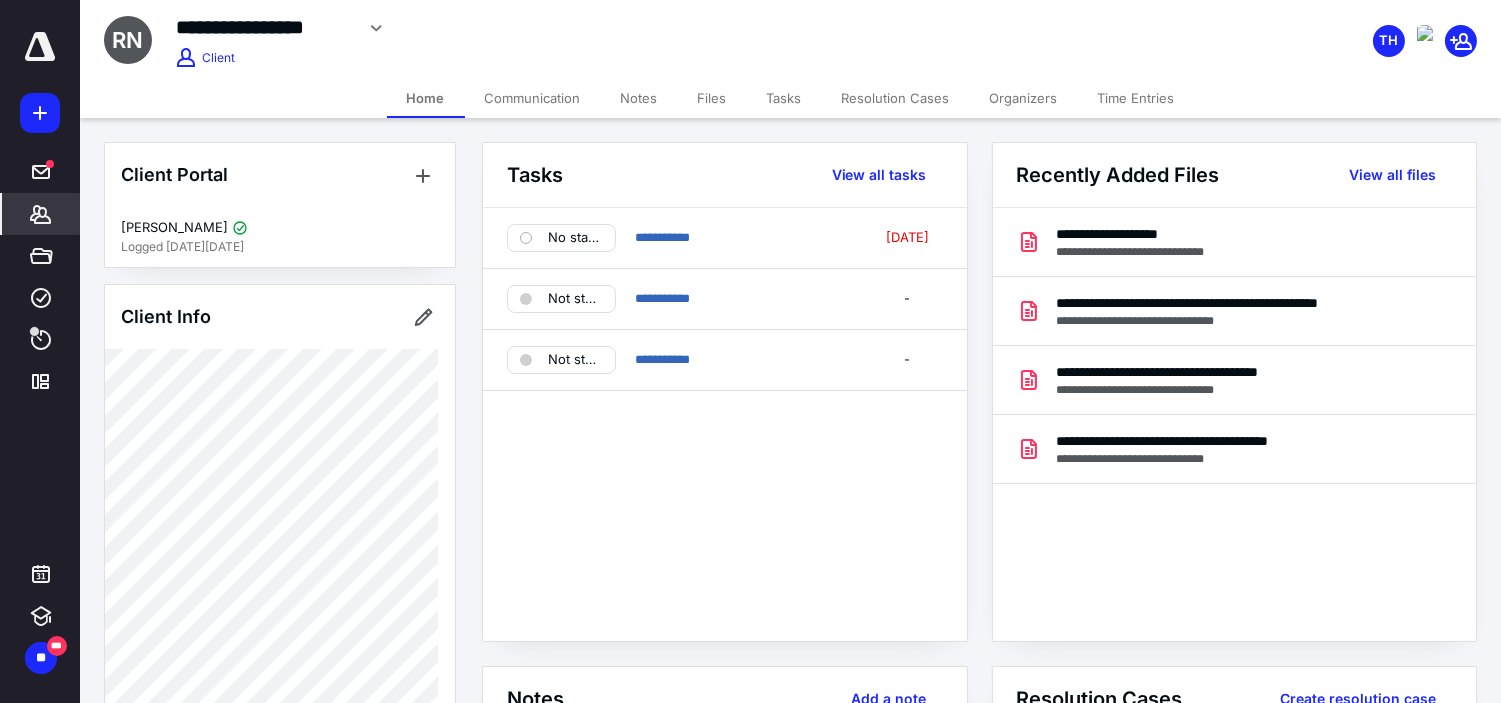 click on "Files" at bounding box center [712, 98] 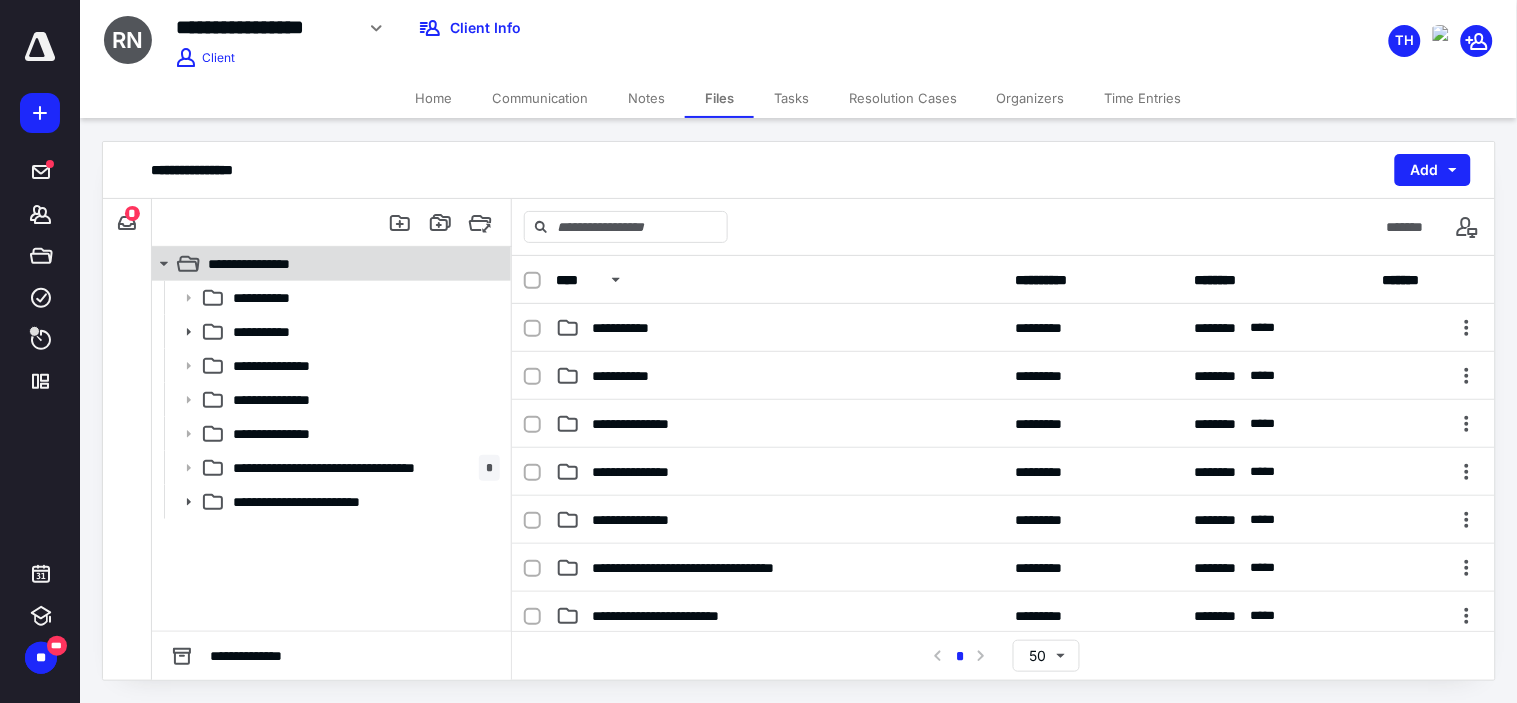 click on "**********" at bounding box center [344, 264] 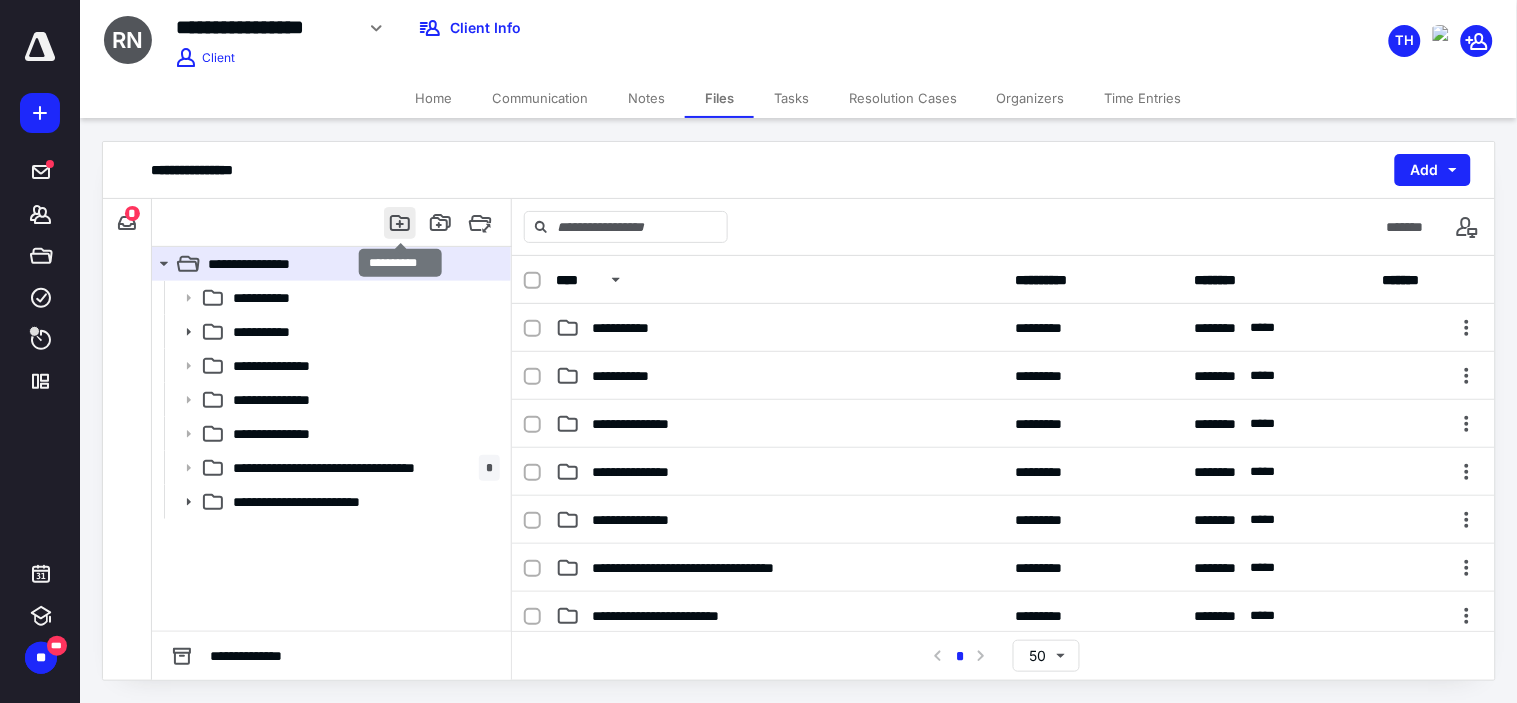 click at bounding box center (400, 223) 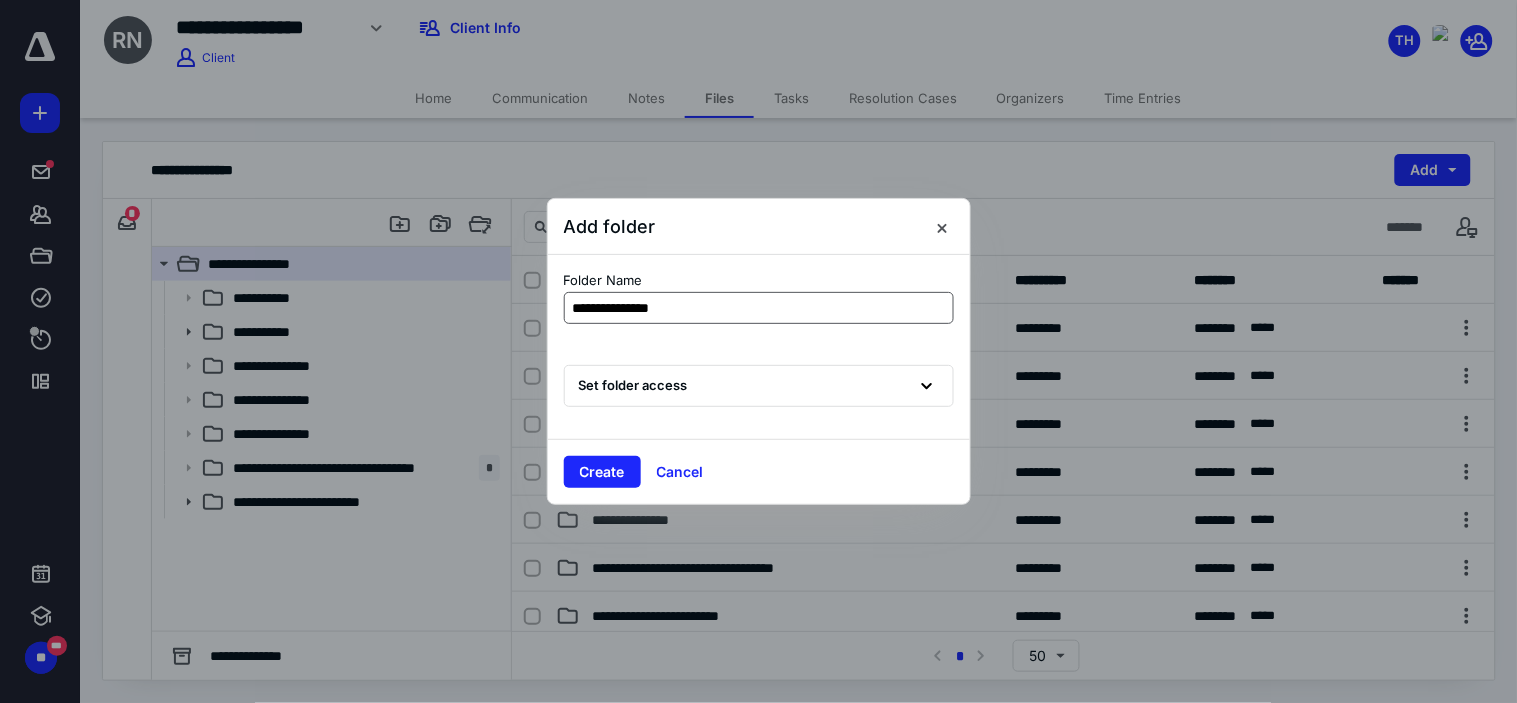 type on "**********" 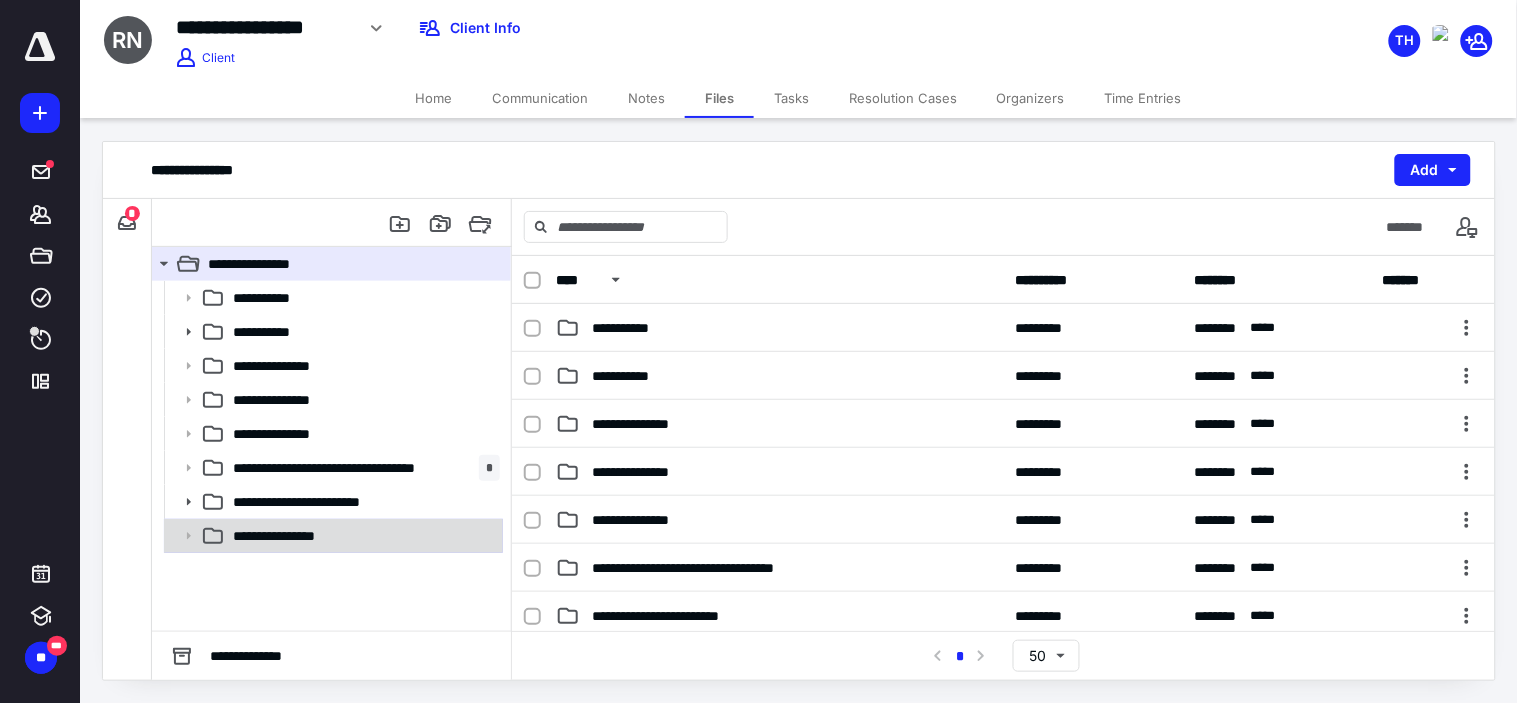 click on "**********" at bounding box center [286, 536] 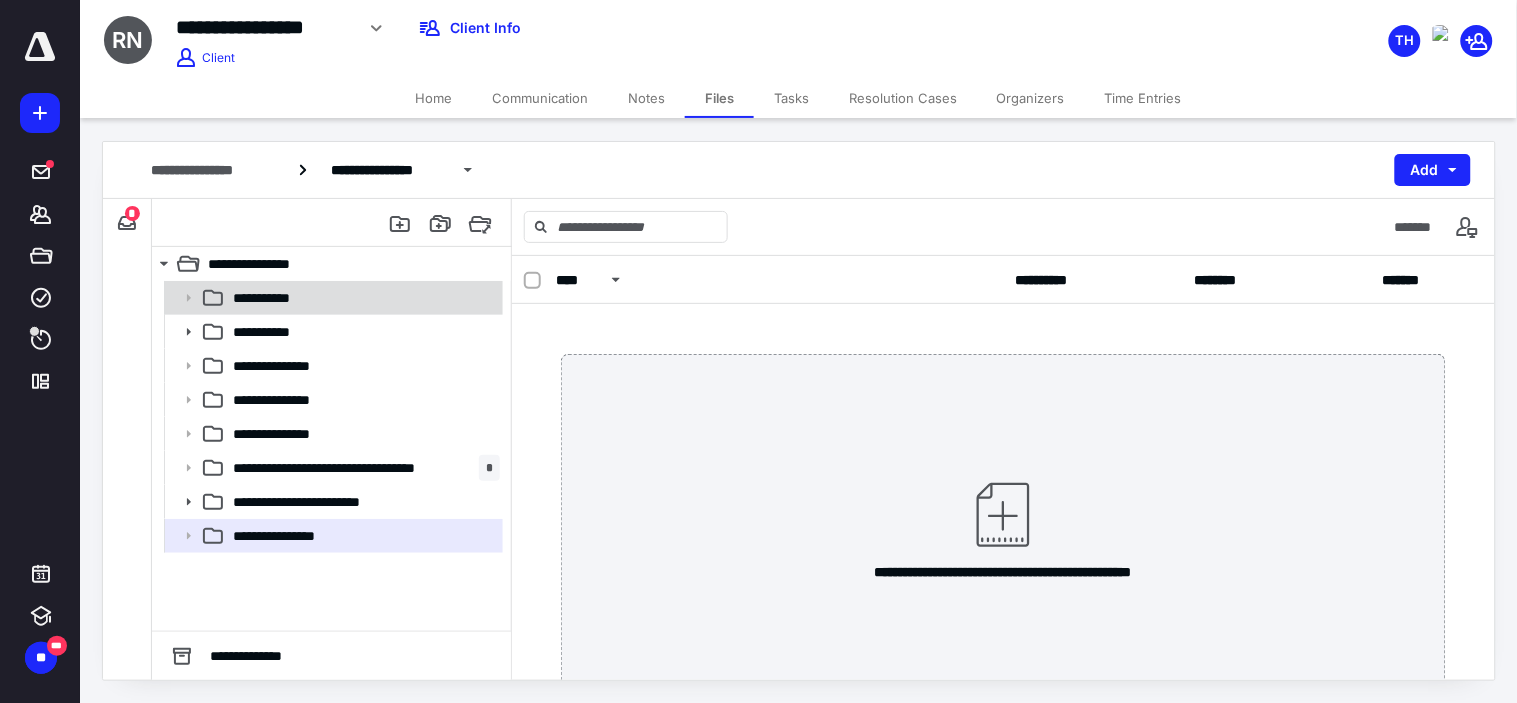 click on "**********" at bounding box center (362, 298) 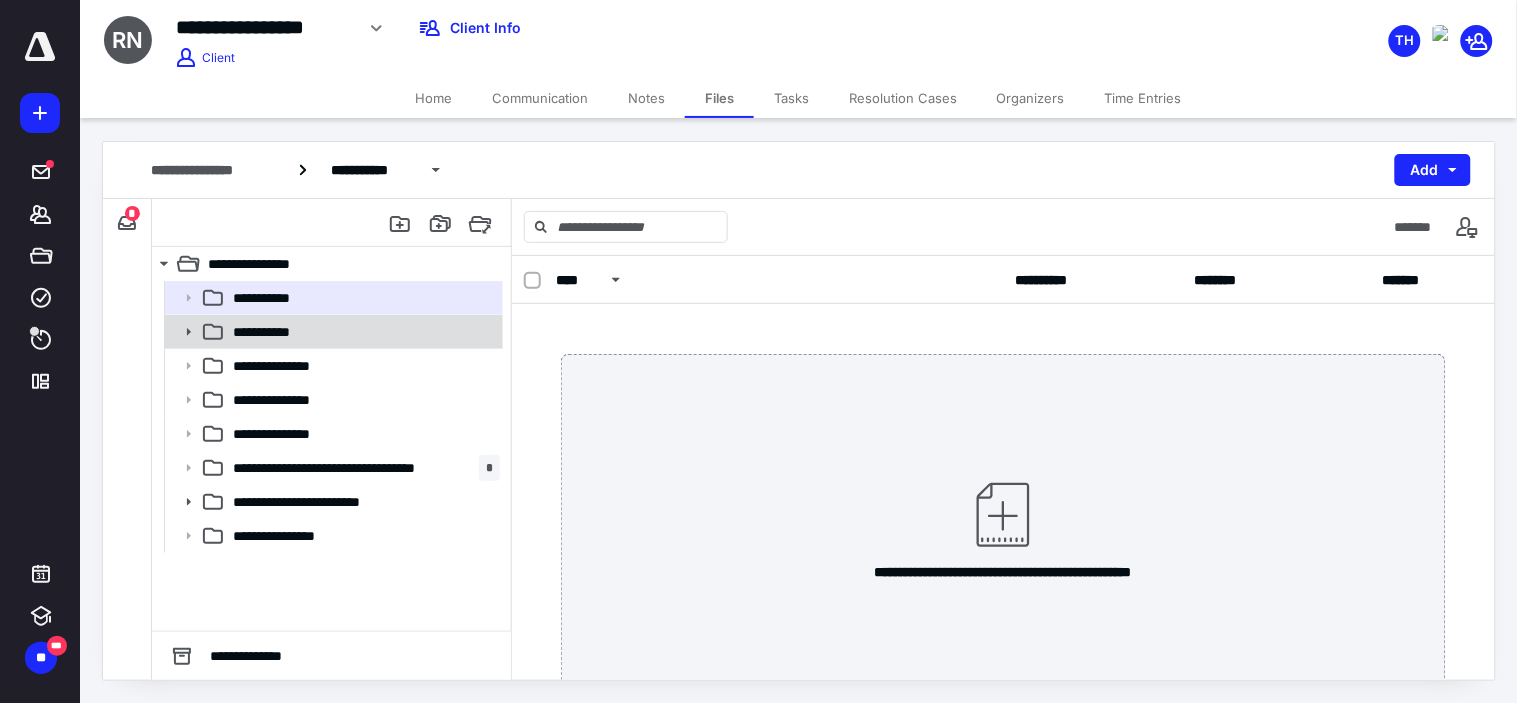 click on "**********" at bounding box center (332, 332) 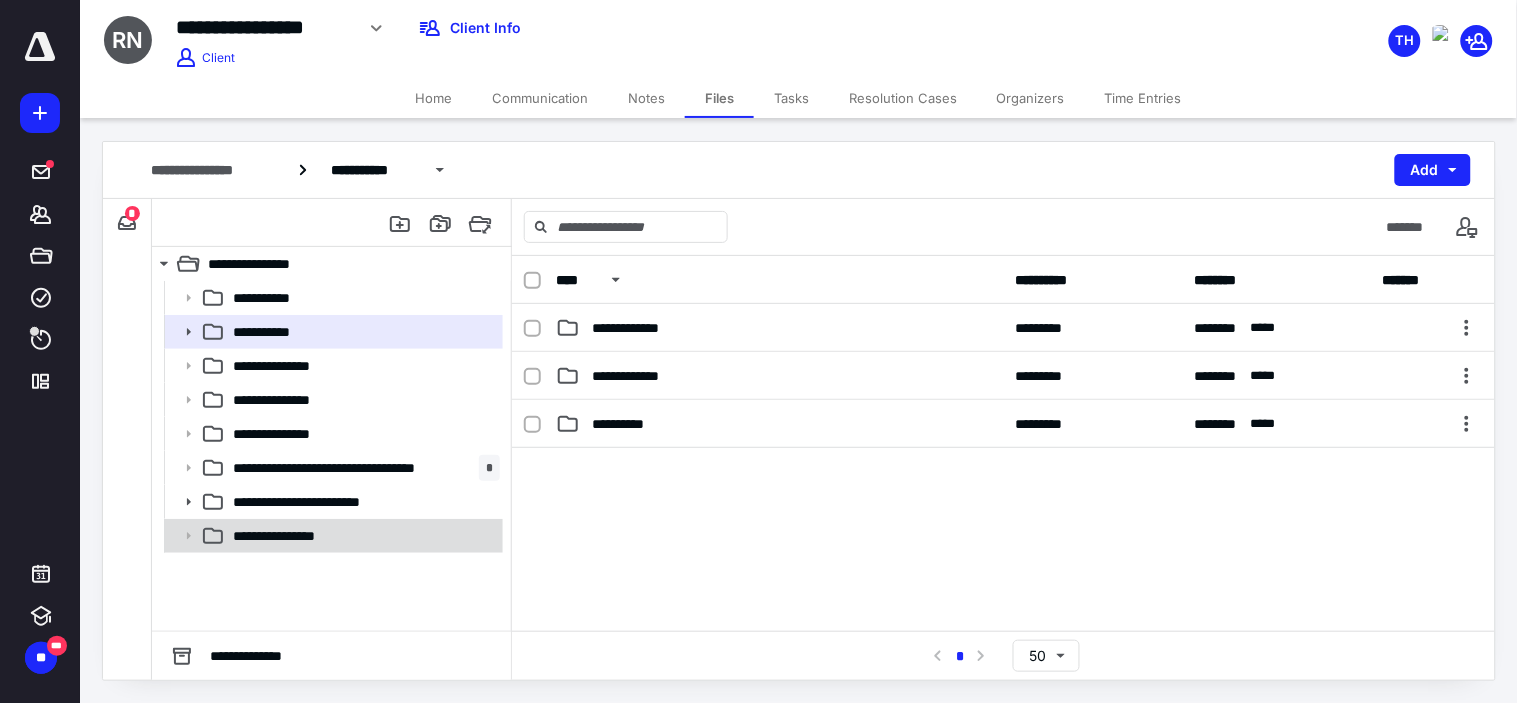 click on "**********" at bounding box center (332, 536) 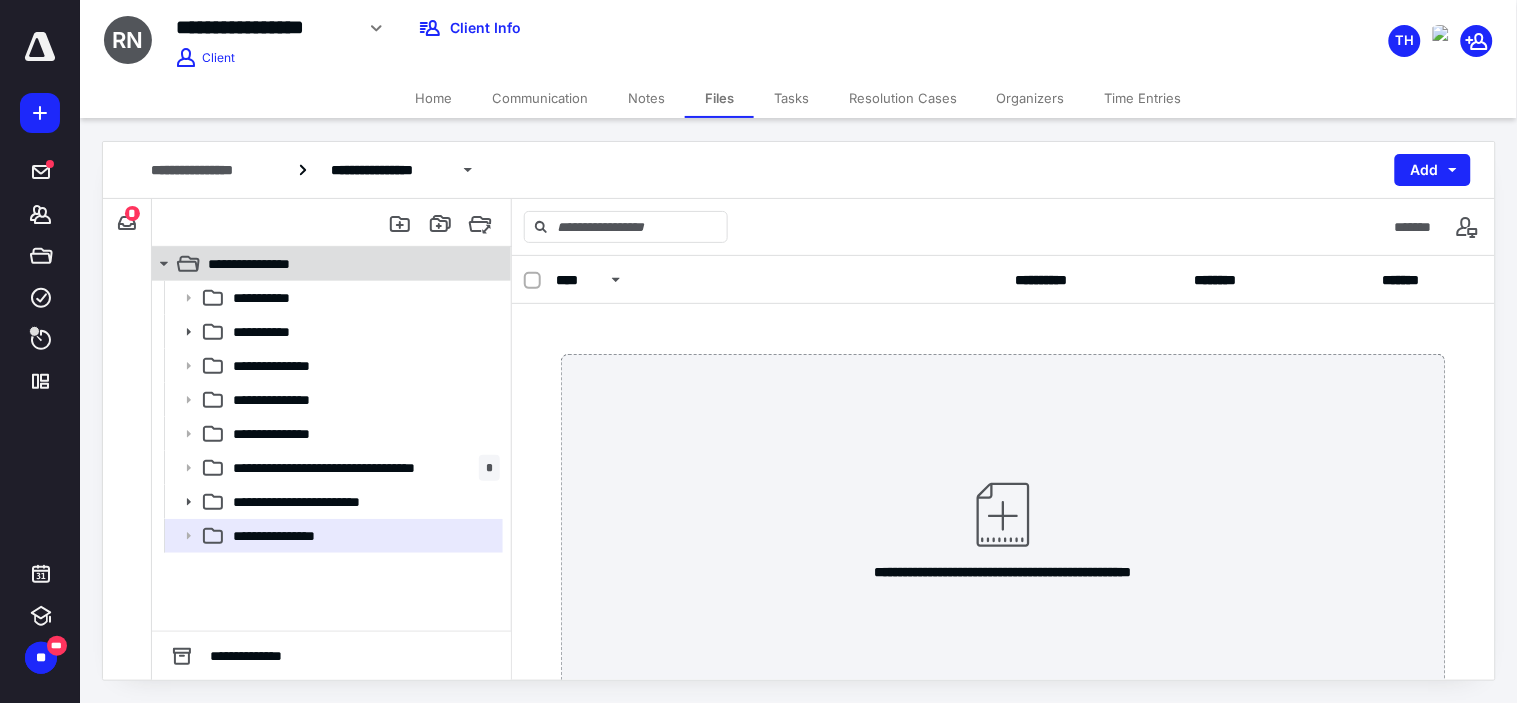 click on "**********" at bounding box center (268, 264) 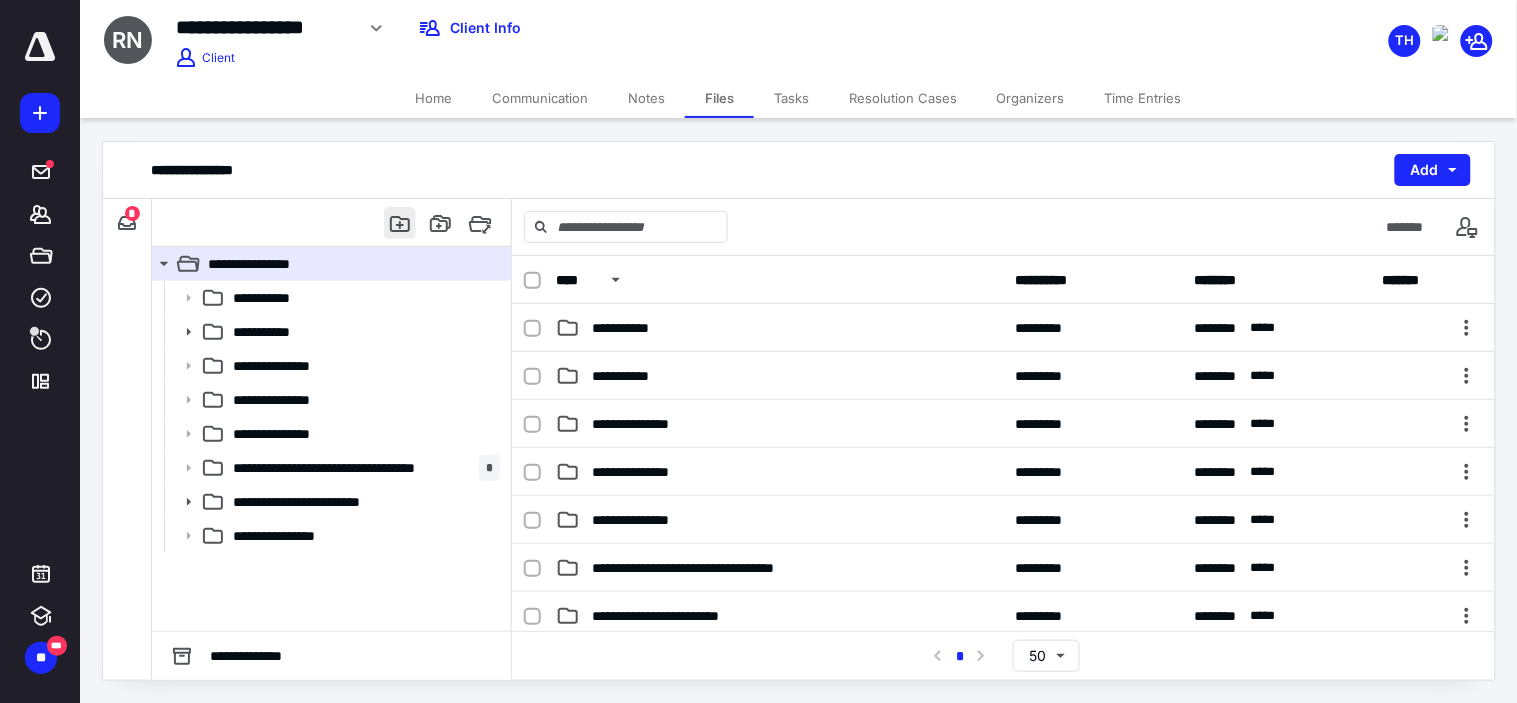 click at bounding box center (400, 223) 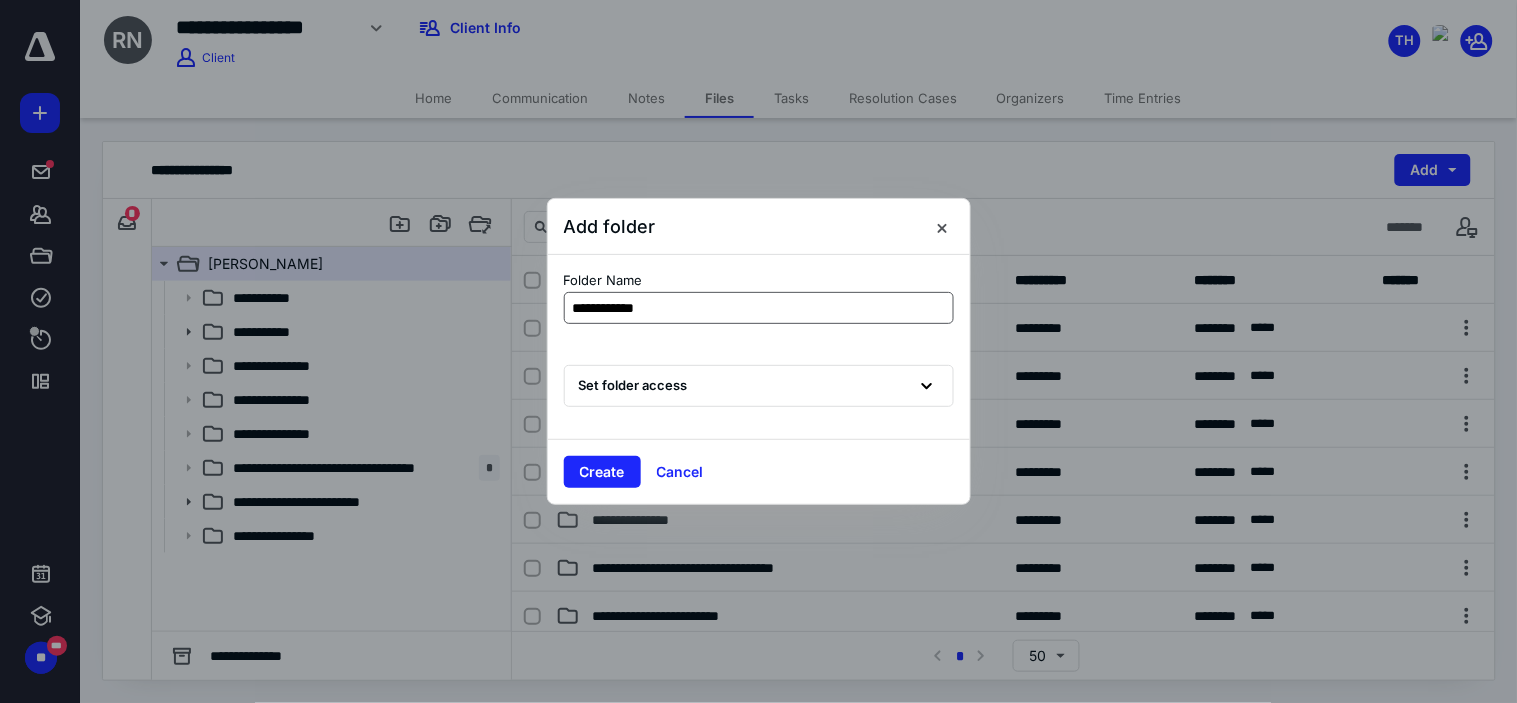 type on "**********" 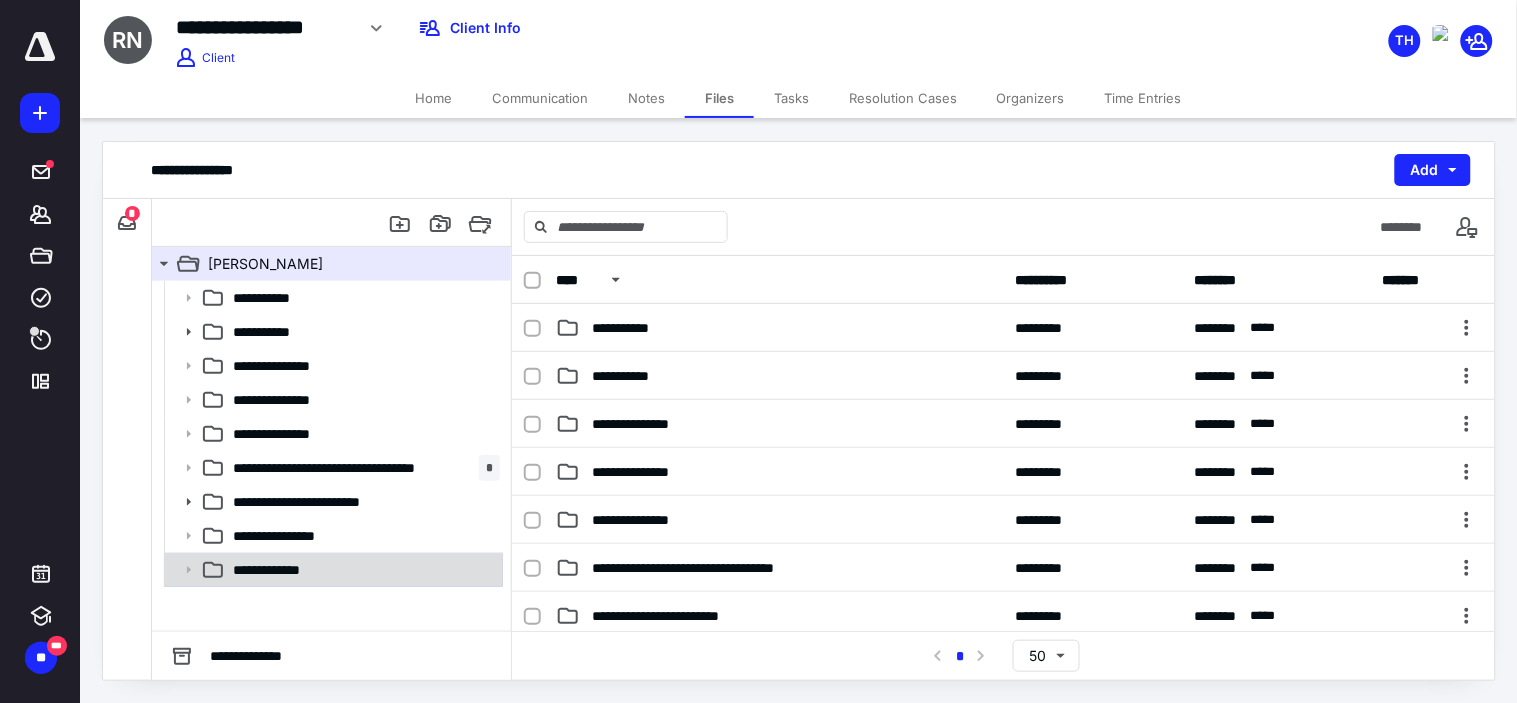 click on "**********" at bounding box center (362, 570) 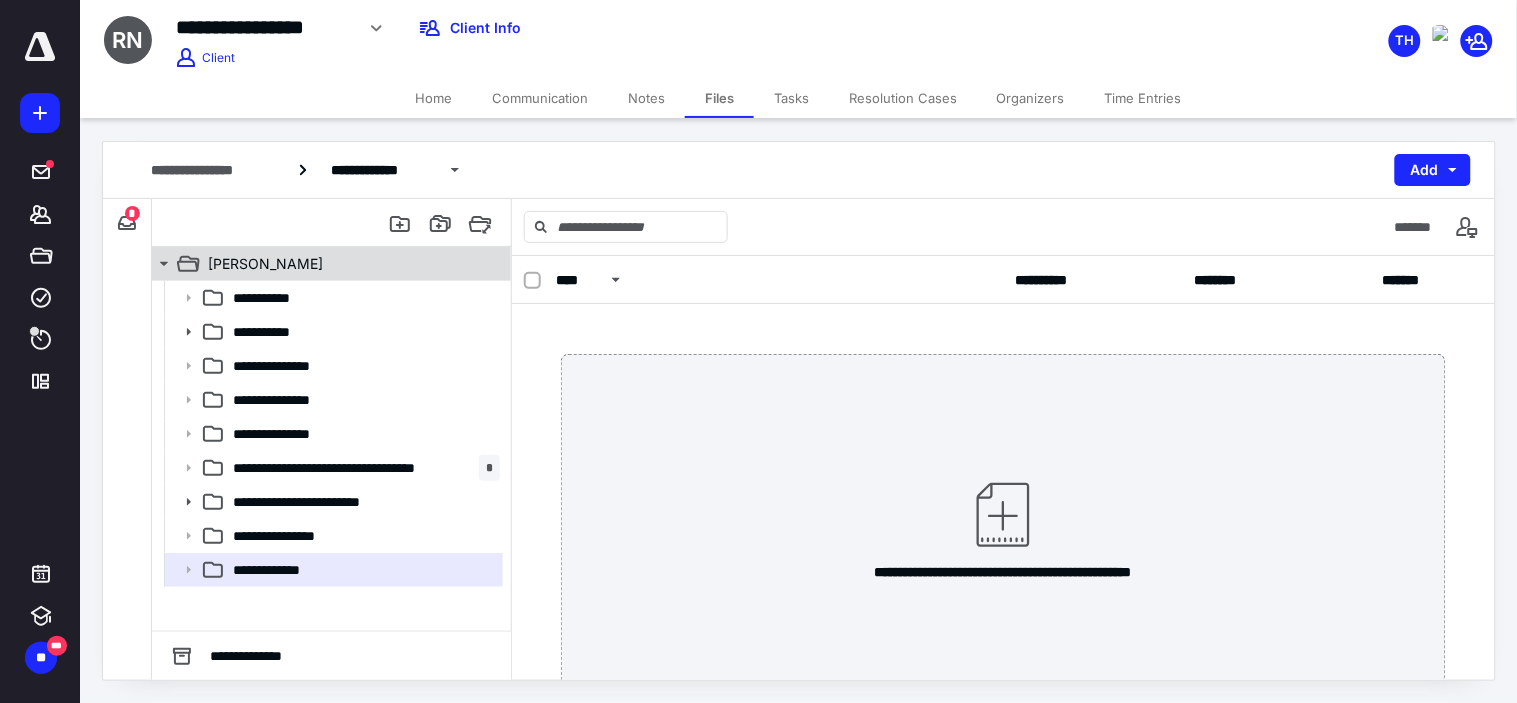 click on "[PERSON_NAME]" at bounding box center [265, 264] 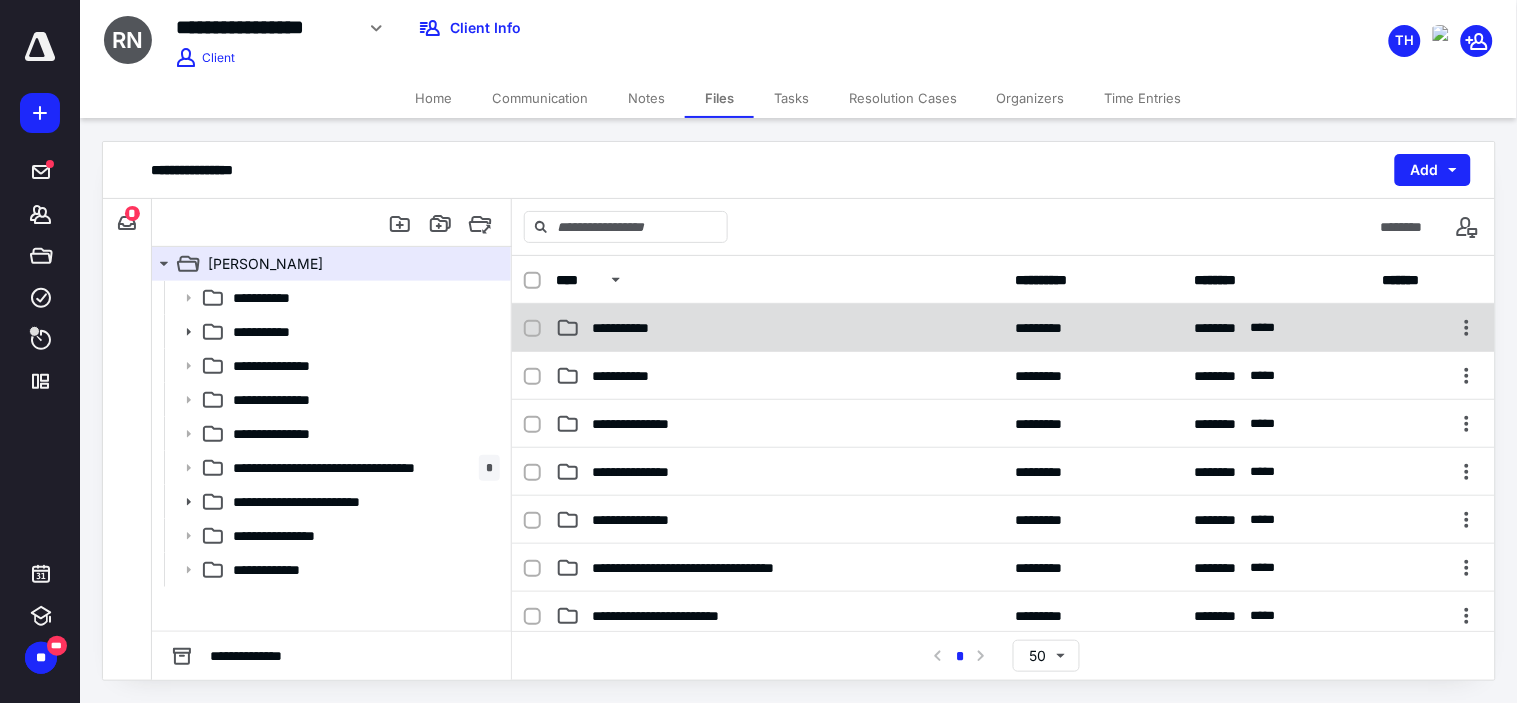 click at bounding box center [532, 329] 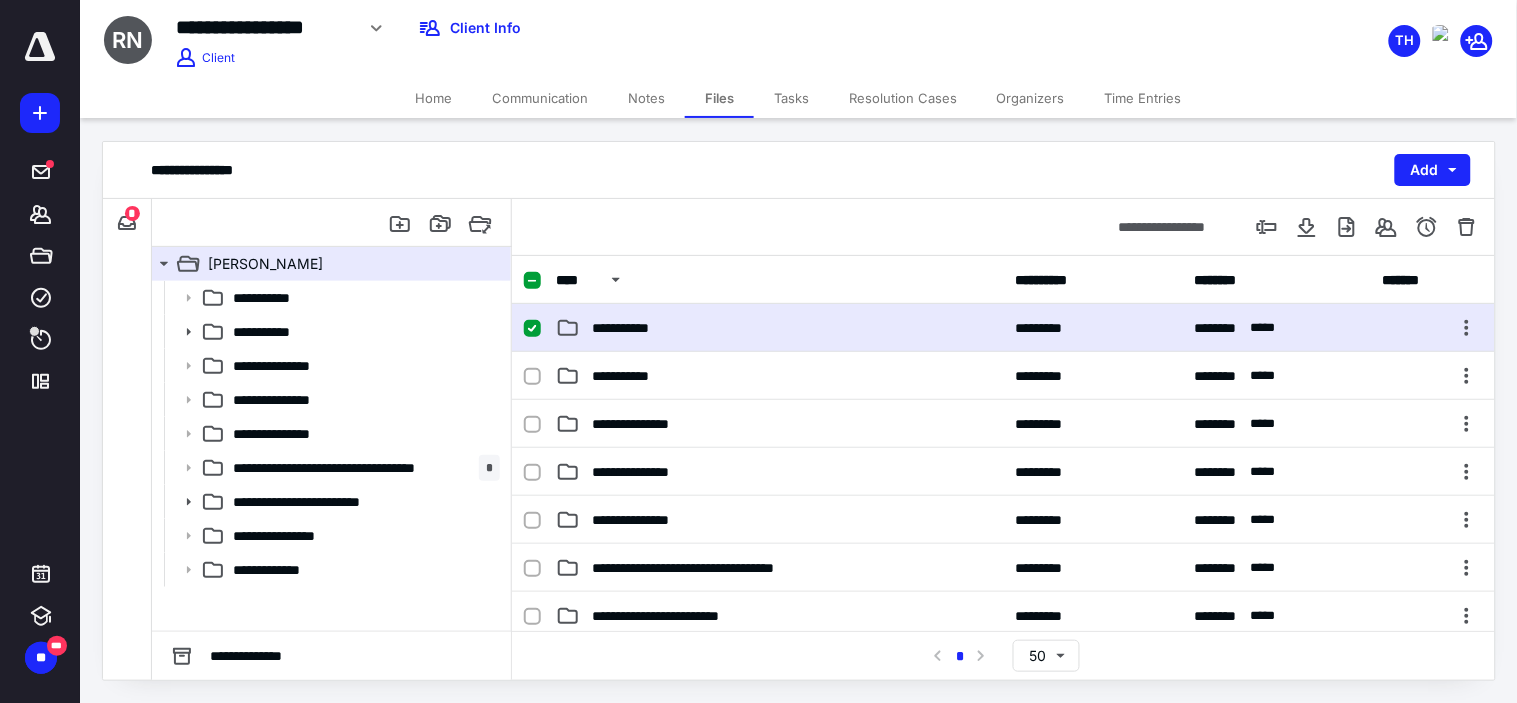 click at bounding box center (532, 281) 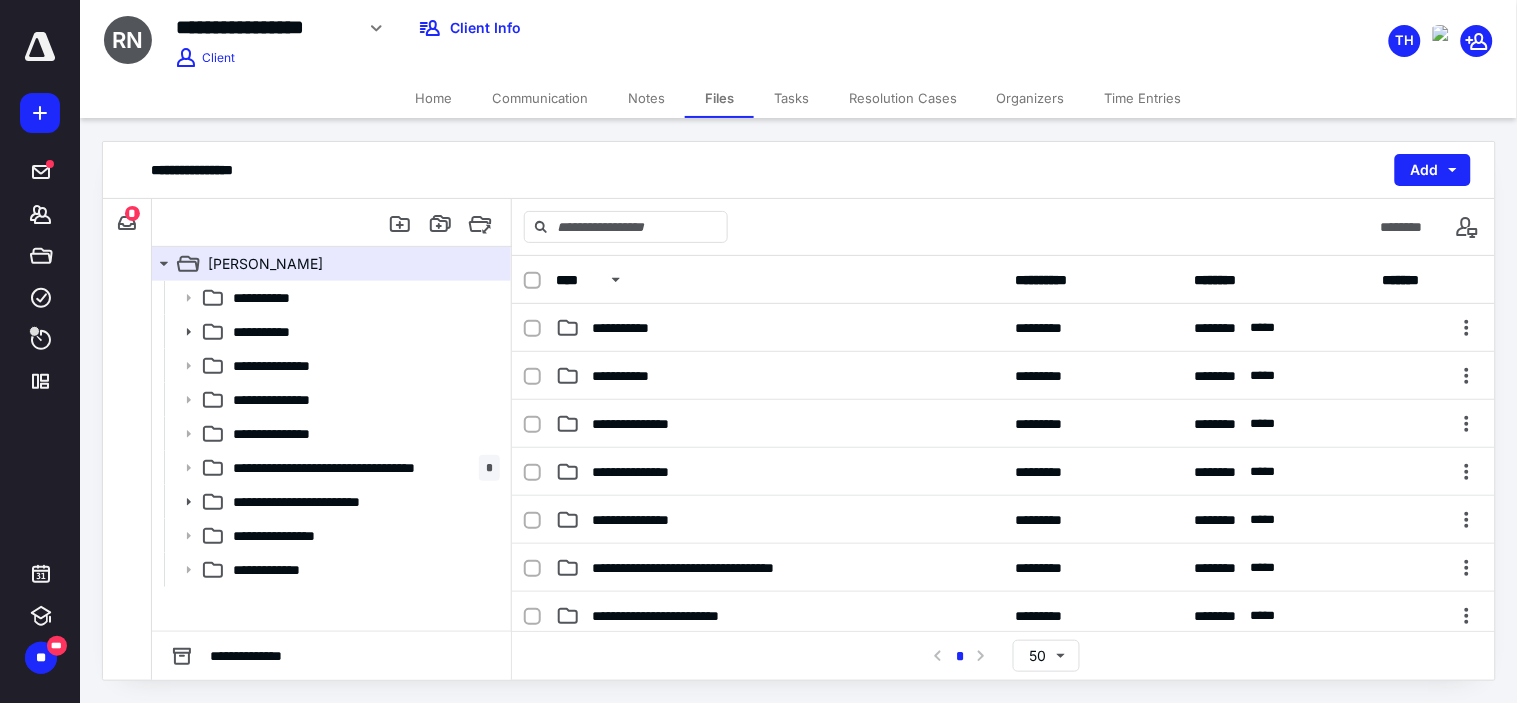 click at bounding box center [532, 281] 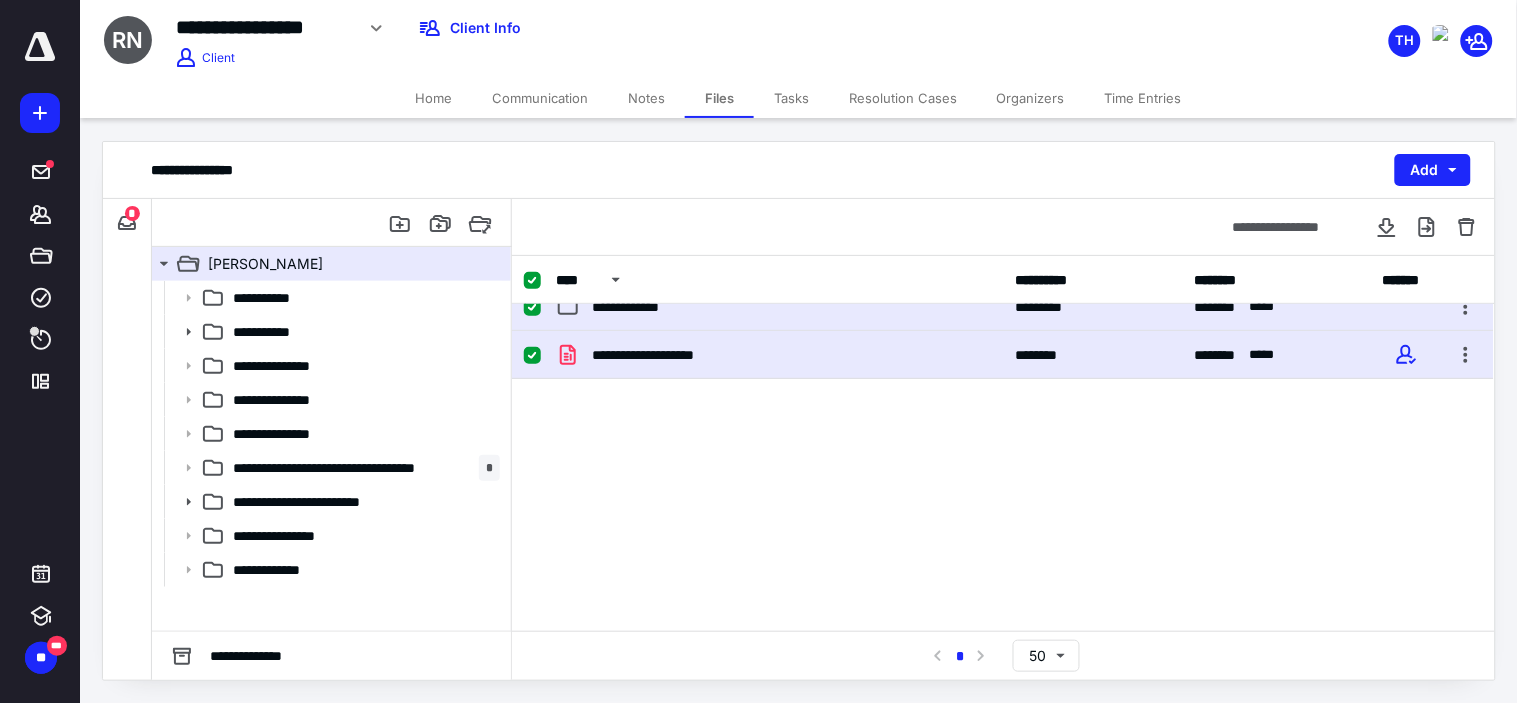 scroll, scrollTop: 183, scrollLeft: 0, axis: vertical 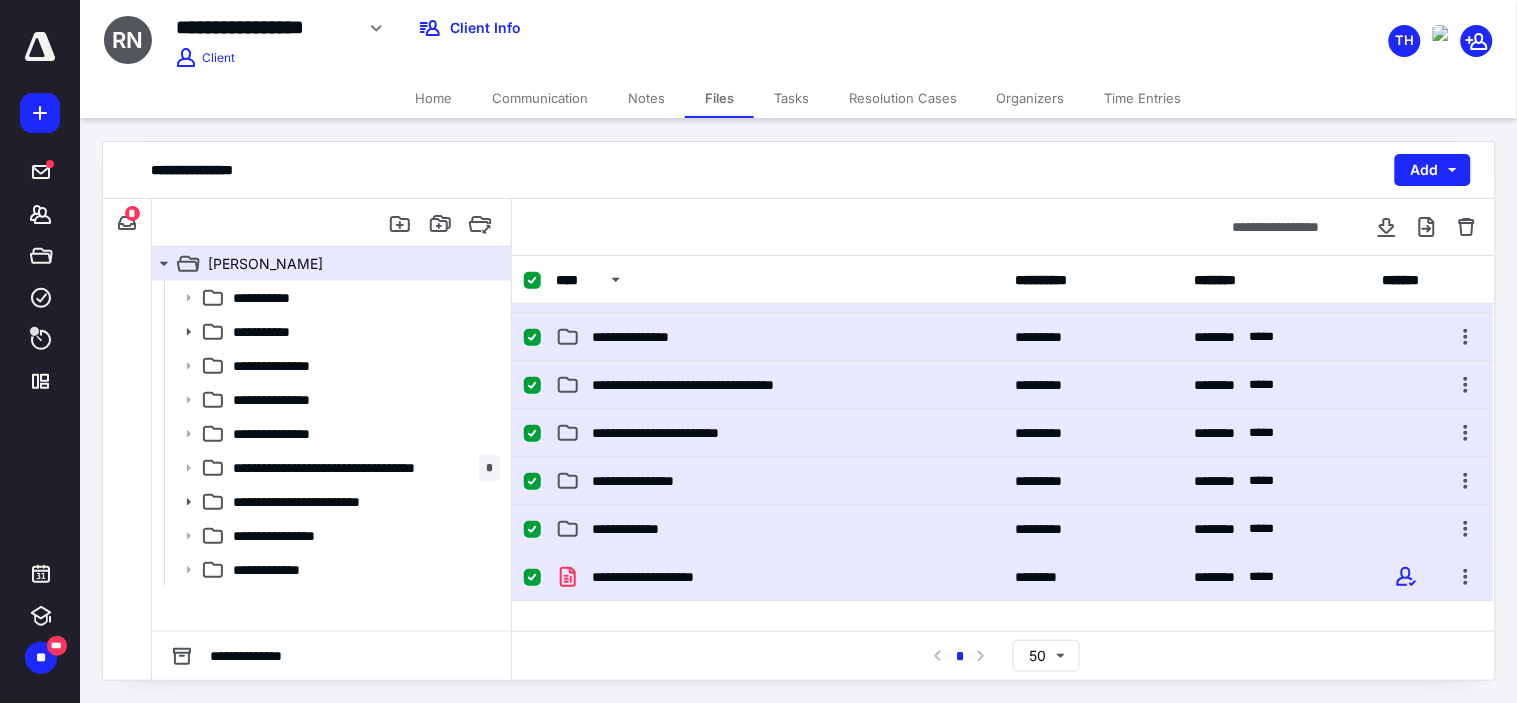 click at bounding box center [540, 577] 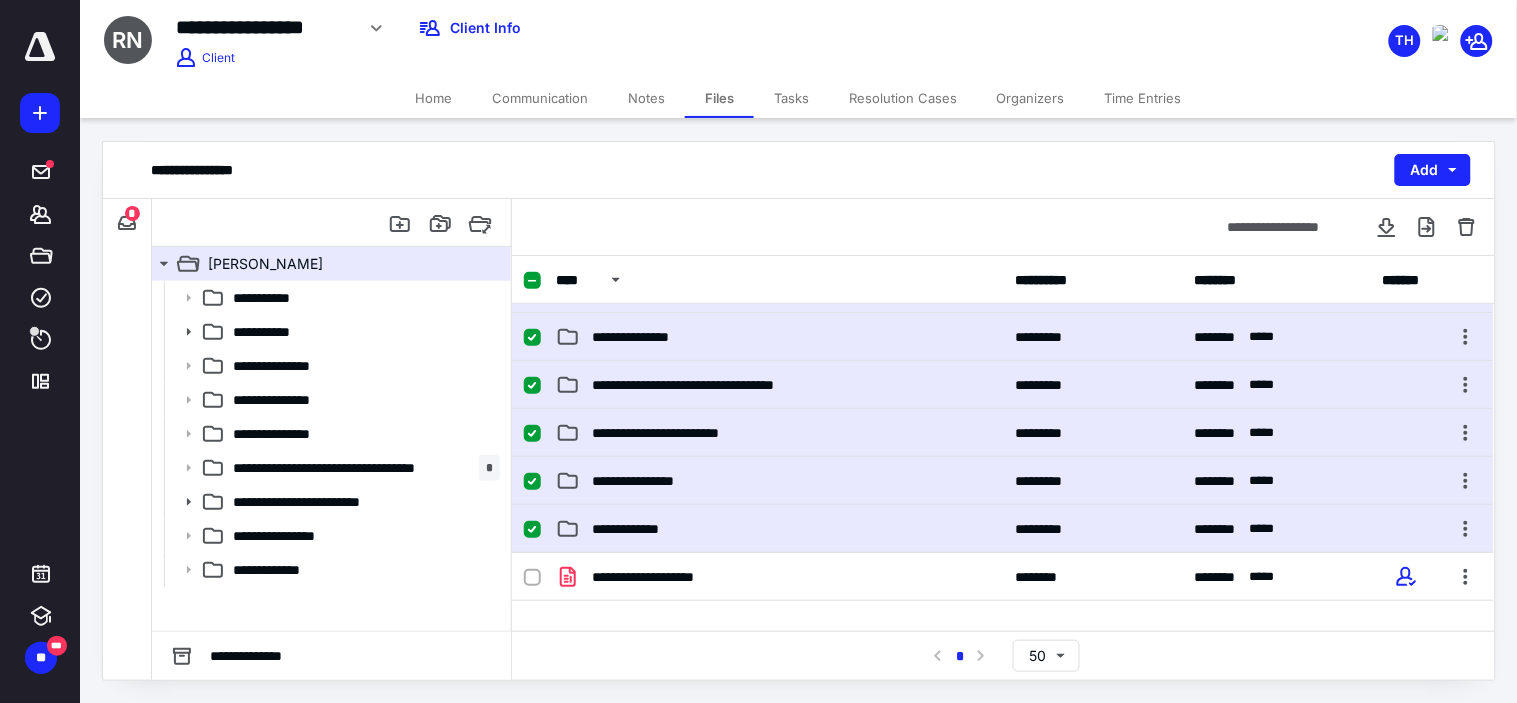 click 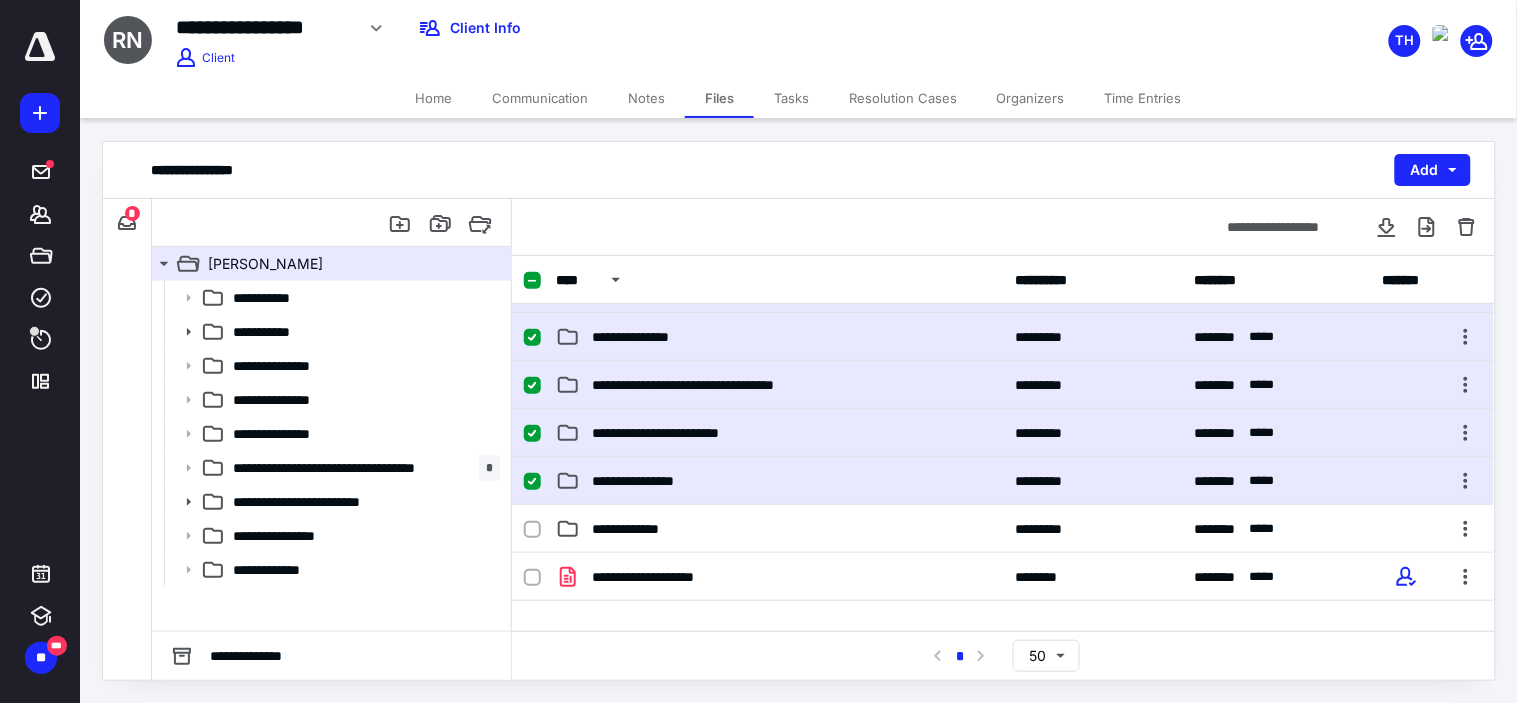 click at bounding box center [532, 482] 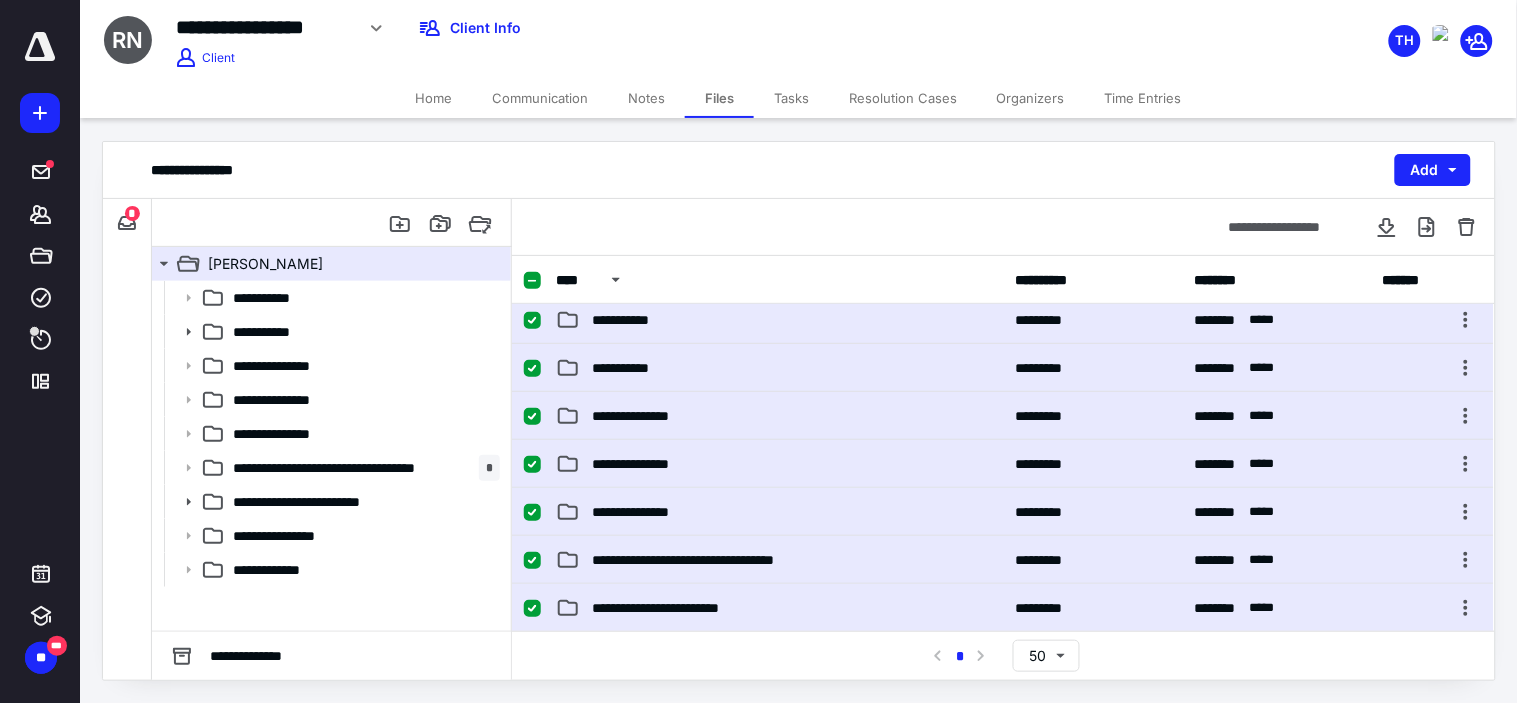 scroll, scrollTop: 0, scrollLeft: 0, axis: both 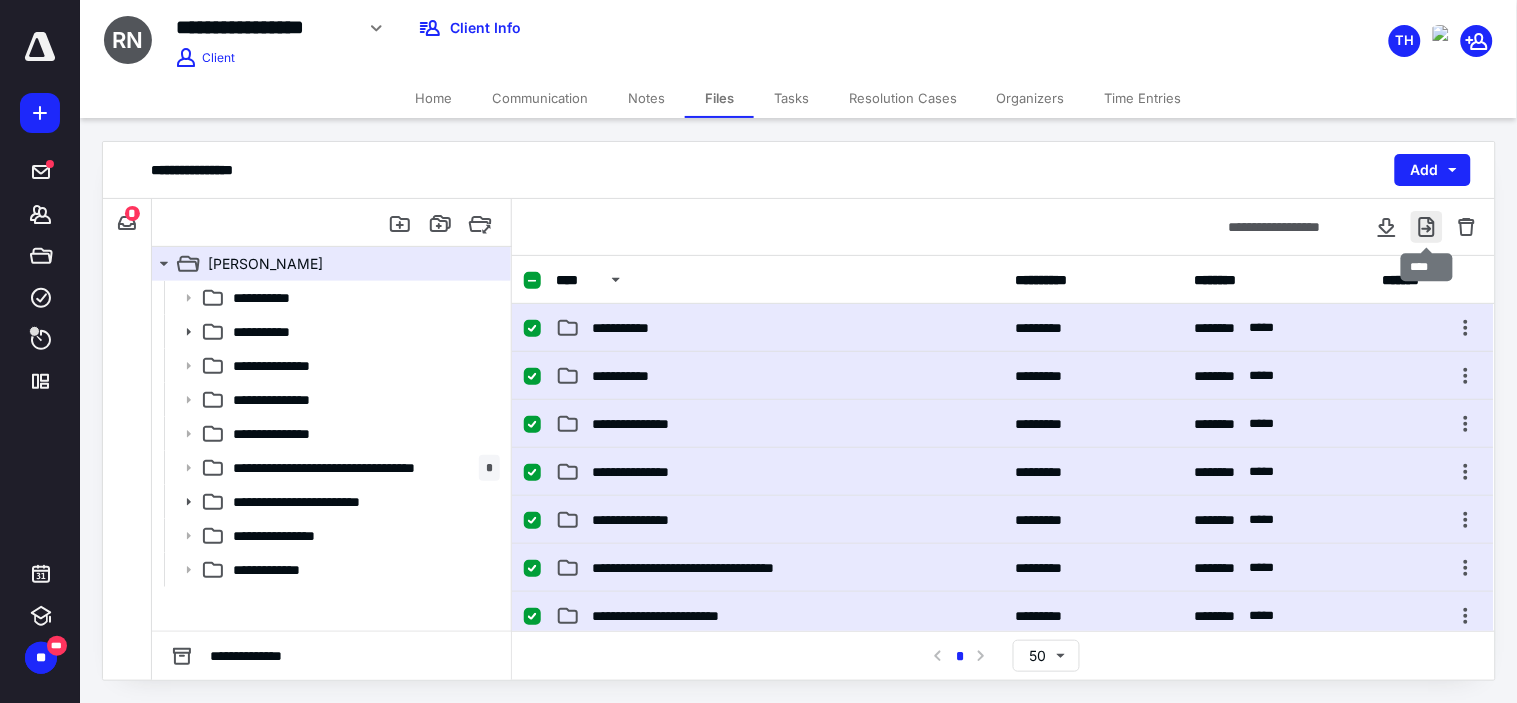 click at bounding box center (1427, 227) 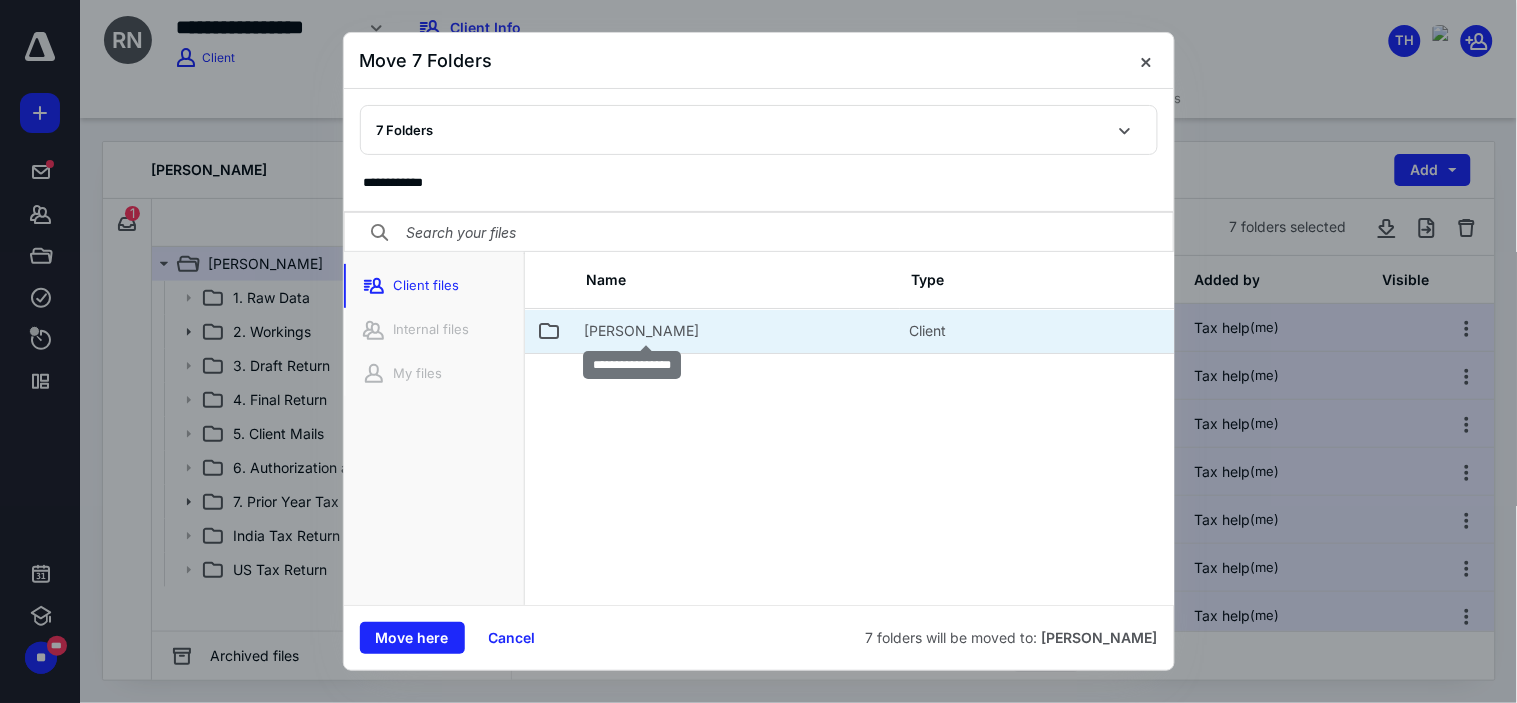 click on "[PERSON_NAME]" at bounding box center (642, 331) 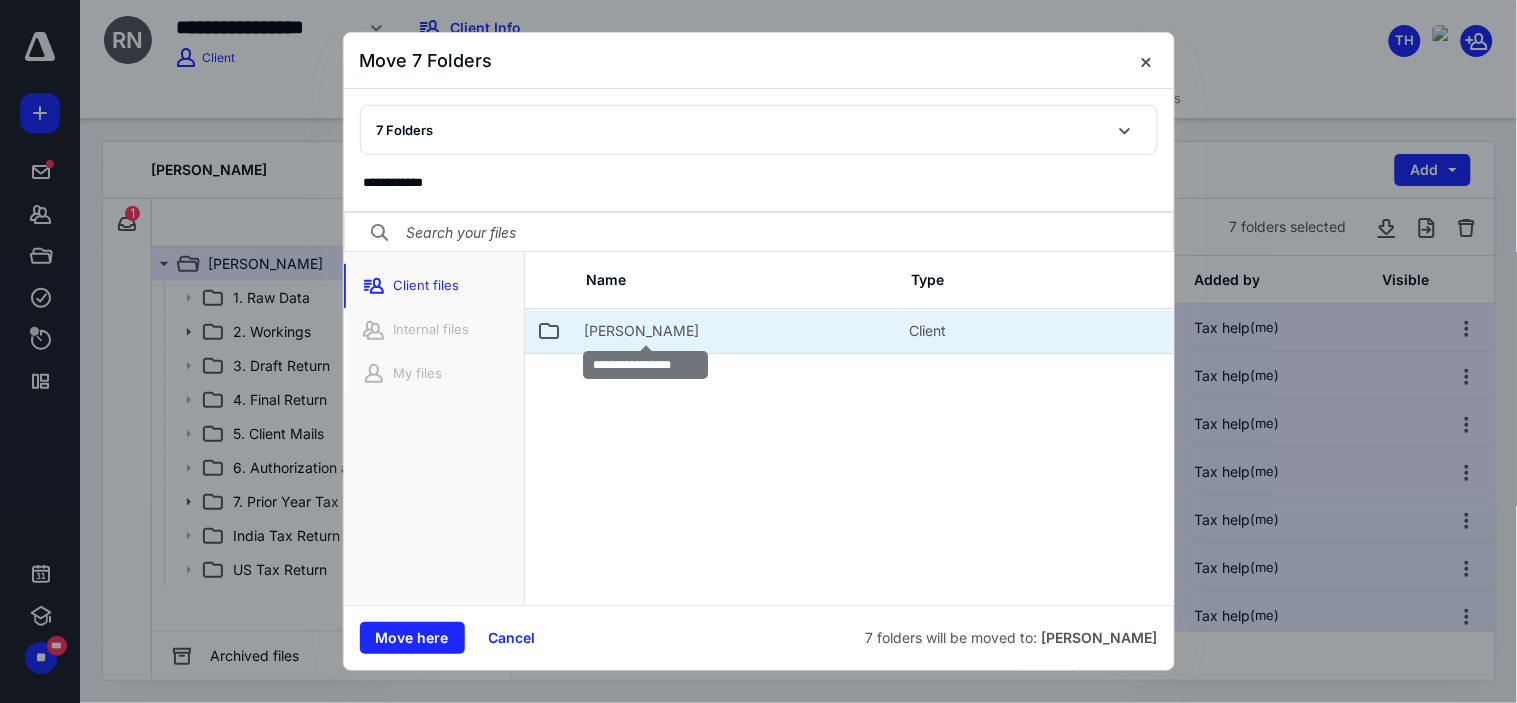 click on "[PERSON_NAME]" at bounding box center [642, 331] 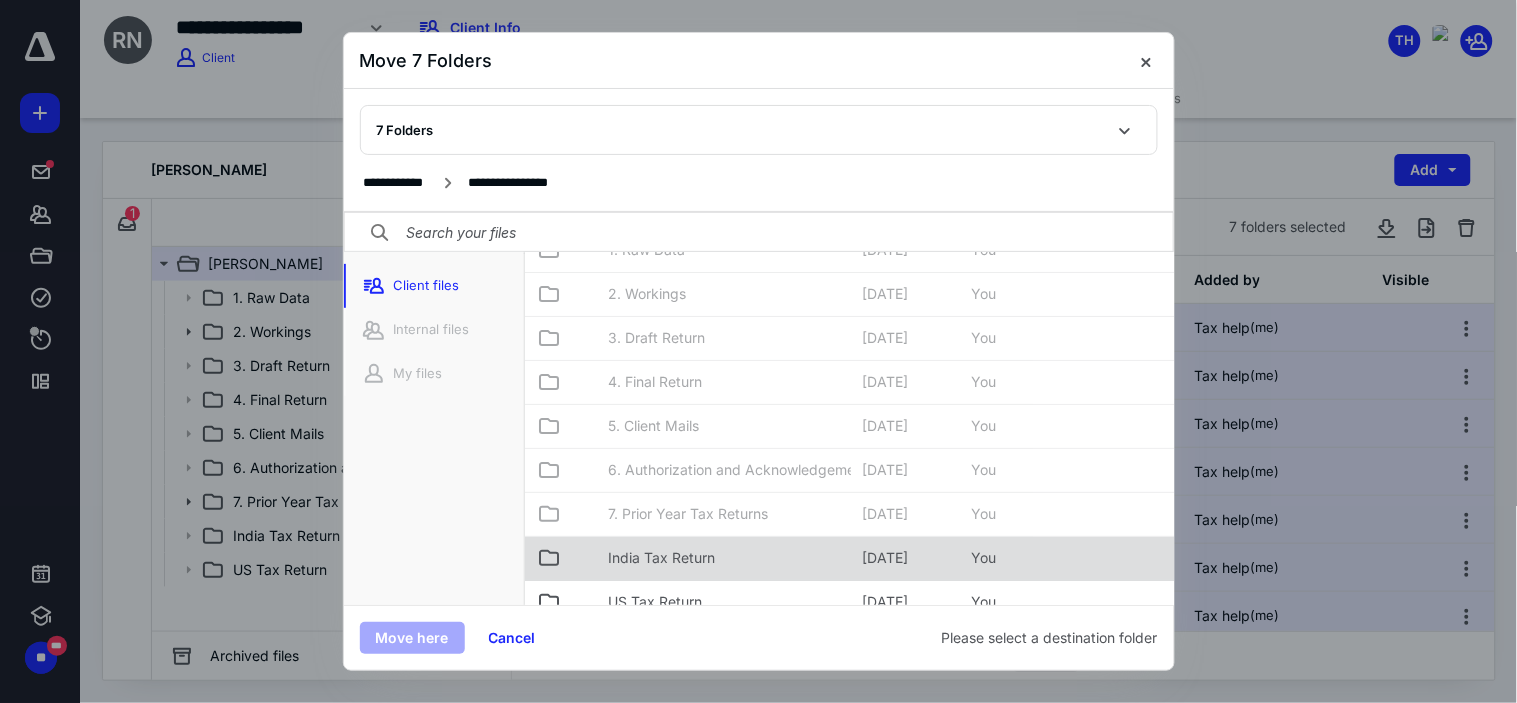 scroll, scrollTop: 161, scrollLeft: 0, axis: vertical 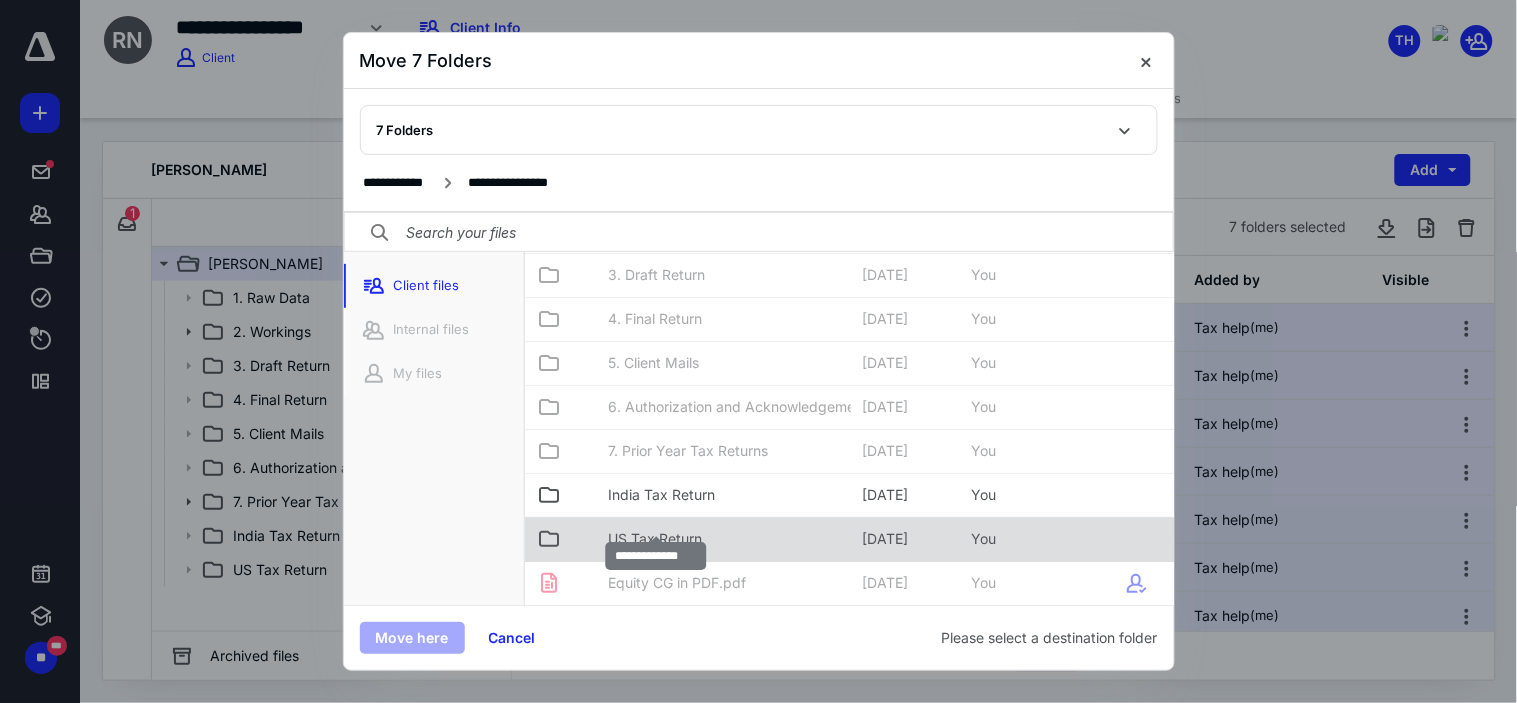 click on "US Tax Return" at bounding box center [656, 539] 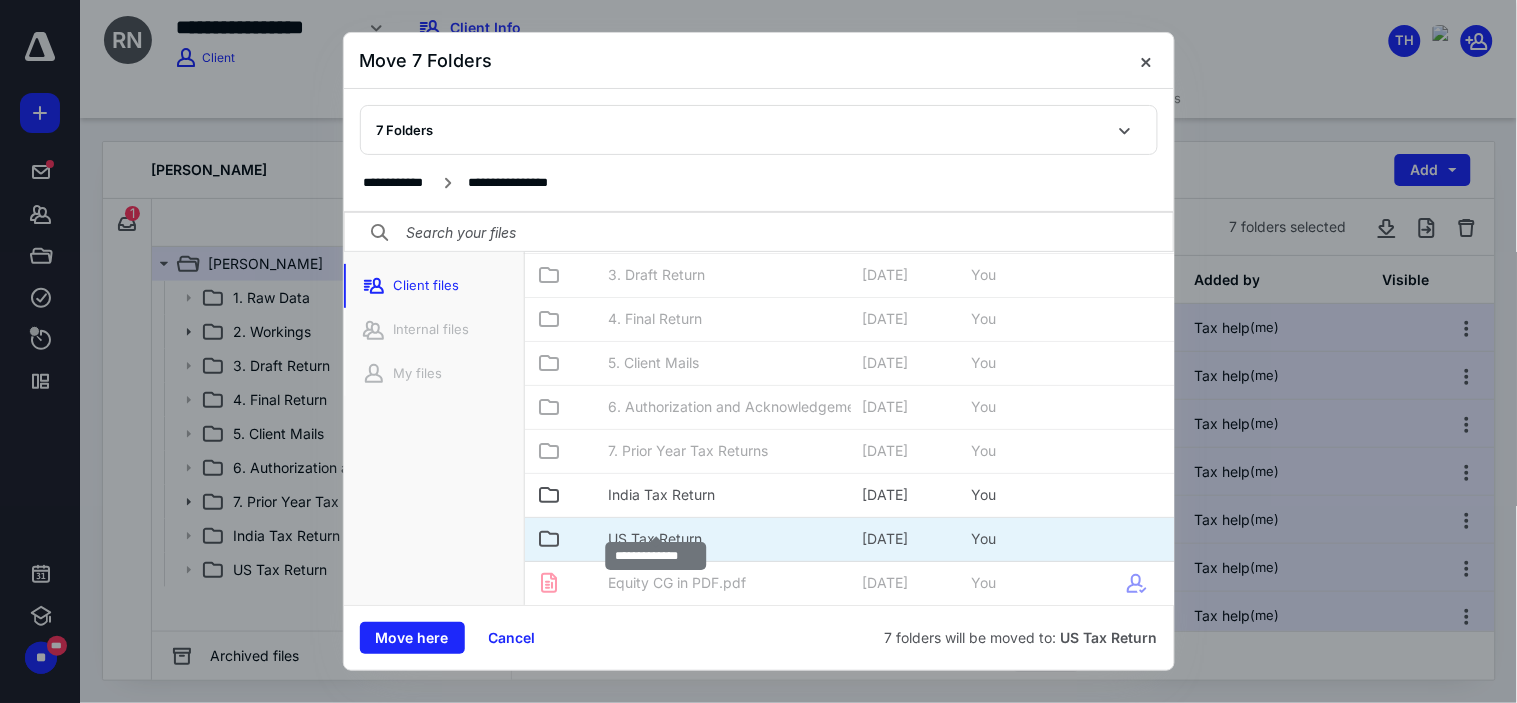 click on "US Tax Return" at bounding box center [656, 539] 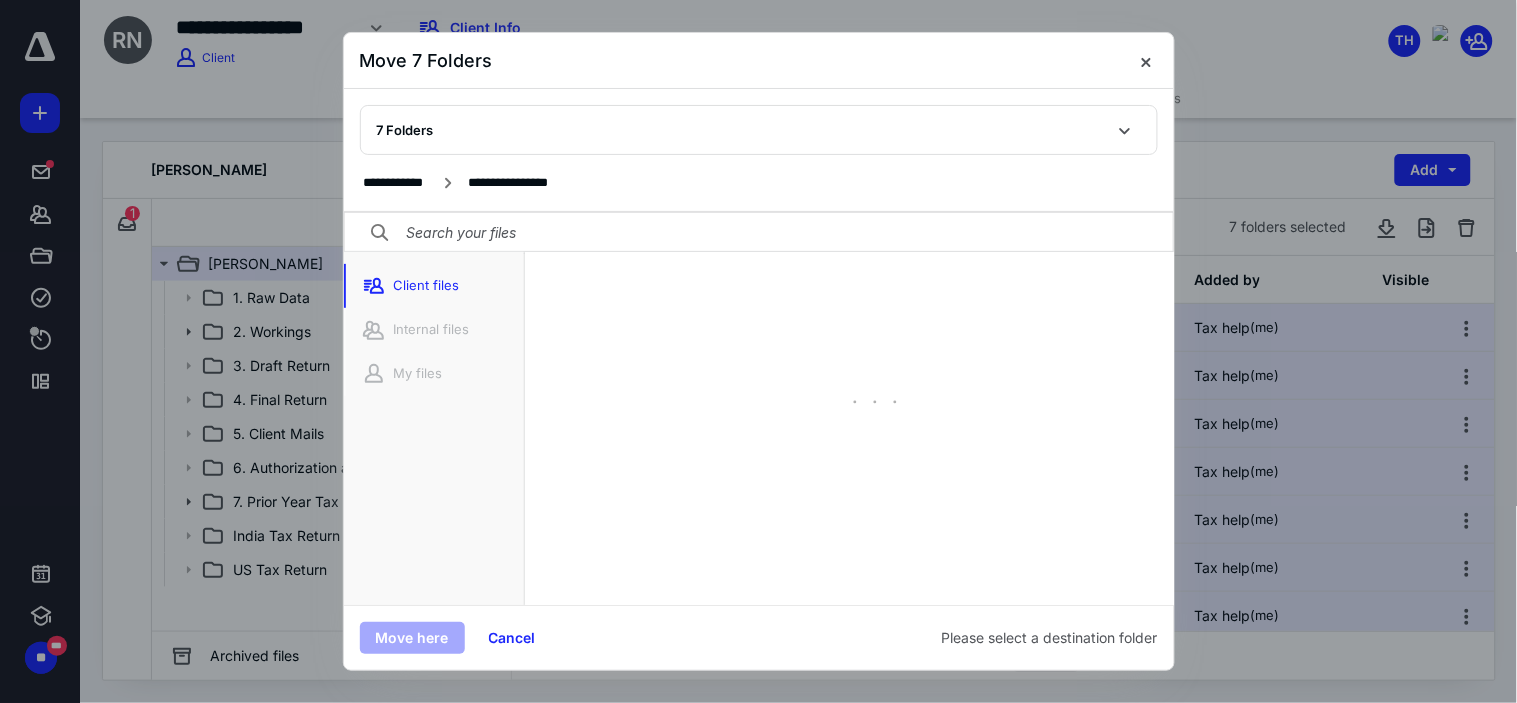 scroll, scrollTop: 0, scrollLeft: 0, axis: both 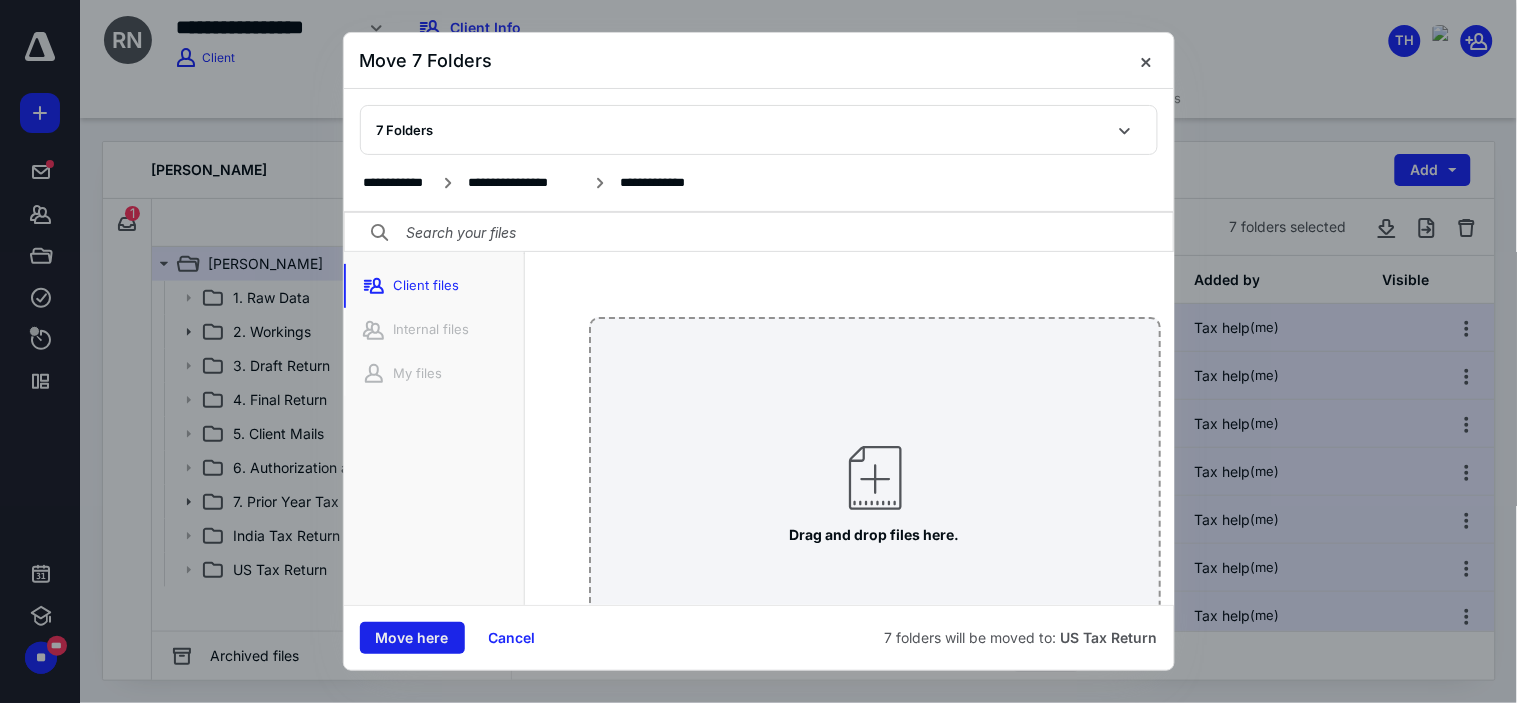 click on "Move here" at bounding box center [412, 638] 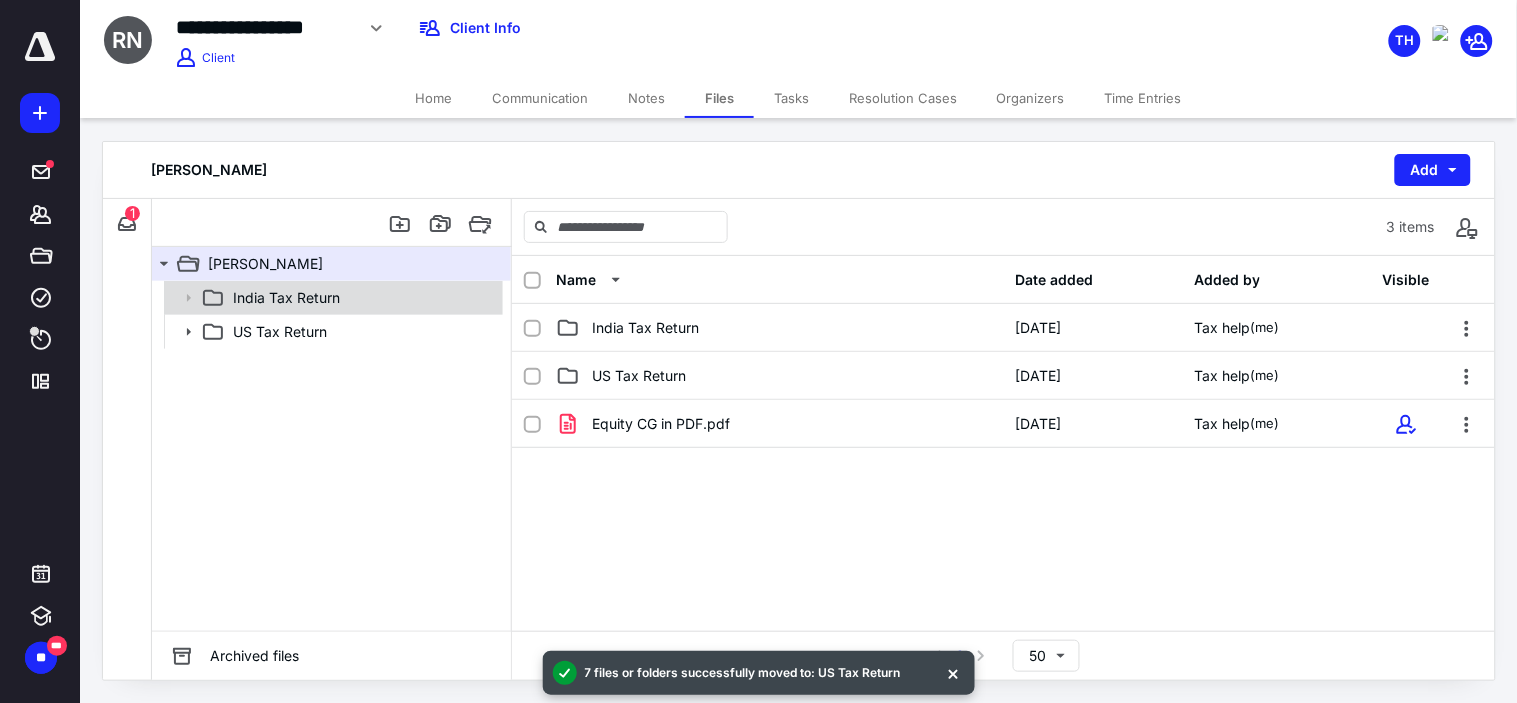 click on "India Tax Return" at bounding box center (362, 298) 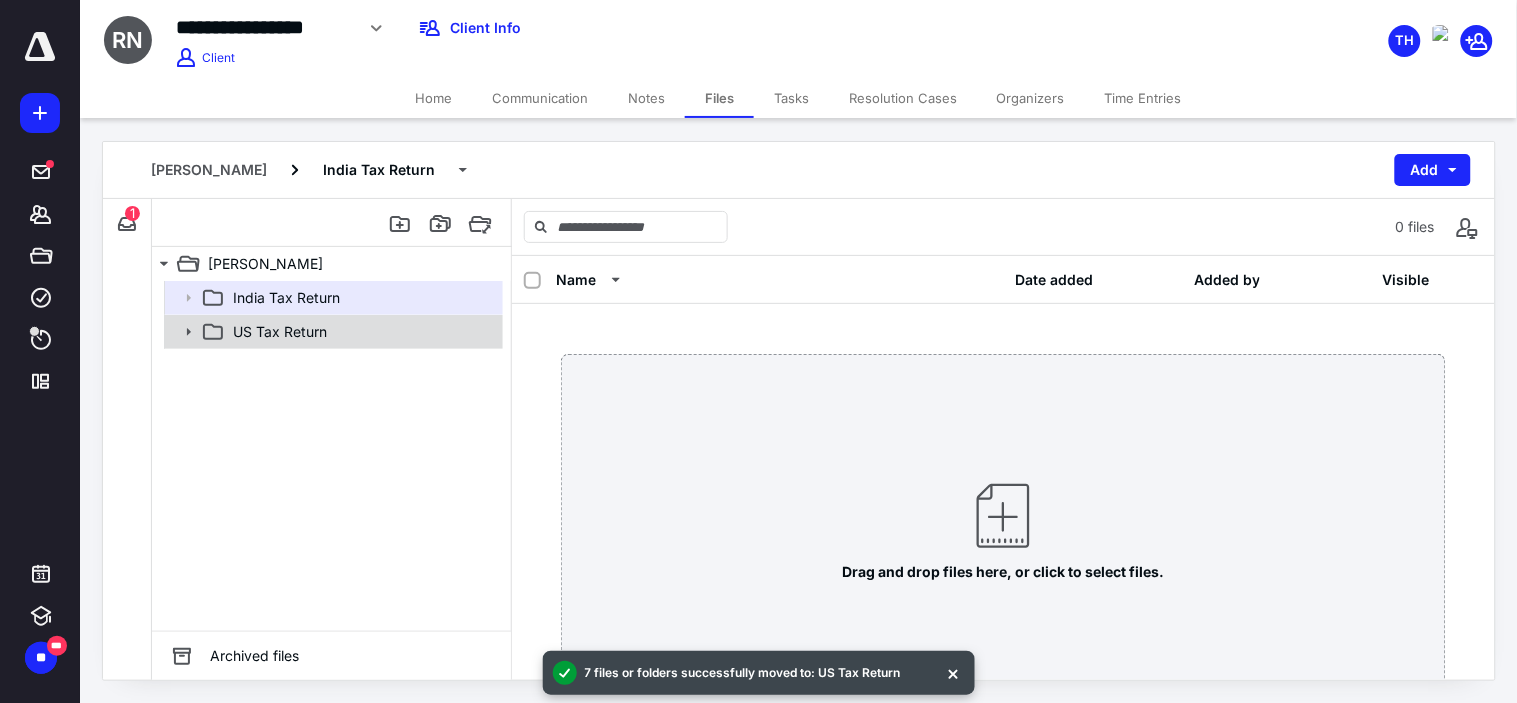 click on "US Tax Return" at bounding box center [280, 332] 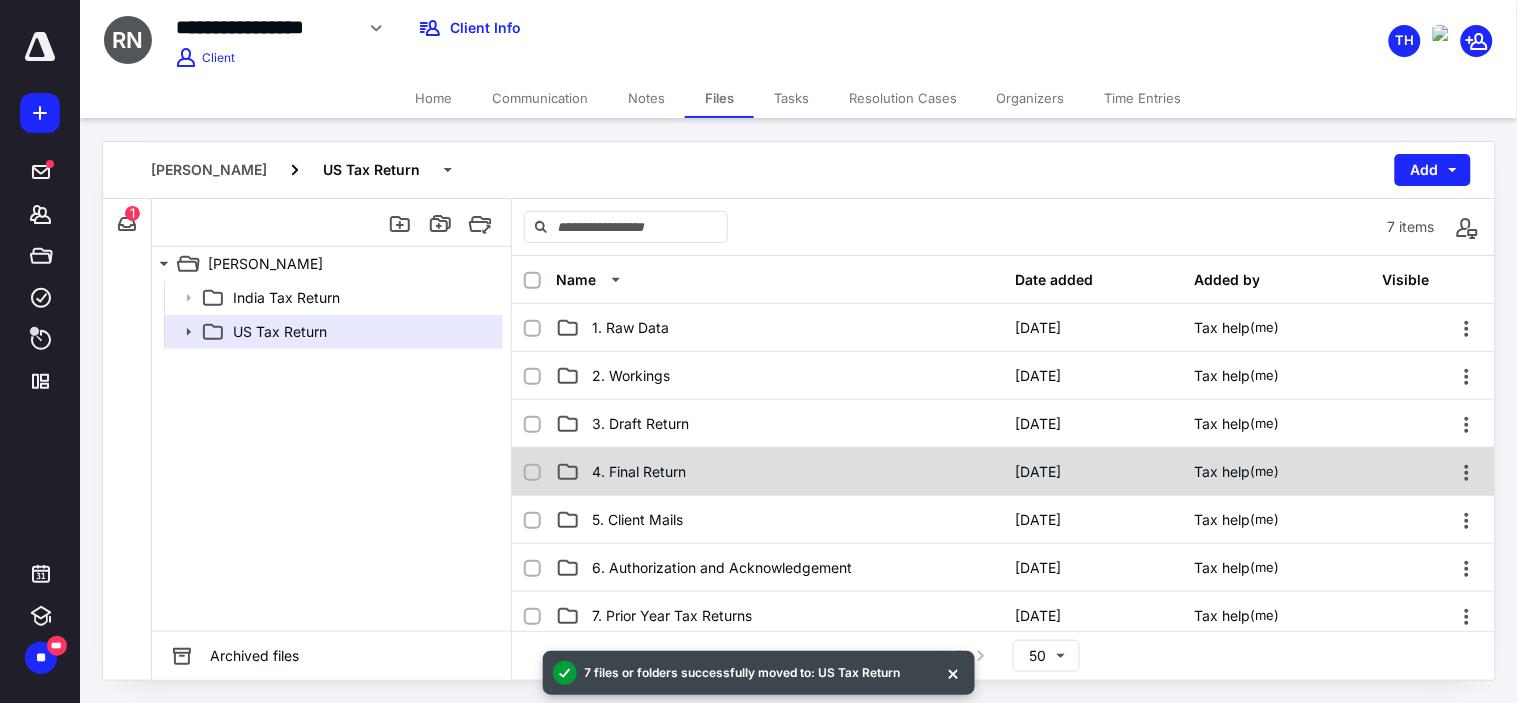 scroll, scrollTop: 310, scrollLeft: 0, axis: vertical 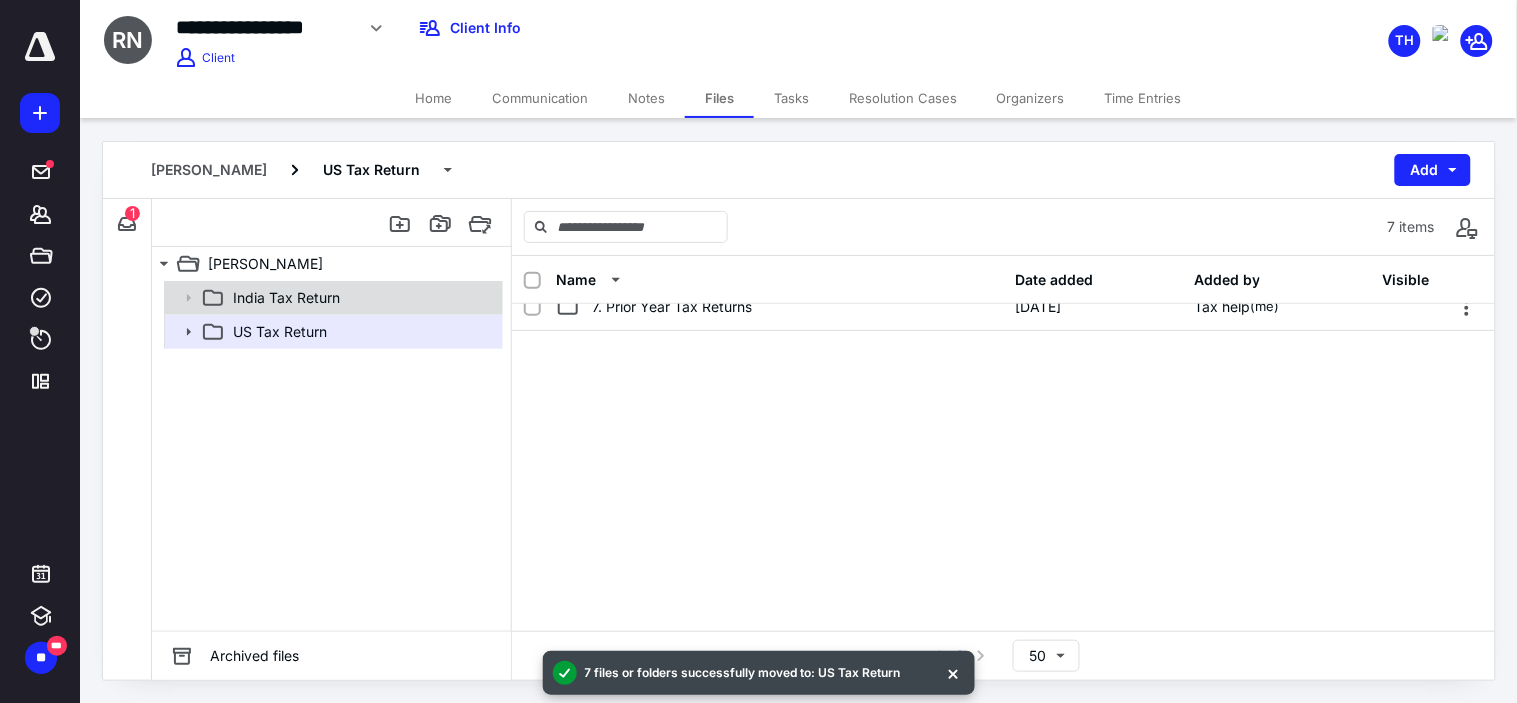 click on "India Tax Return" at bounding box center (286, 298) 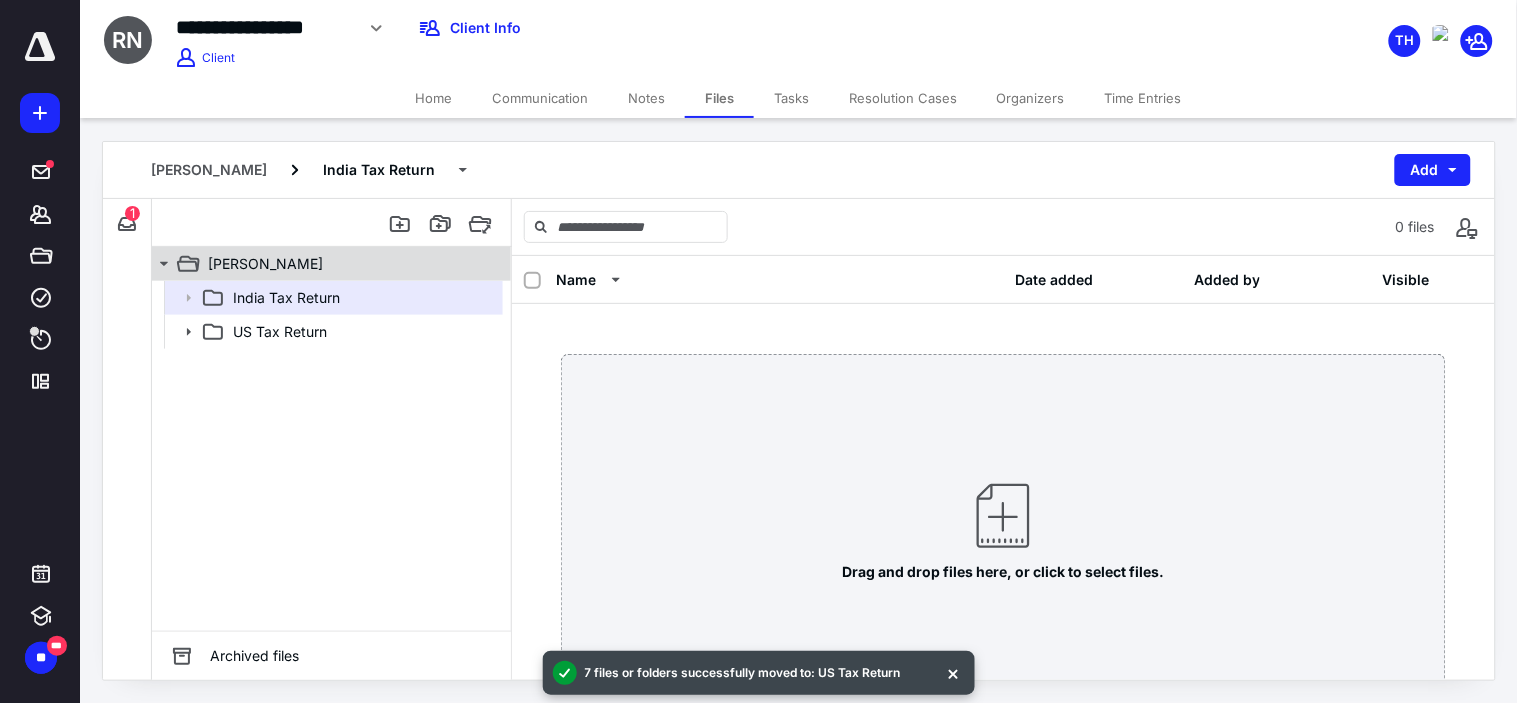 click on "[PERSON_NAME]" at bounding box center [344, 264] 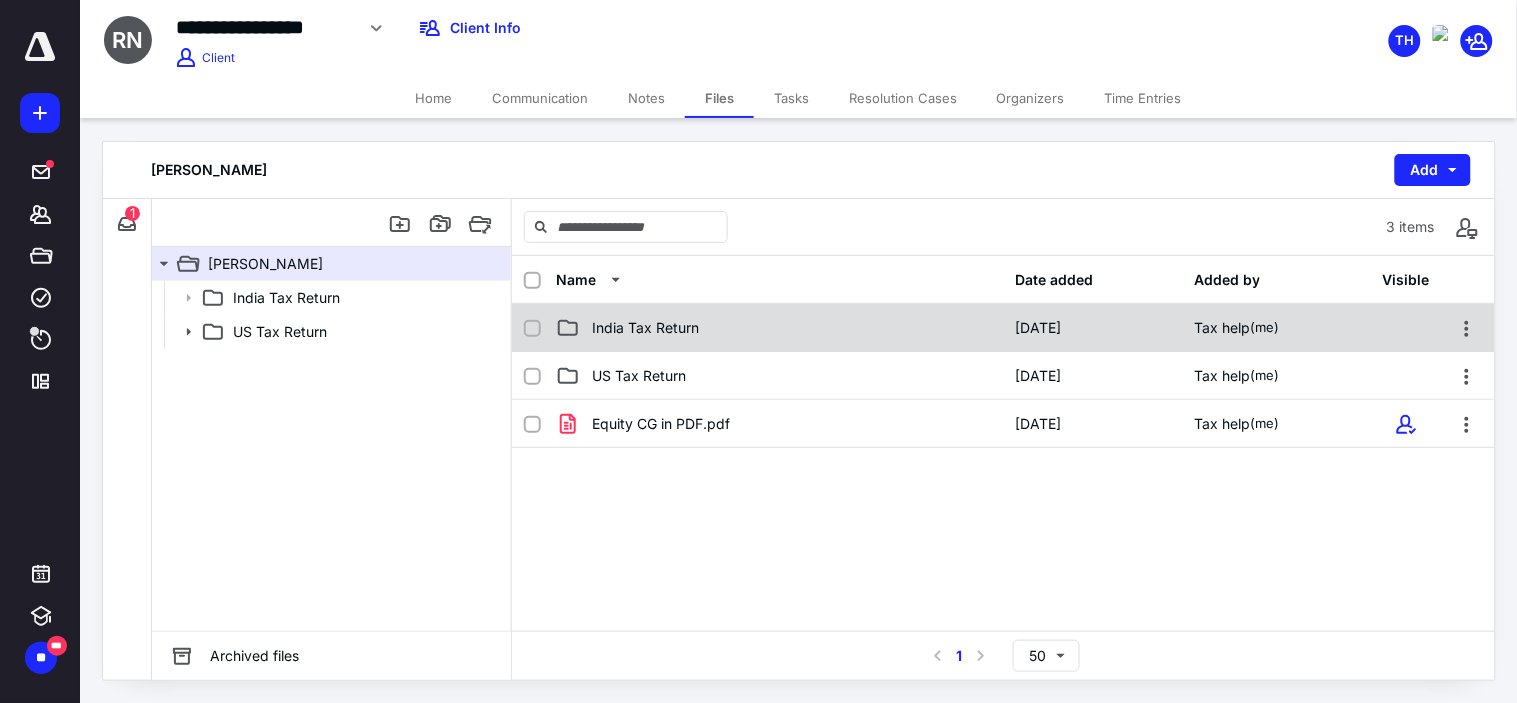 click on "India Tax Return" at bounding box center (645, 328) 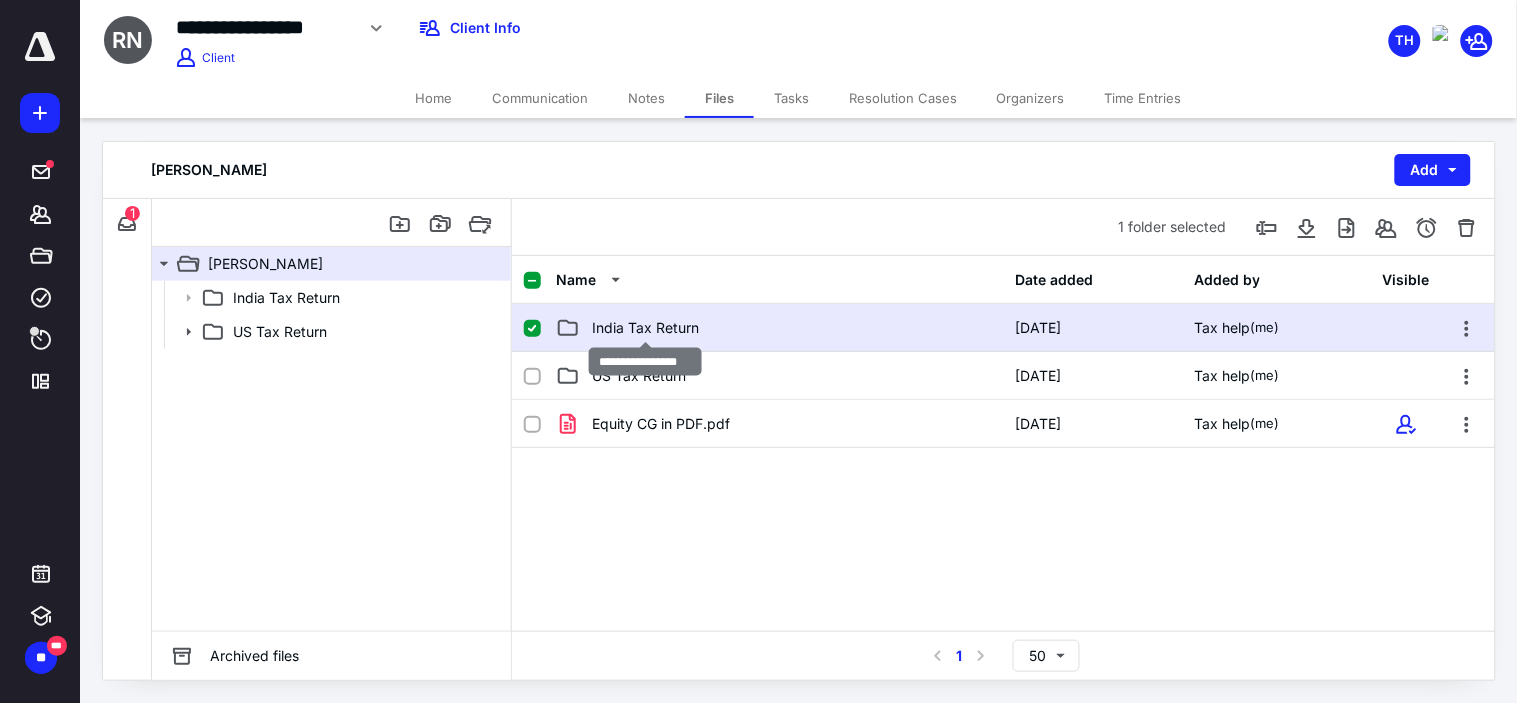 click on "India Tax Return" at bounding box center (645, 328) 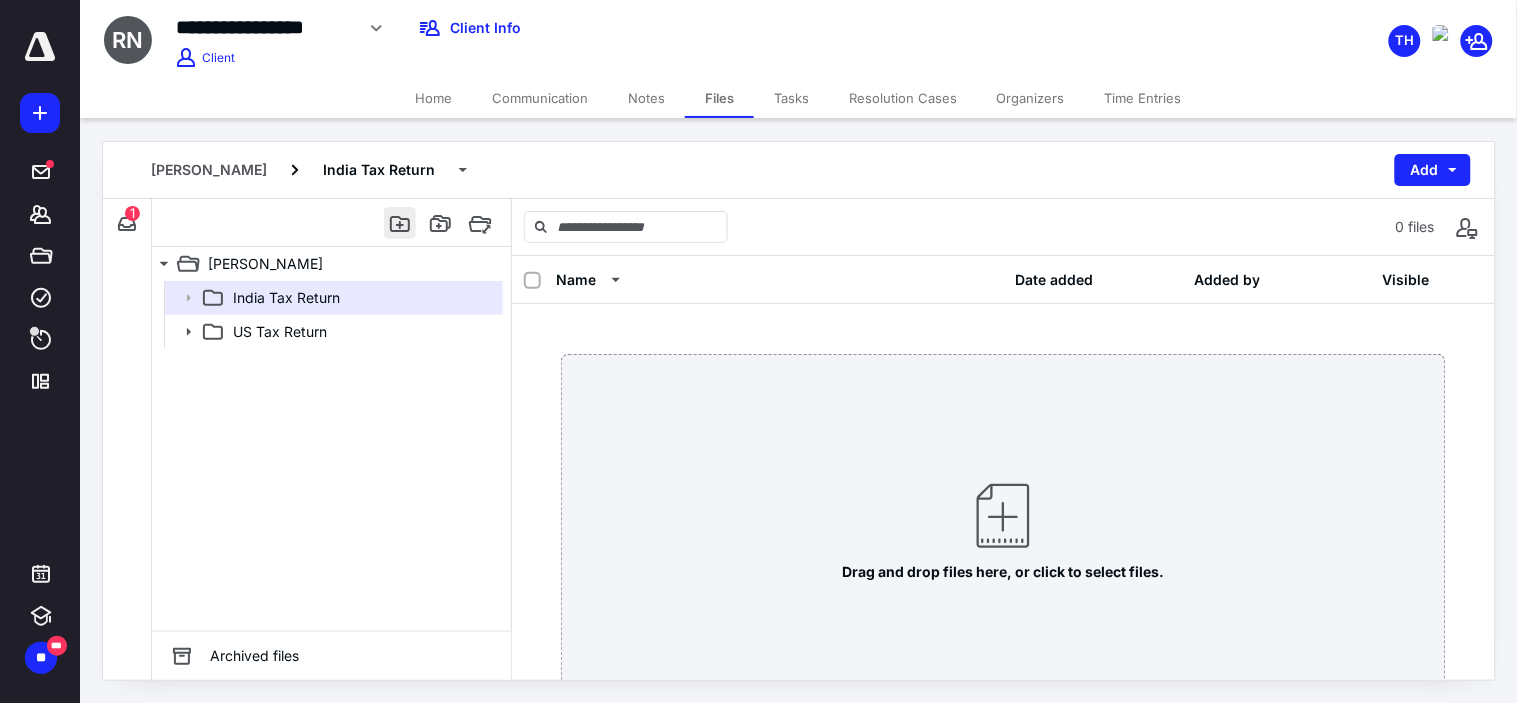 click at bounding box center [400, 223] 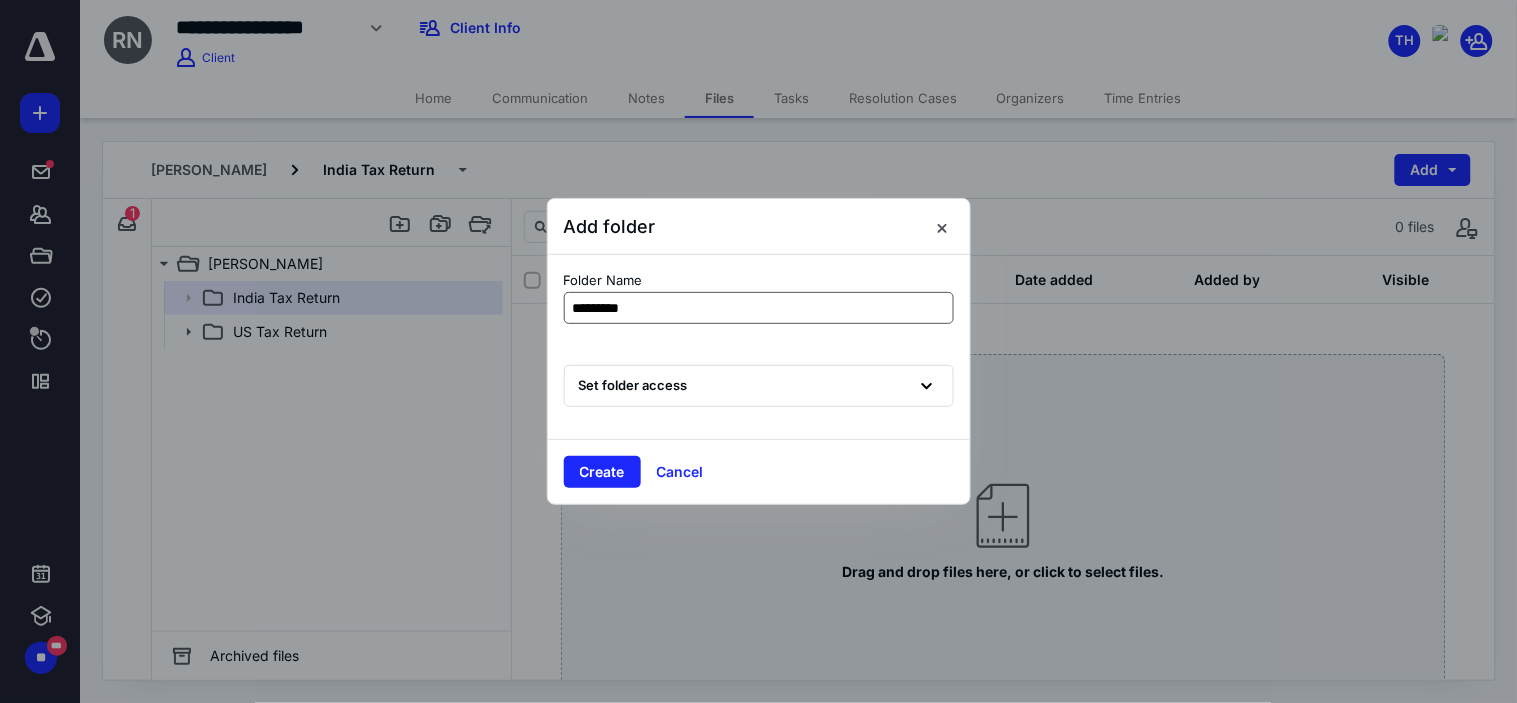 type on "**********" 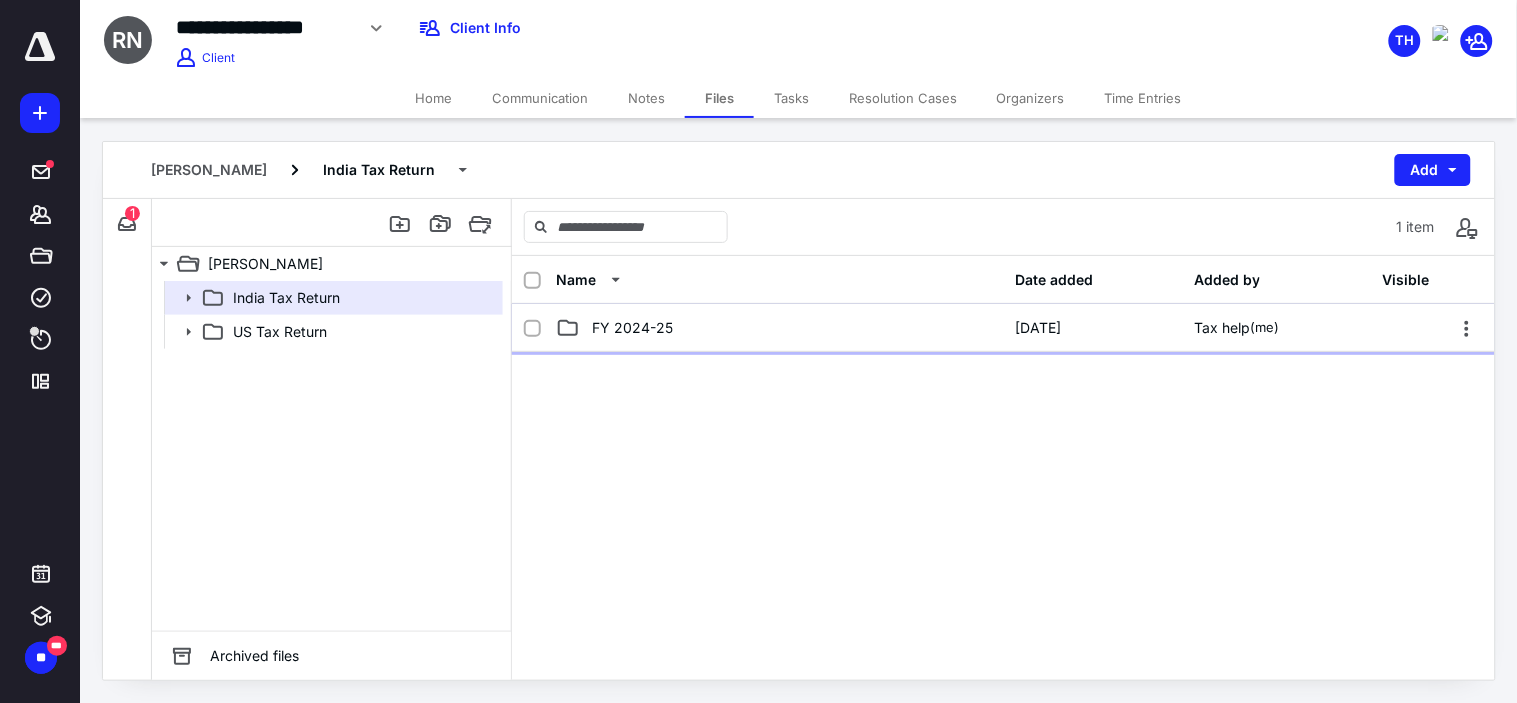 click on "FY 2024-25" at bounding box center [779, 328] 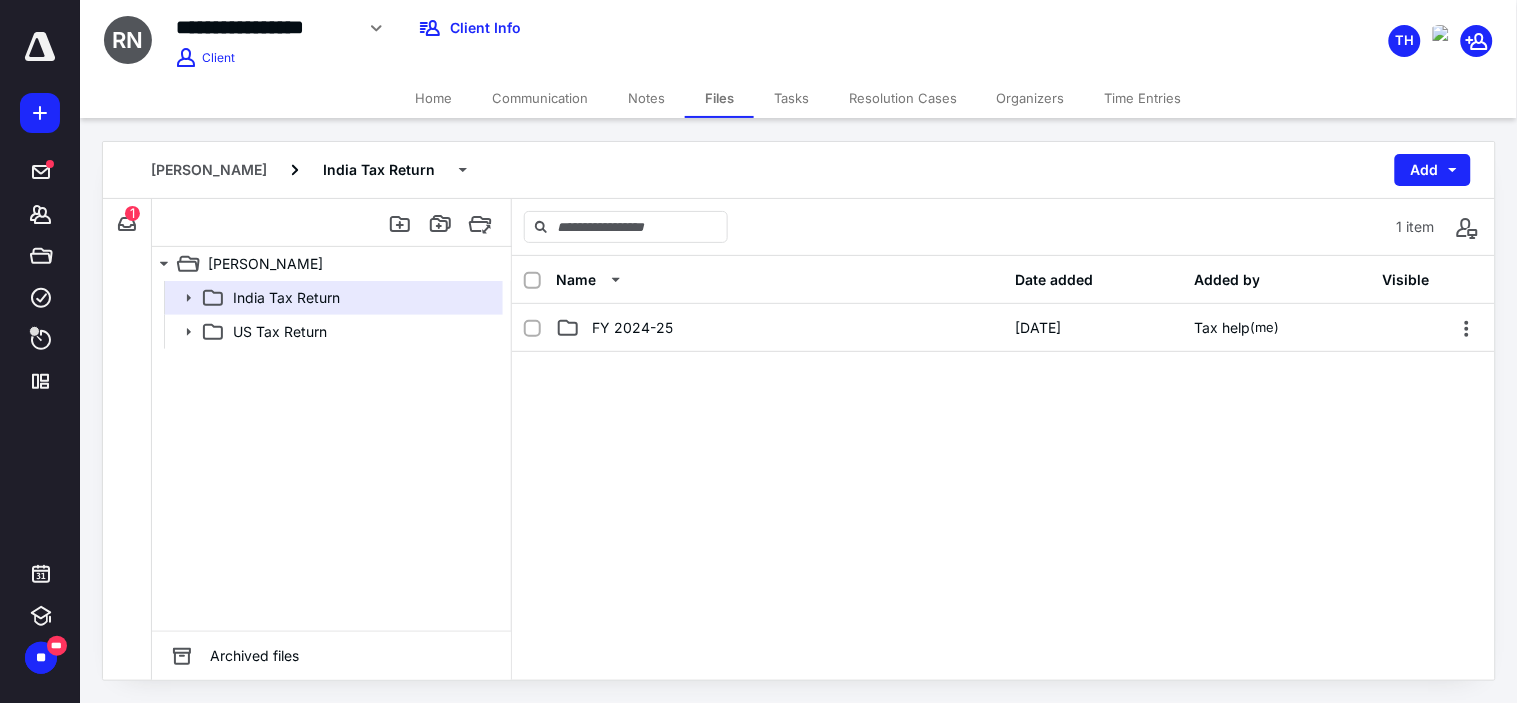 checkbox on "false" 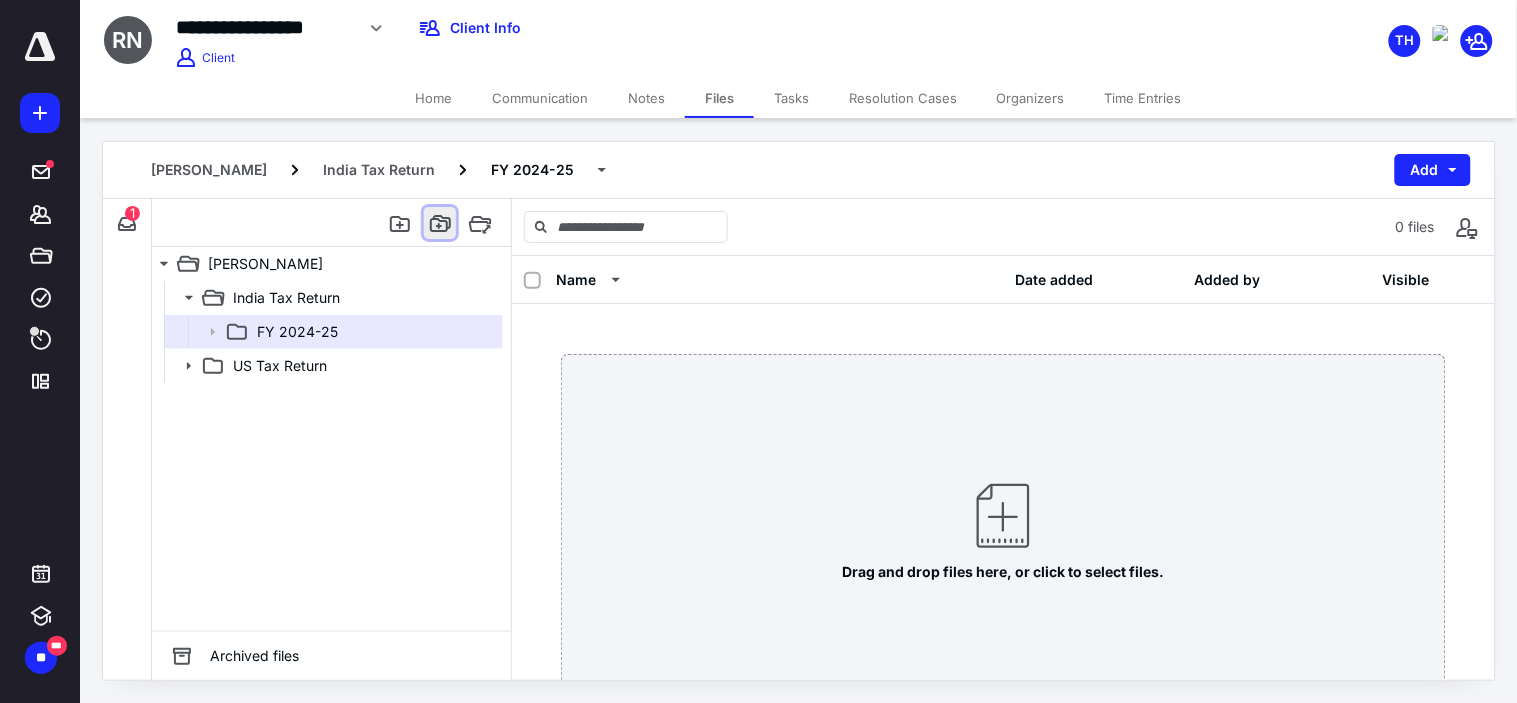 click at bounding box center [440, 223] 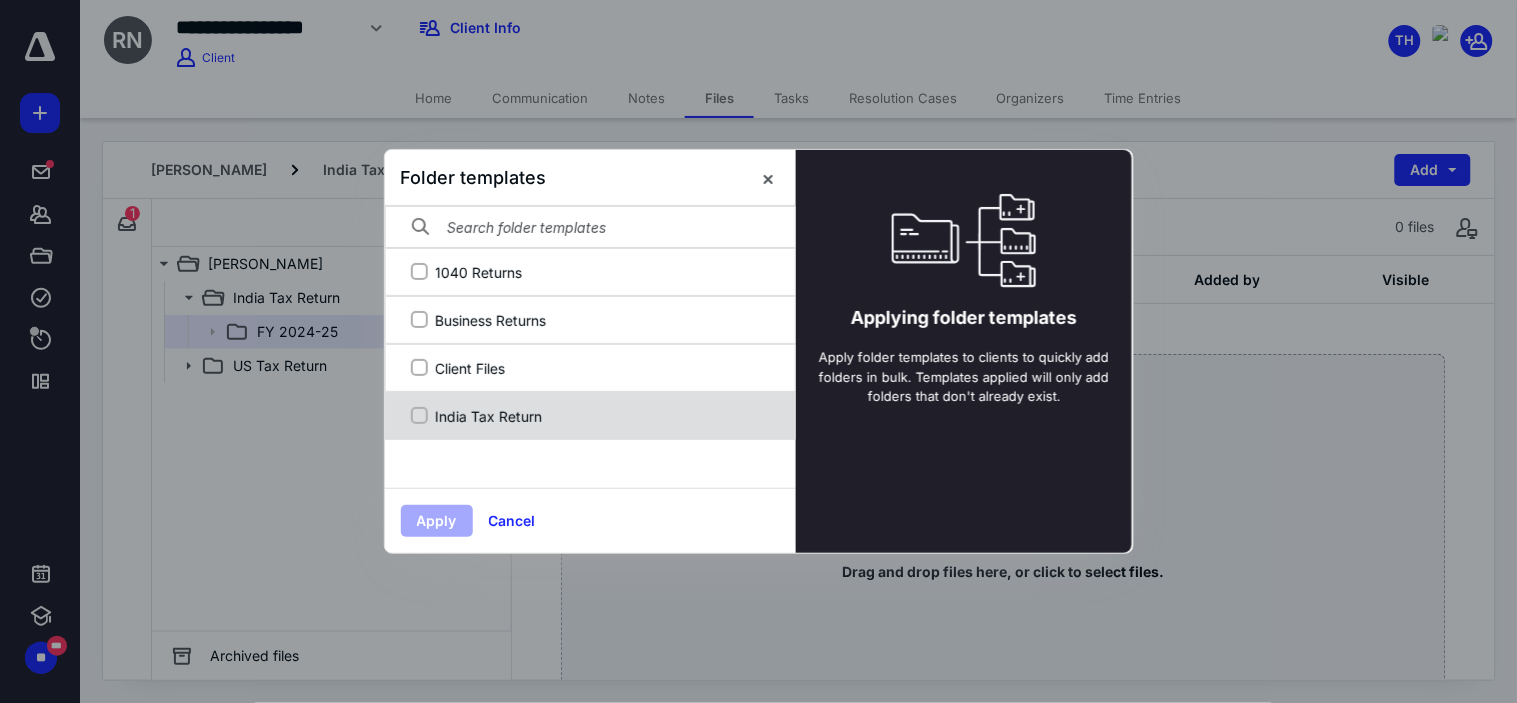 click on "India Tax Return" at bounding box center (601, 416) 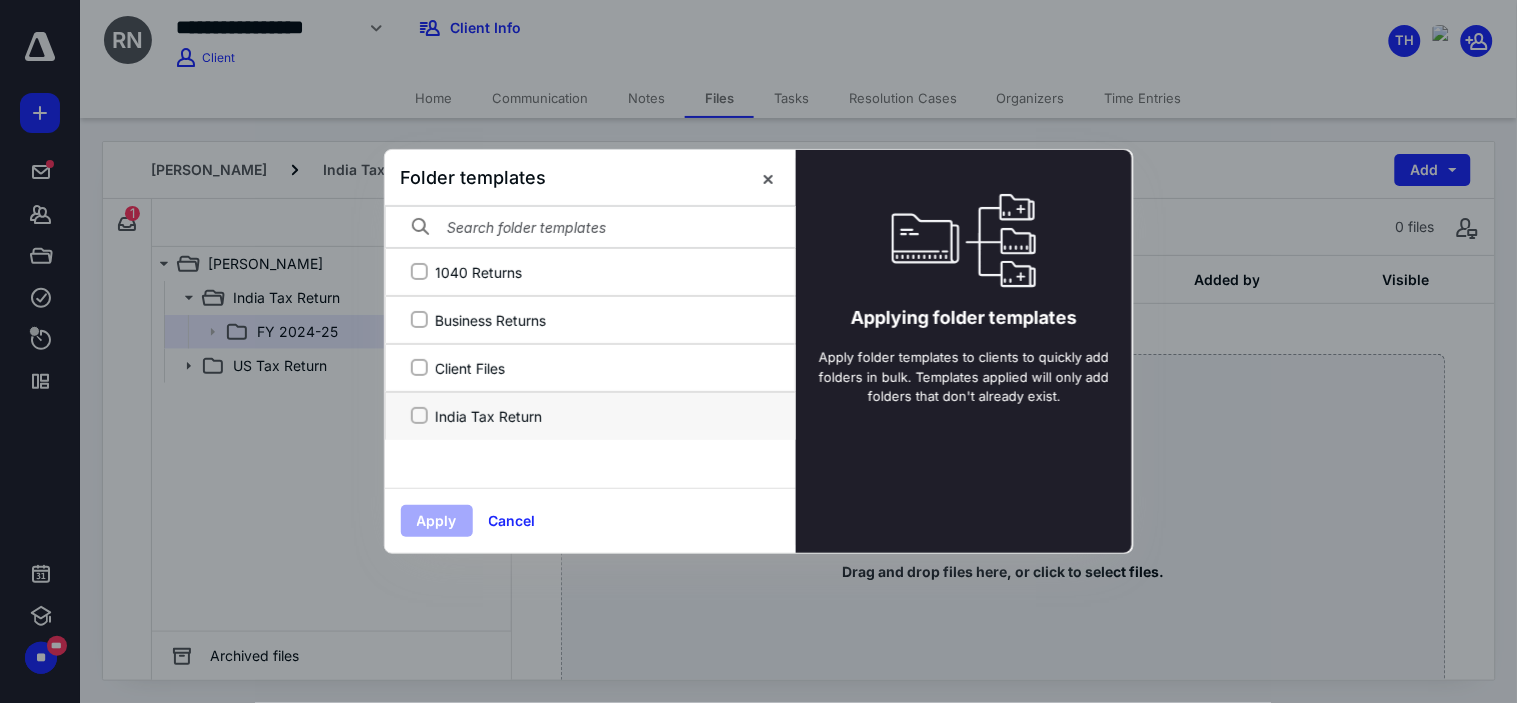 checkbox on "true" 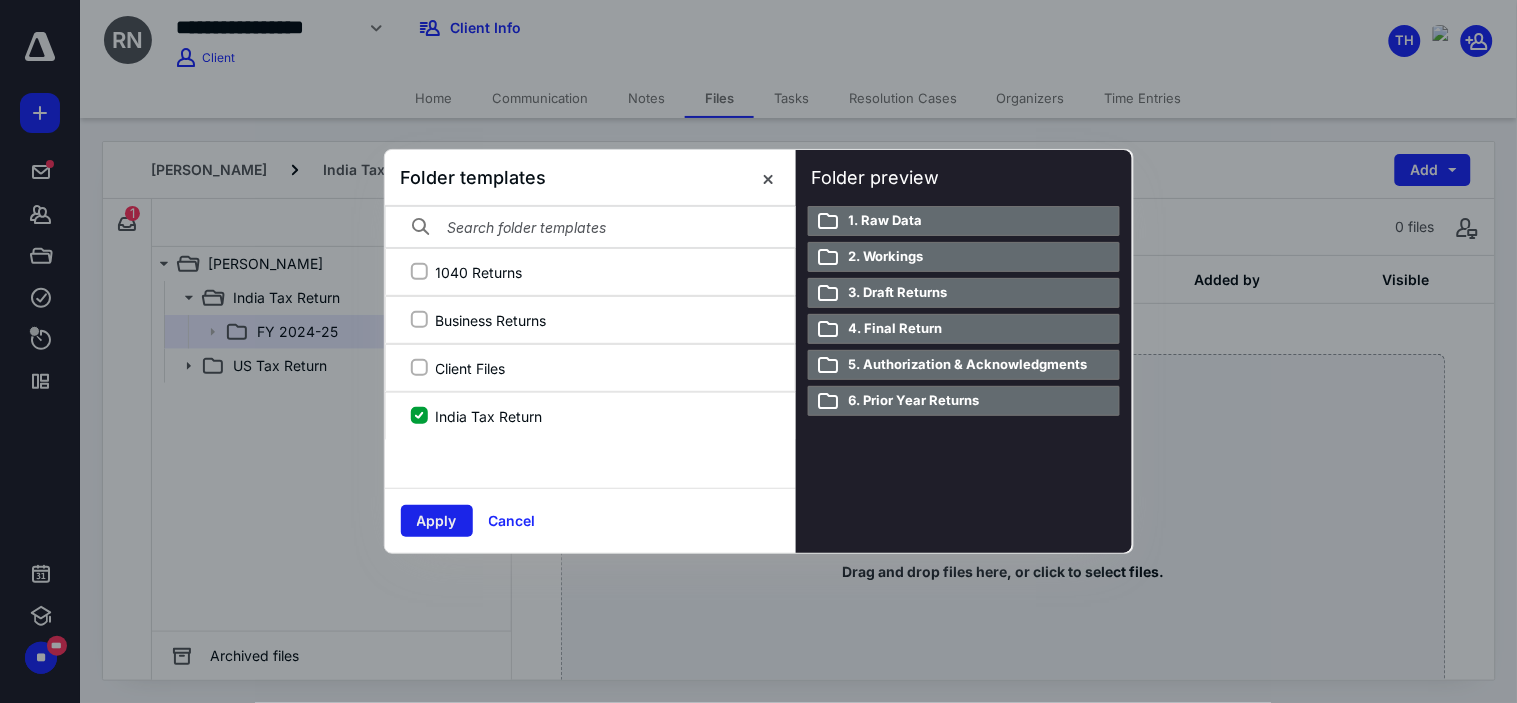 click on "Apply" at bounding box center [437, 521] 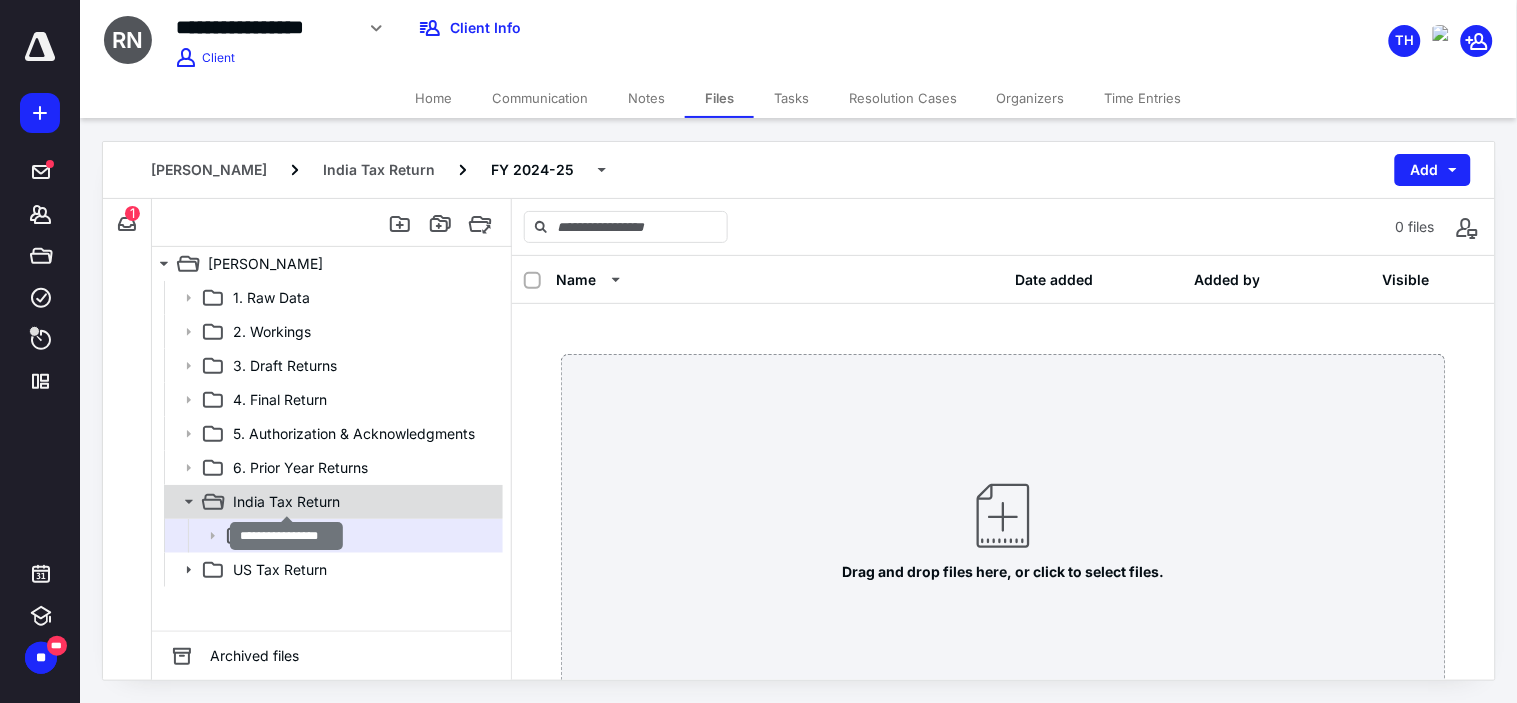 click on "India Tax Return" at bounding box center (286, 502) 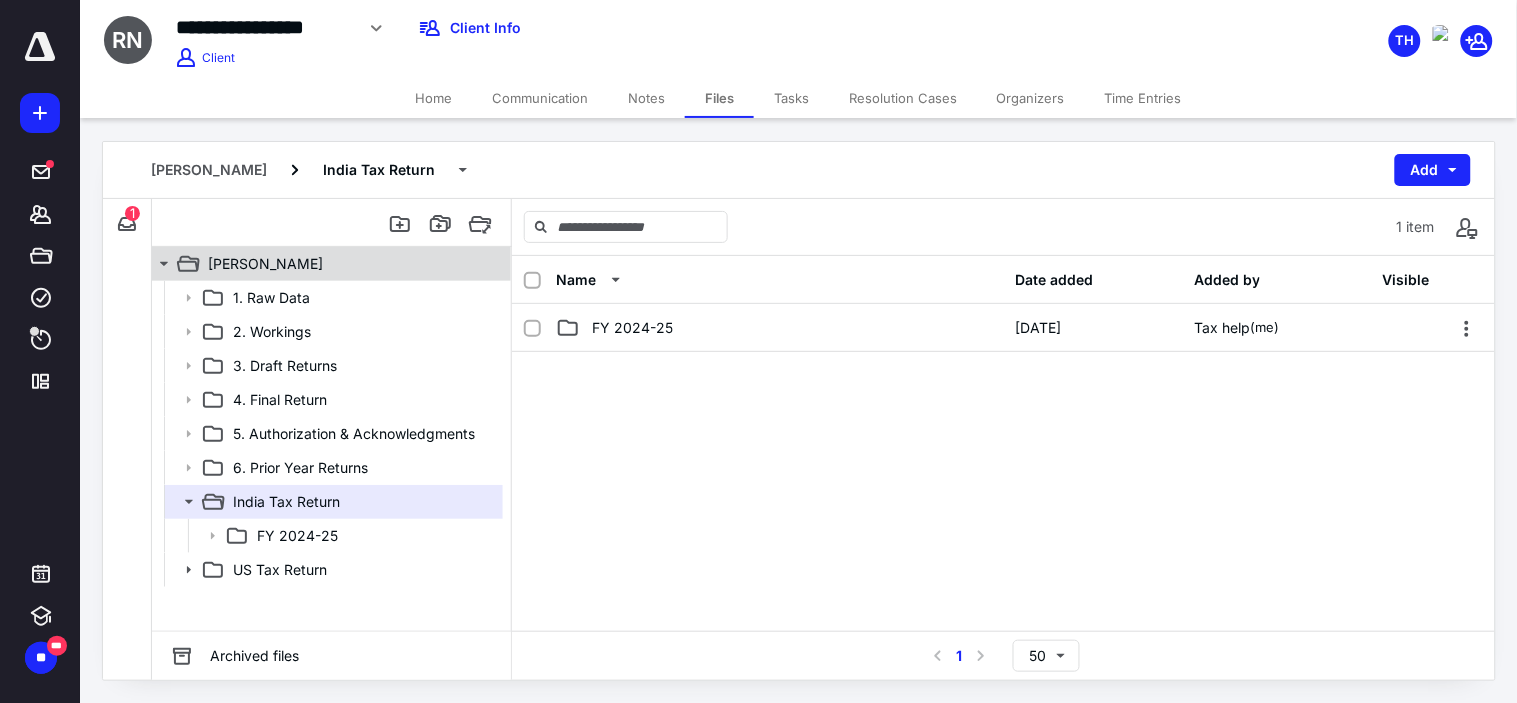 click on "[PERSON_NAME]" at bounding box center [344, 264] 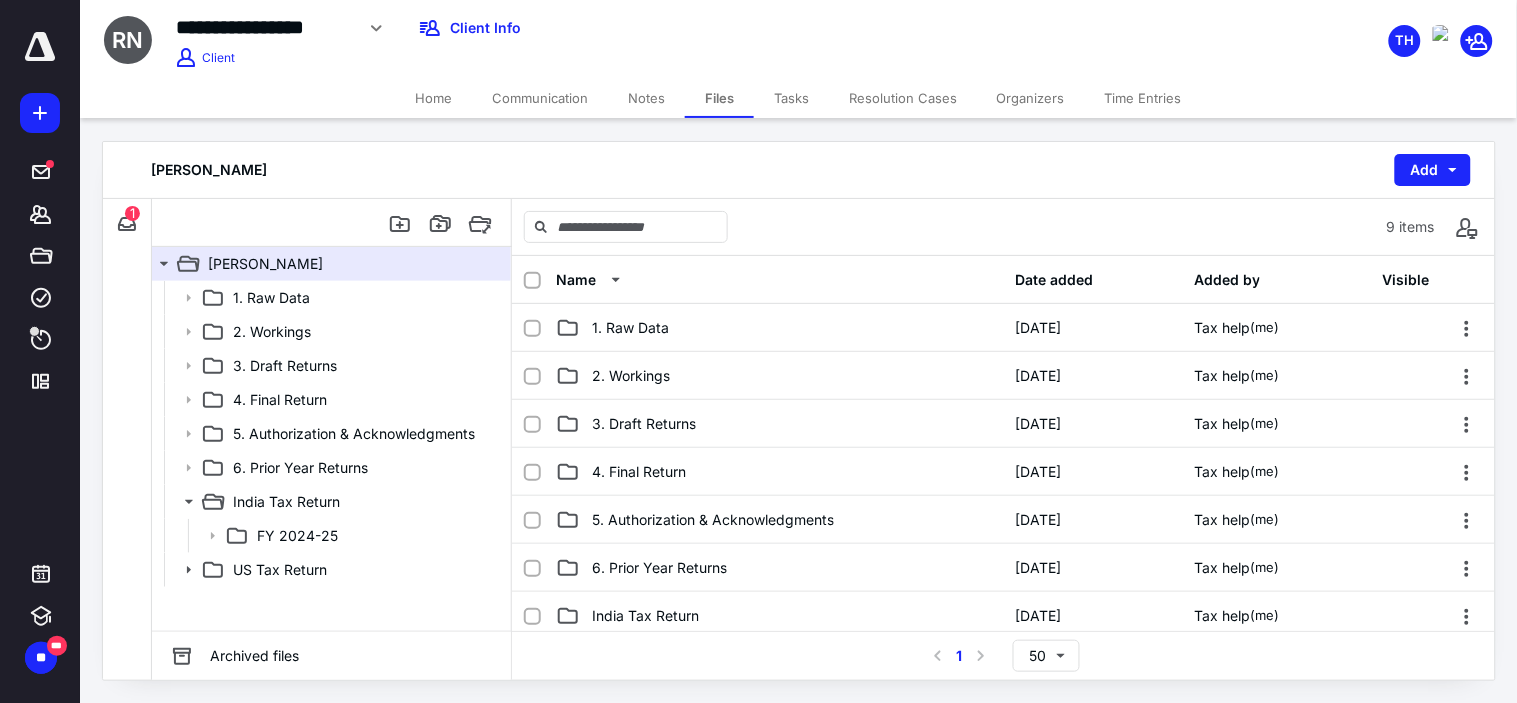 click at bounding box center [540, 280] 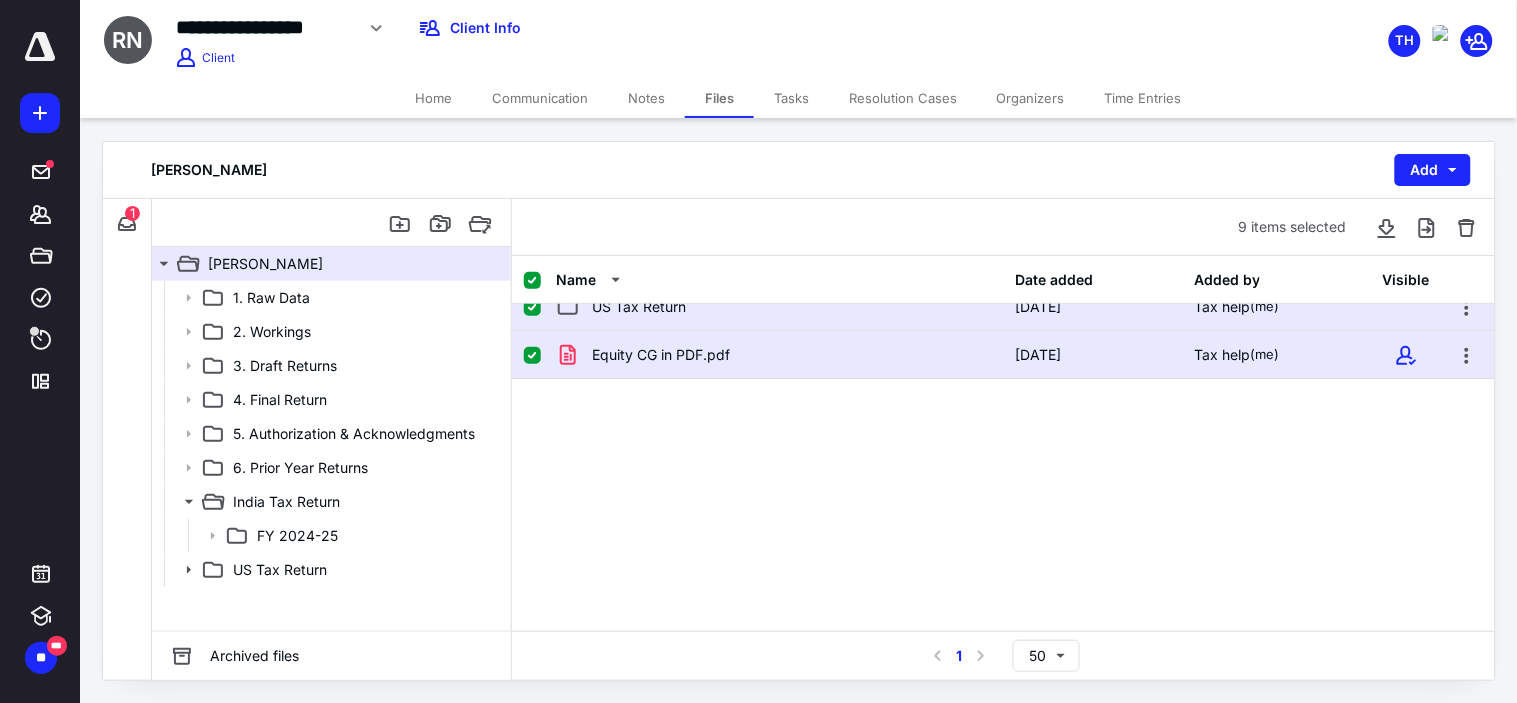 scroll, scrollTop: 135, scrollLeft: 0, axis: vertical 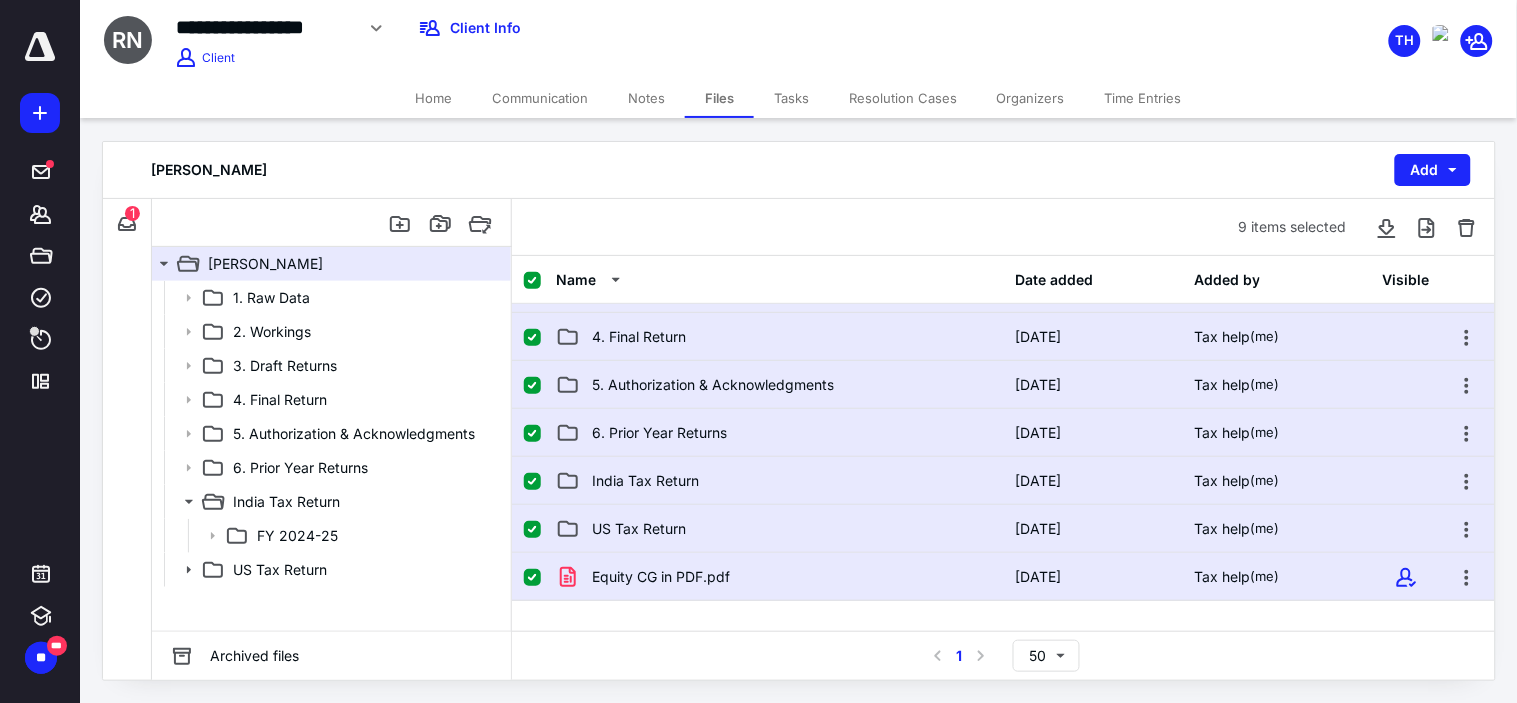 click at bounding box center [532, 482] 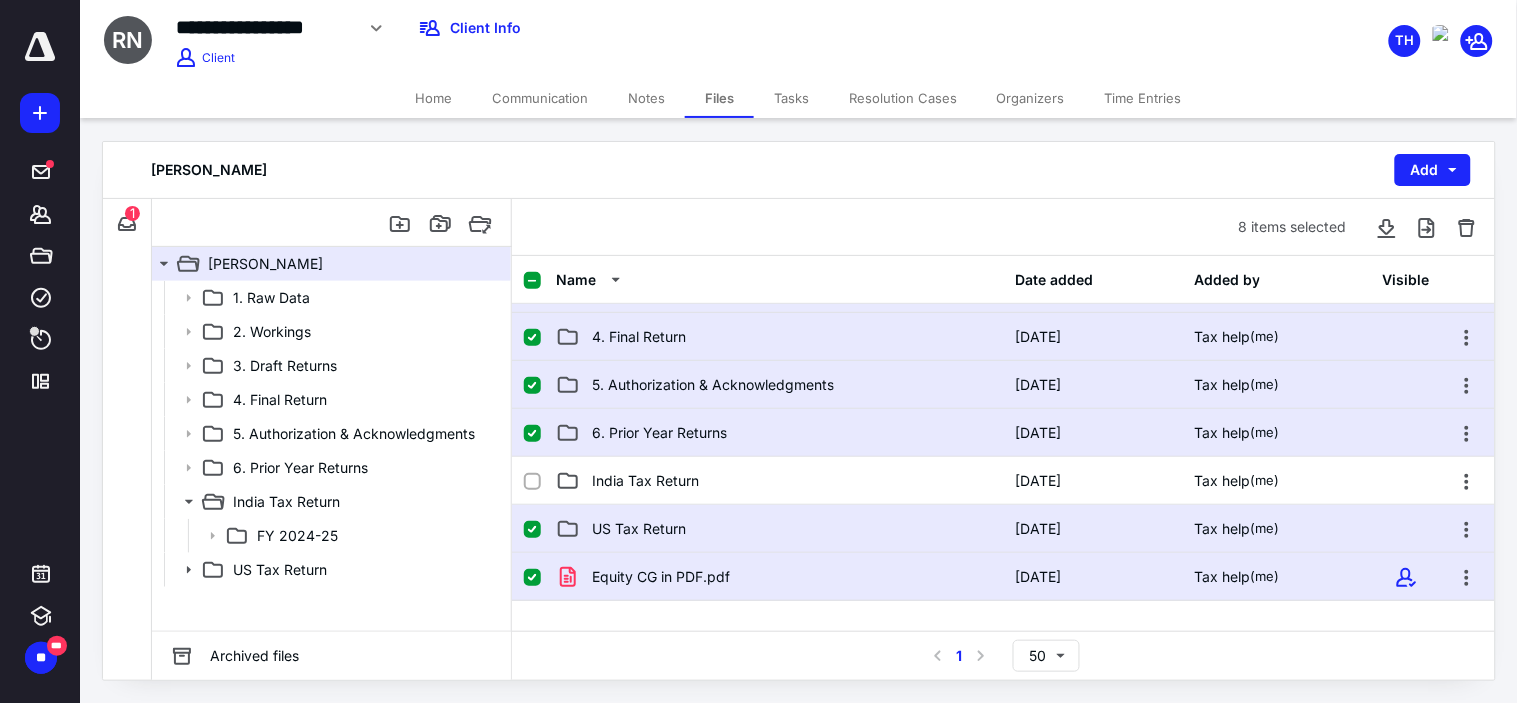 click at bounding box center [532, 530] 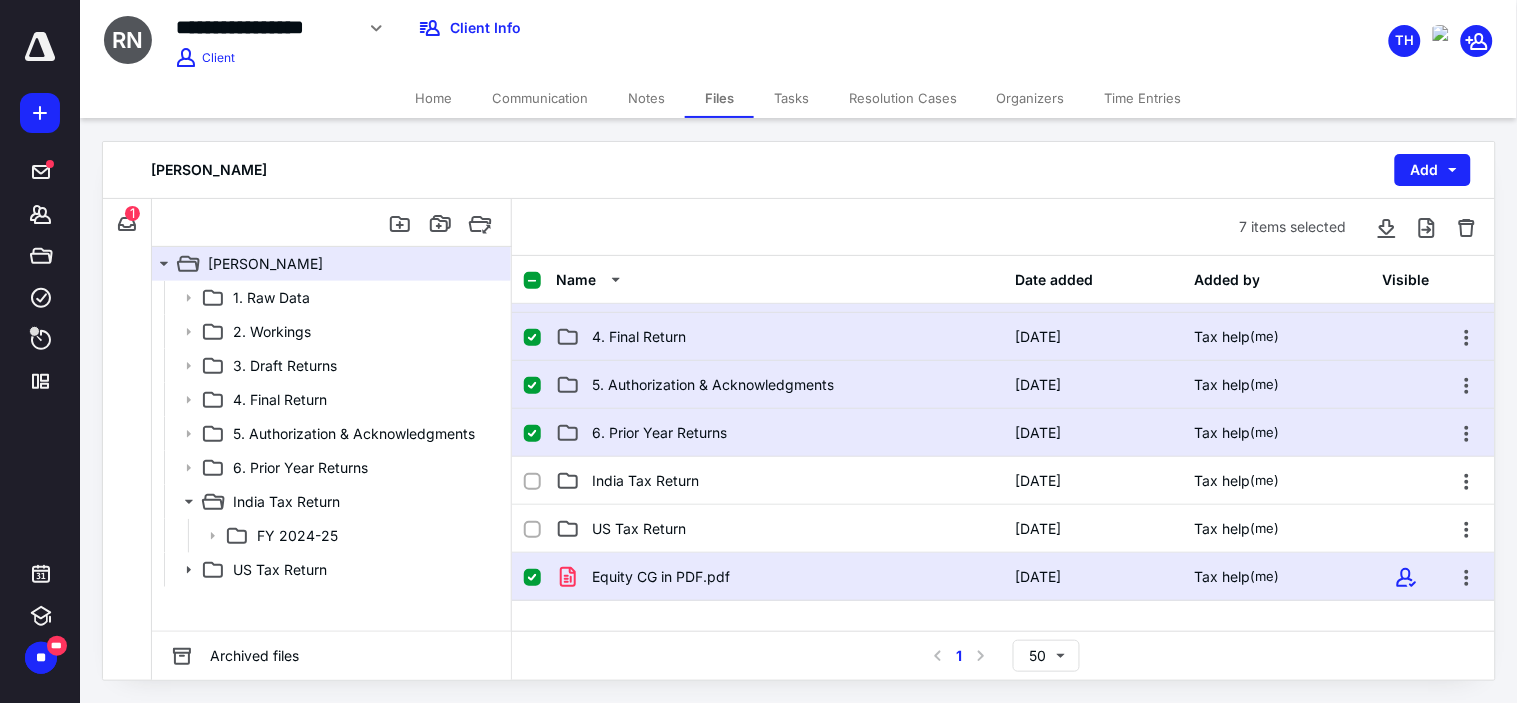 click on "Equity CG in PDF.pdf [DATE] Tax help  (me)" at bounding box center (1003, 577) 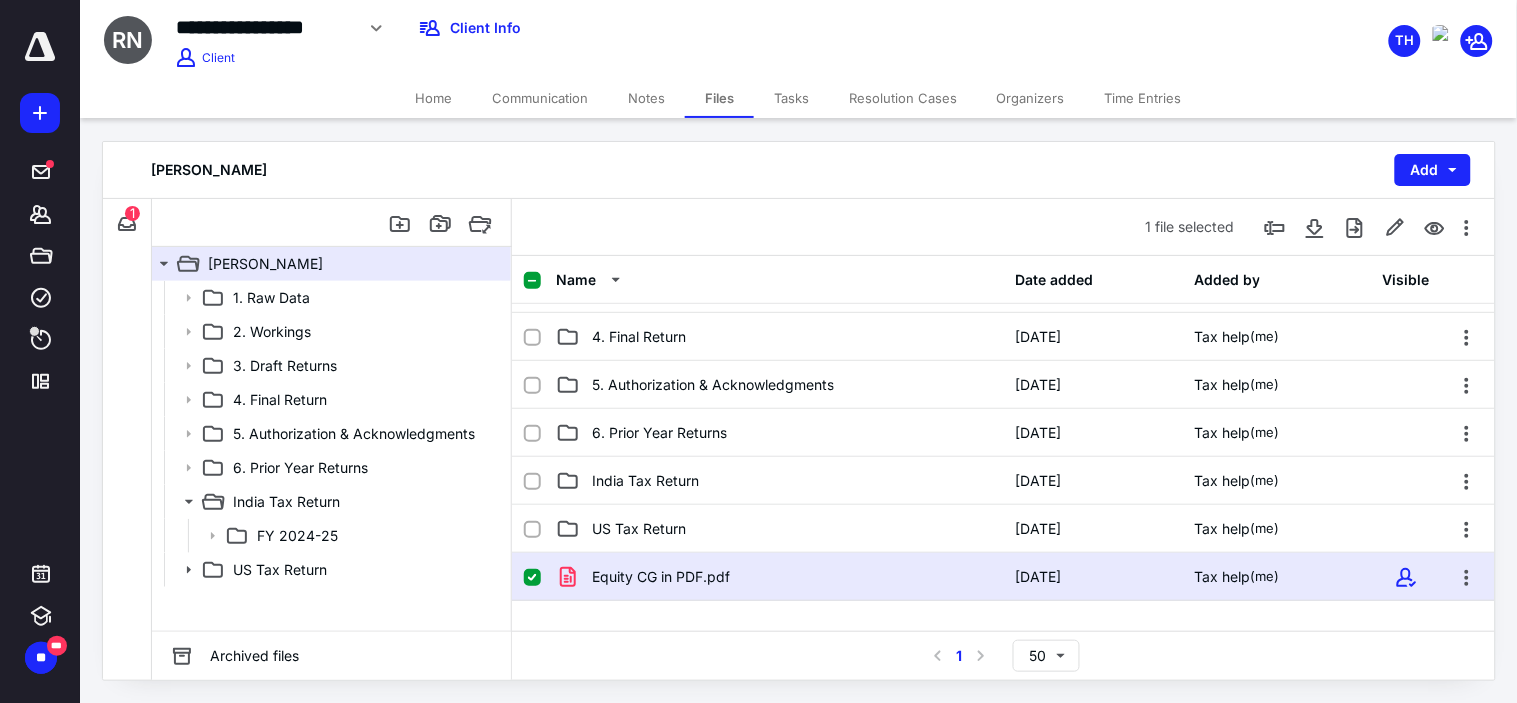 click 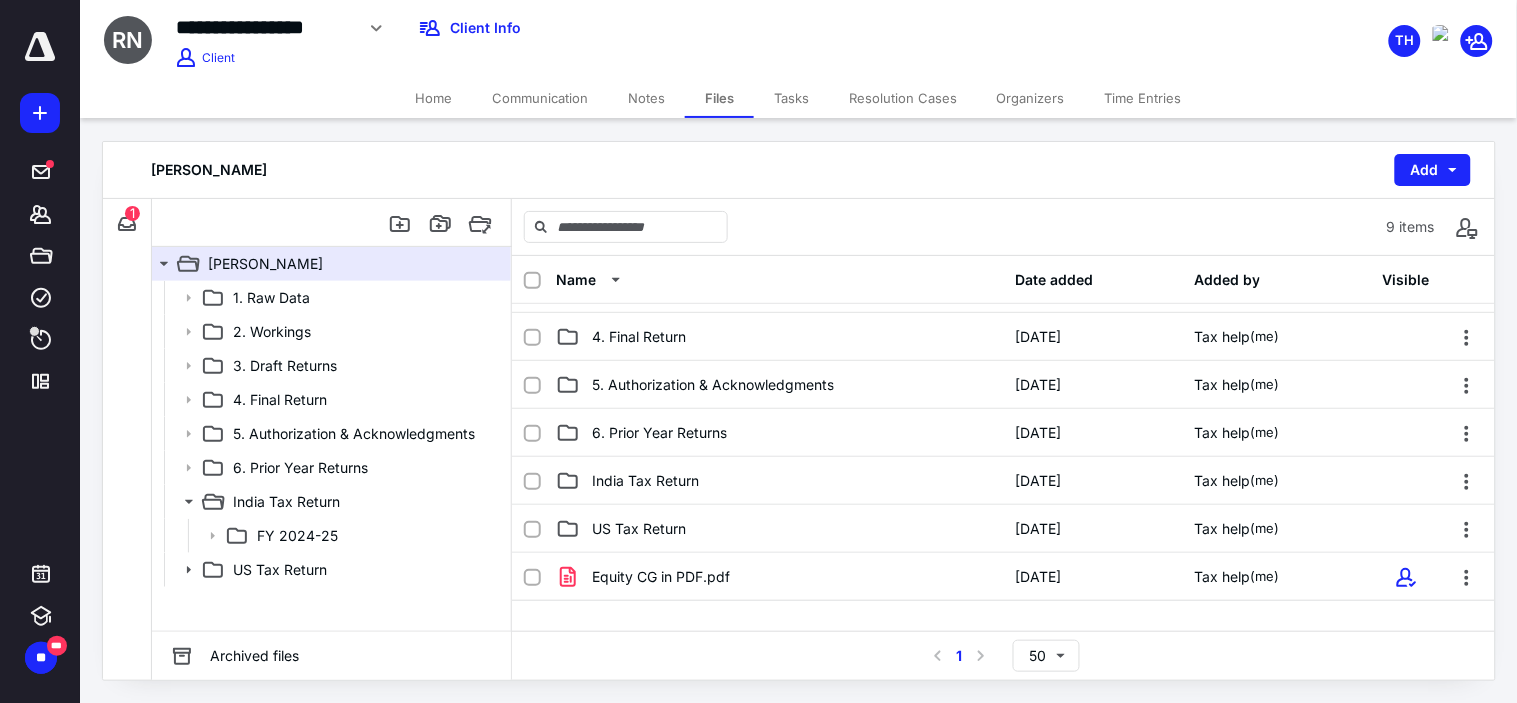 click at bounding box center (532, 281) 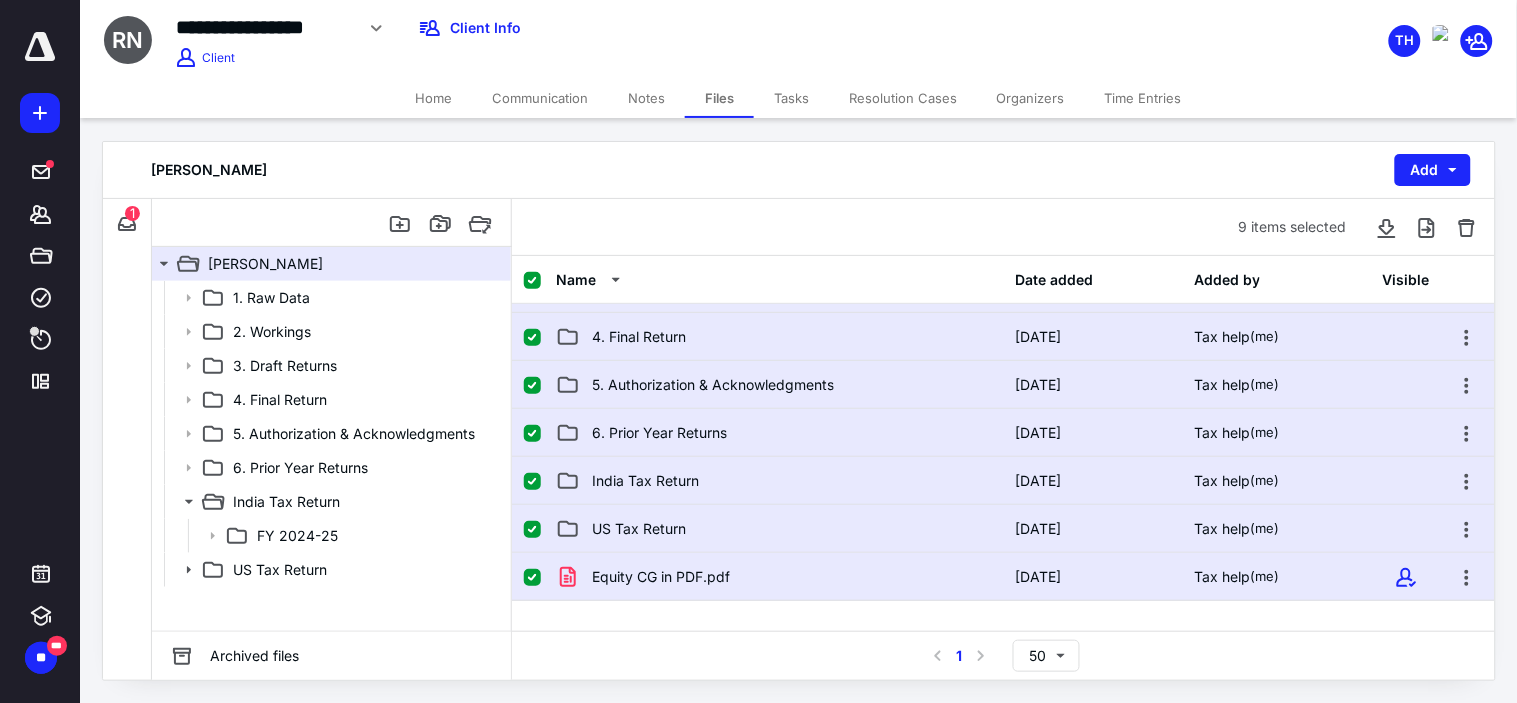 click at bounding box center (532, 578) 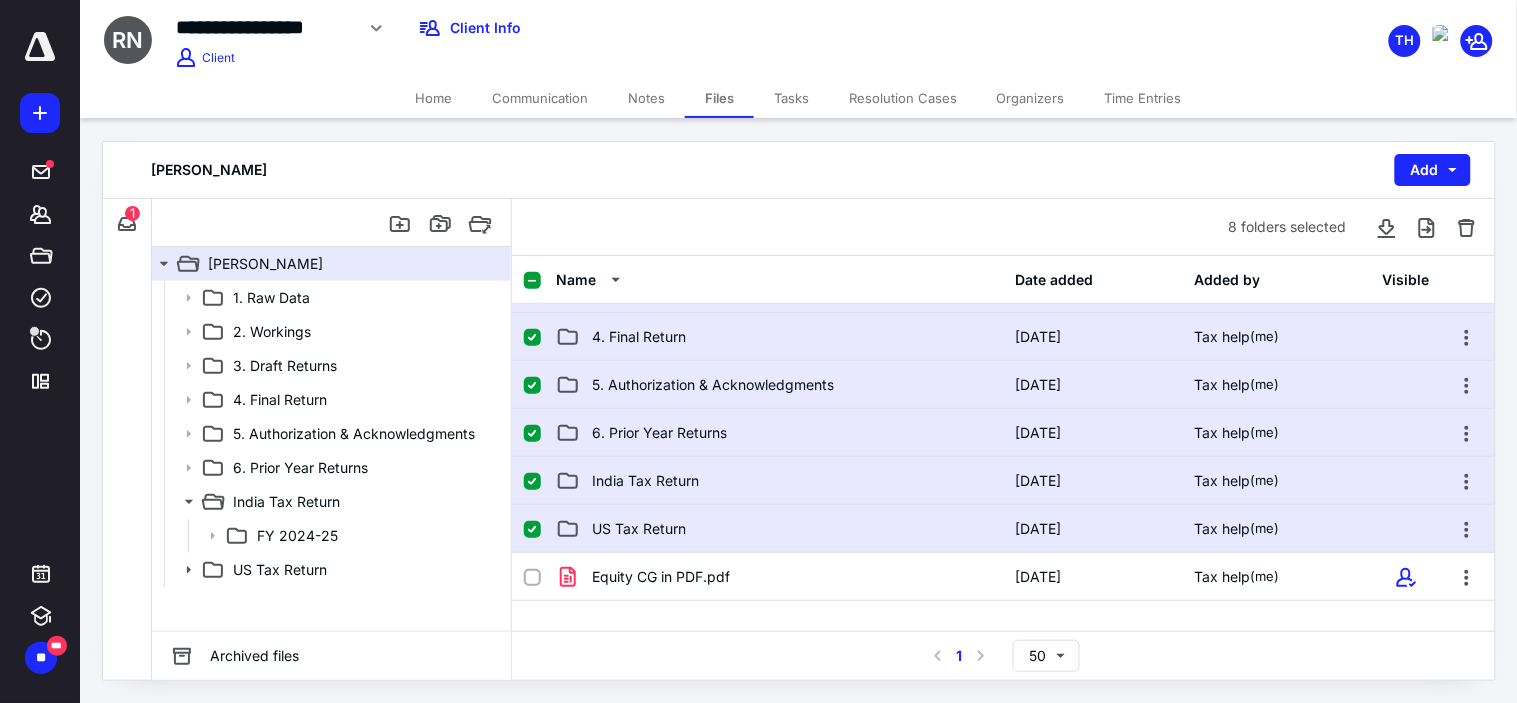 click at bounding box center (540, 529) 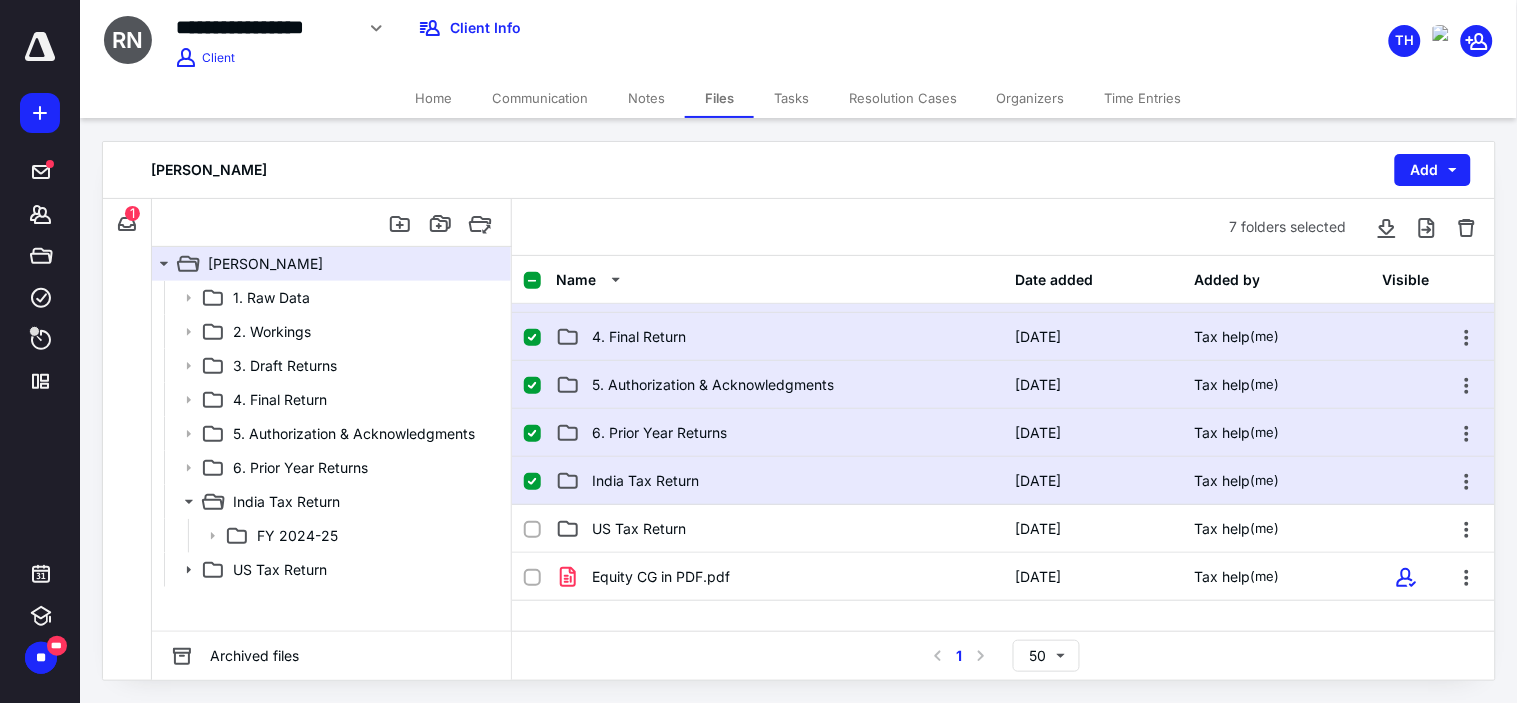 click 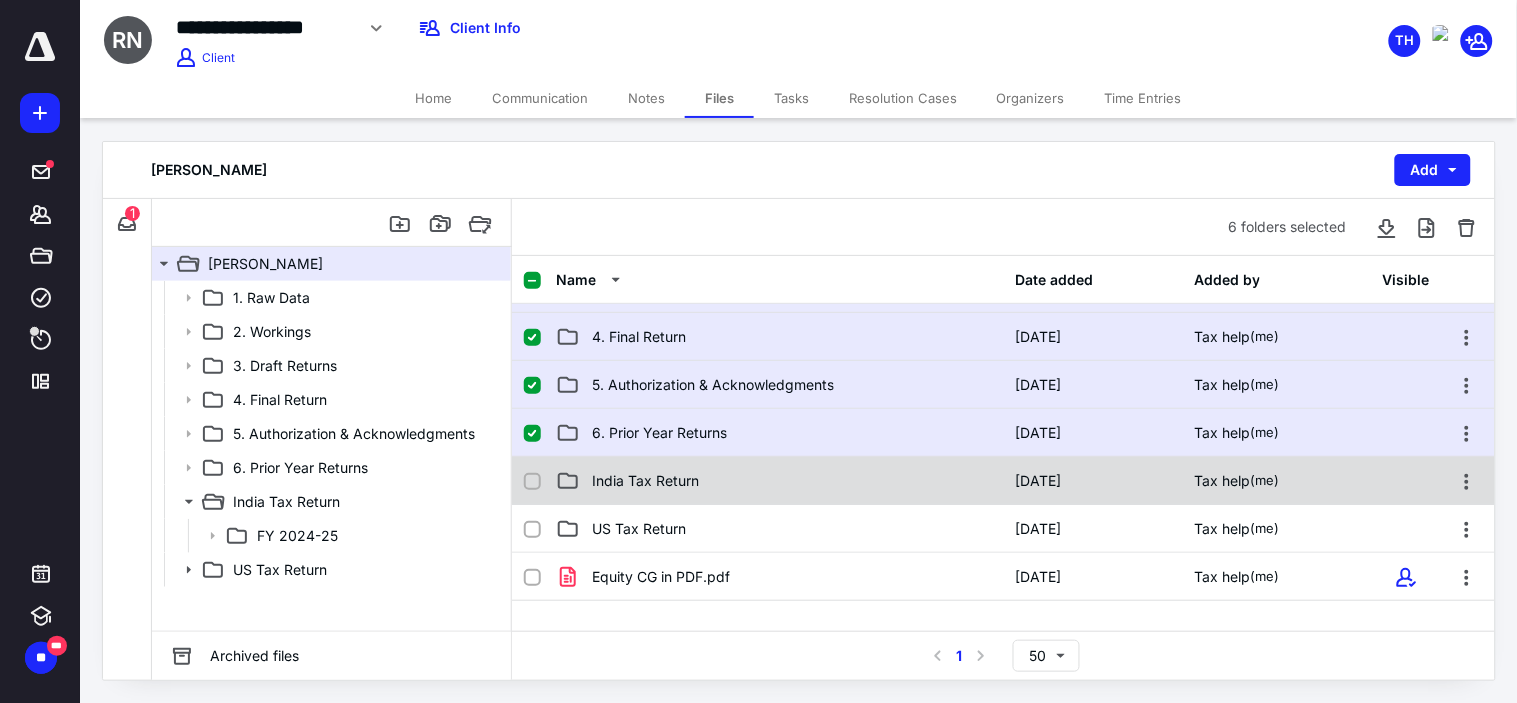 scroll, scrollTop: 0, scrollLeft: 0, axis: both 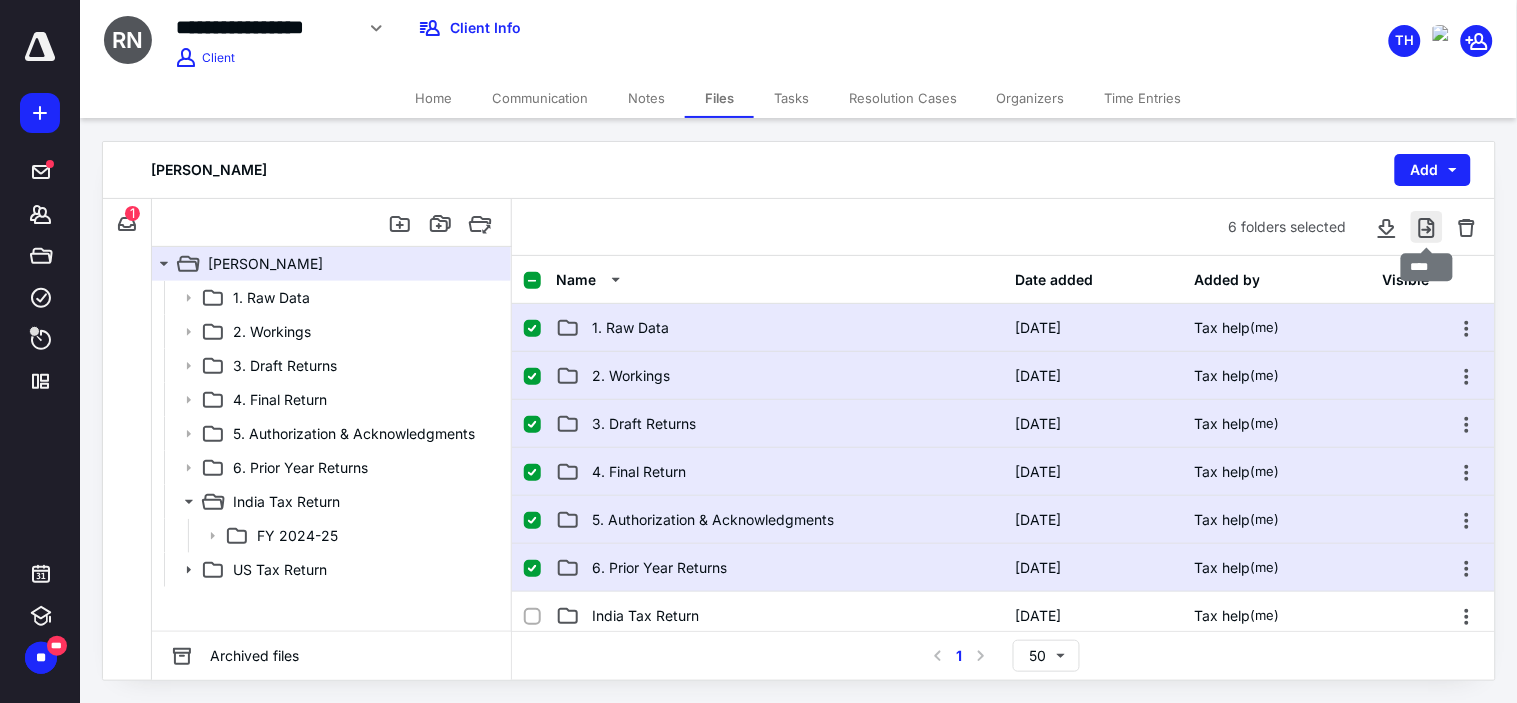 click at bounding box center [1427, 227] 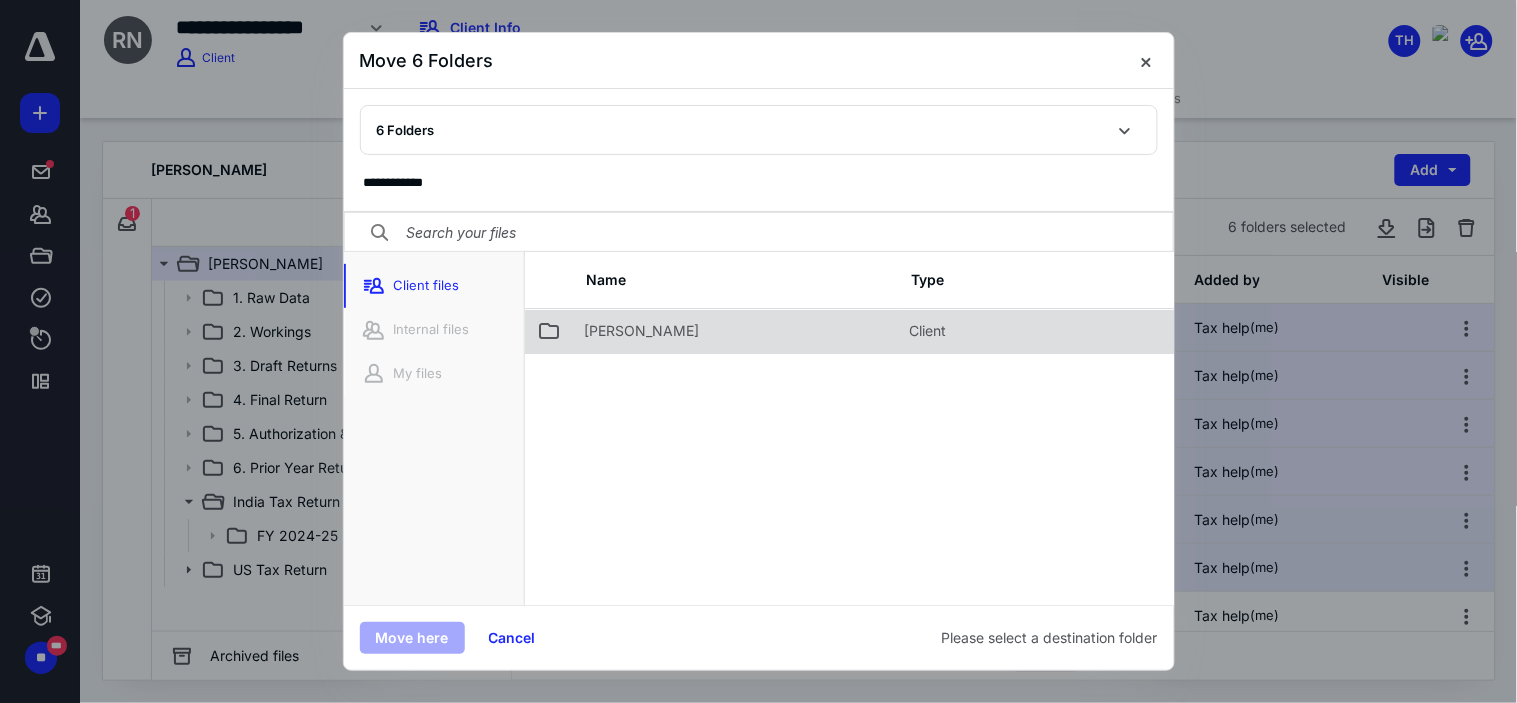 click on "[PERSON_NAME]" at bounding box center [735, 331] 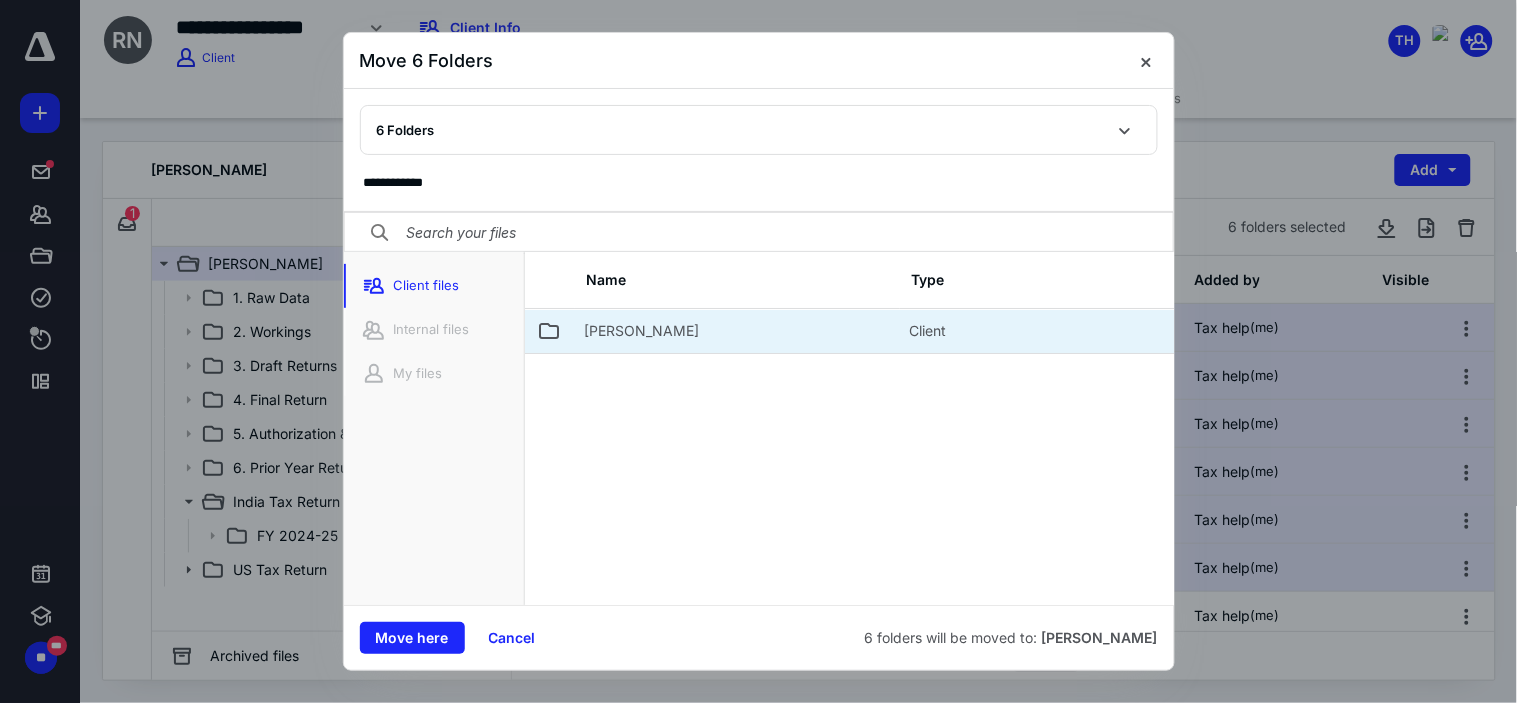 click on "[PERSON_NAME]" at bounding box center (735, 331) 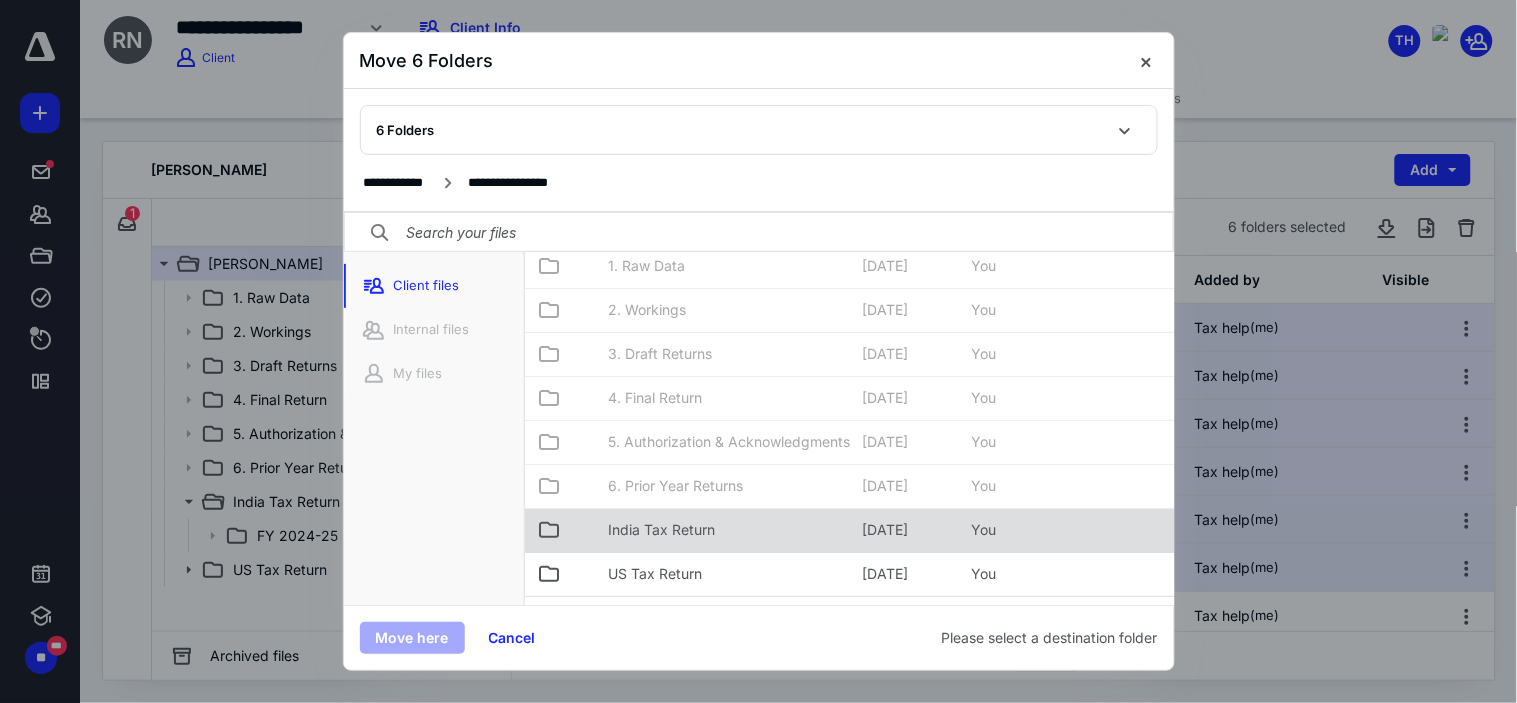 scroll, scrollTop: 116, scrollLeft: 0, axis: vertical 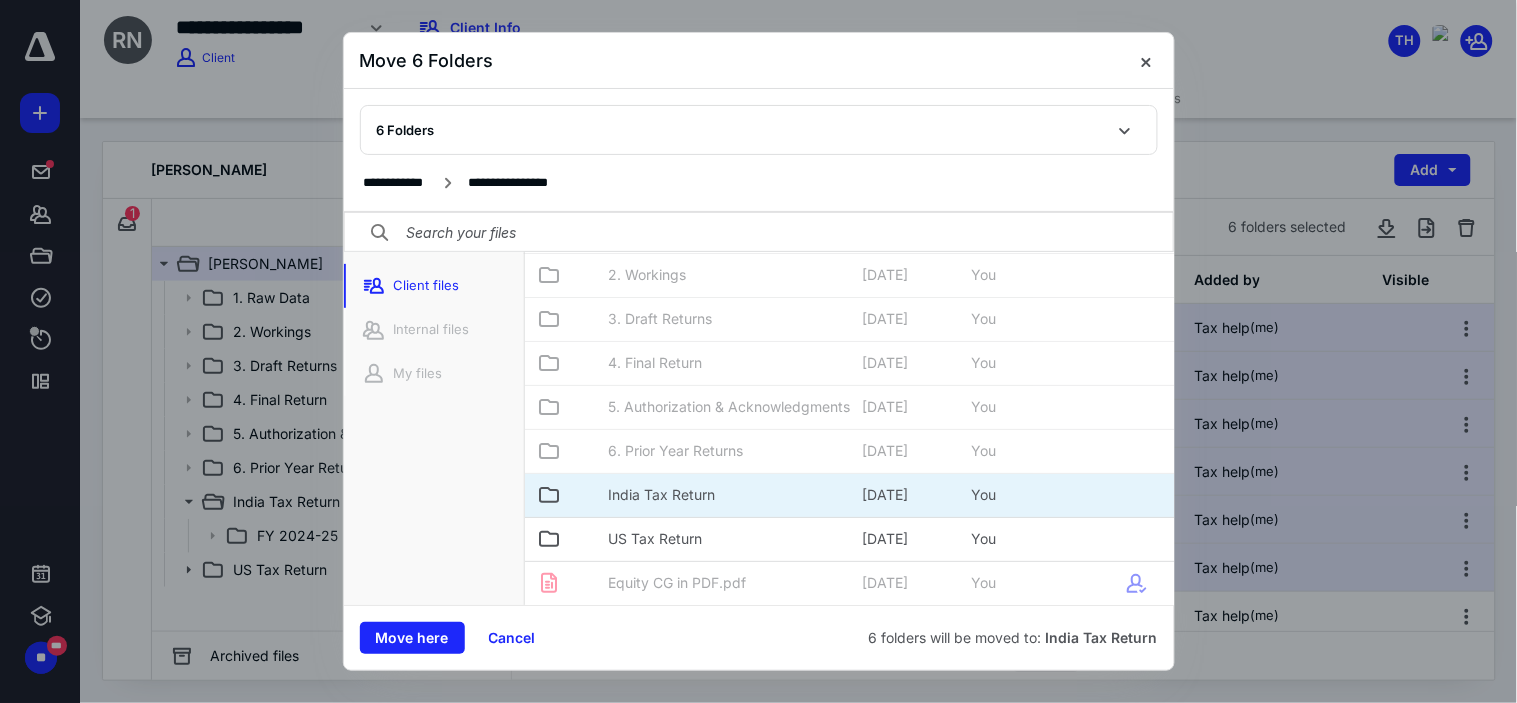 click on "India Tax Return" at bounding box center [662, 495] 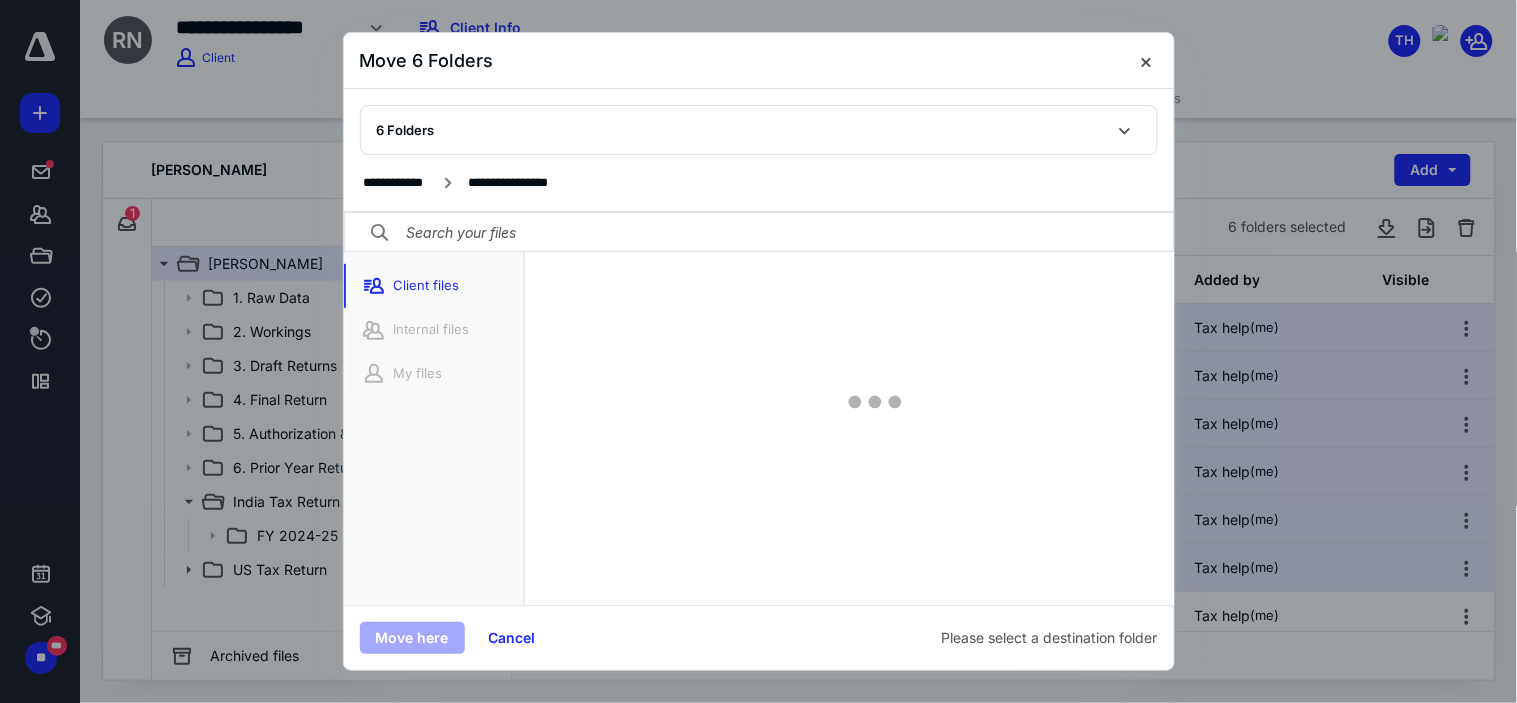 scroll, scrollTop: 0, scrollLeft: 0, axis: both 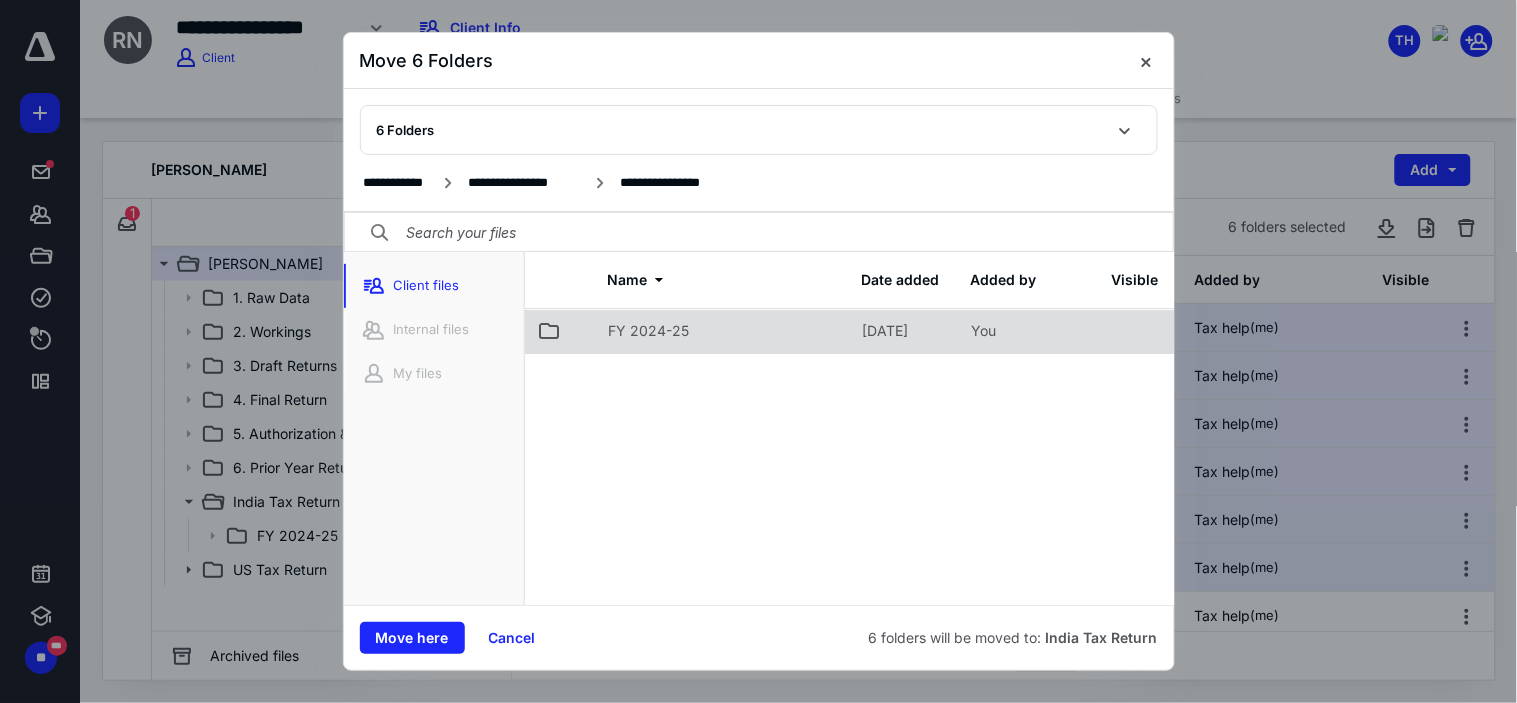 click on "FY 2024-25" at bounding box center (724, 331) 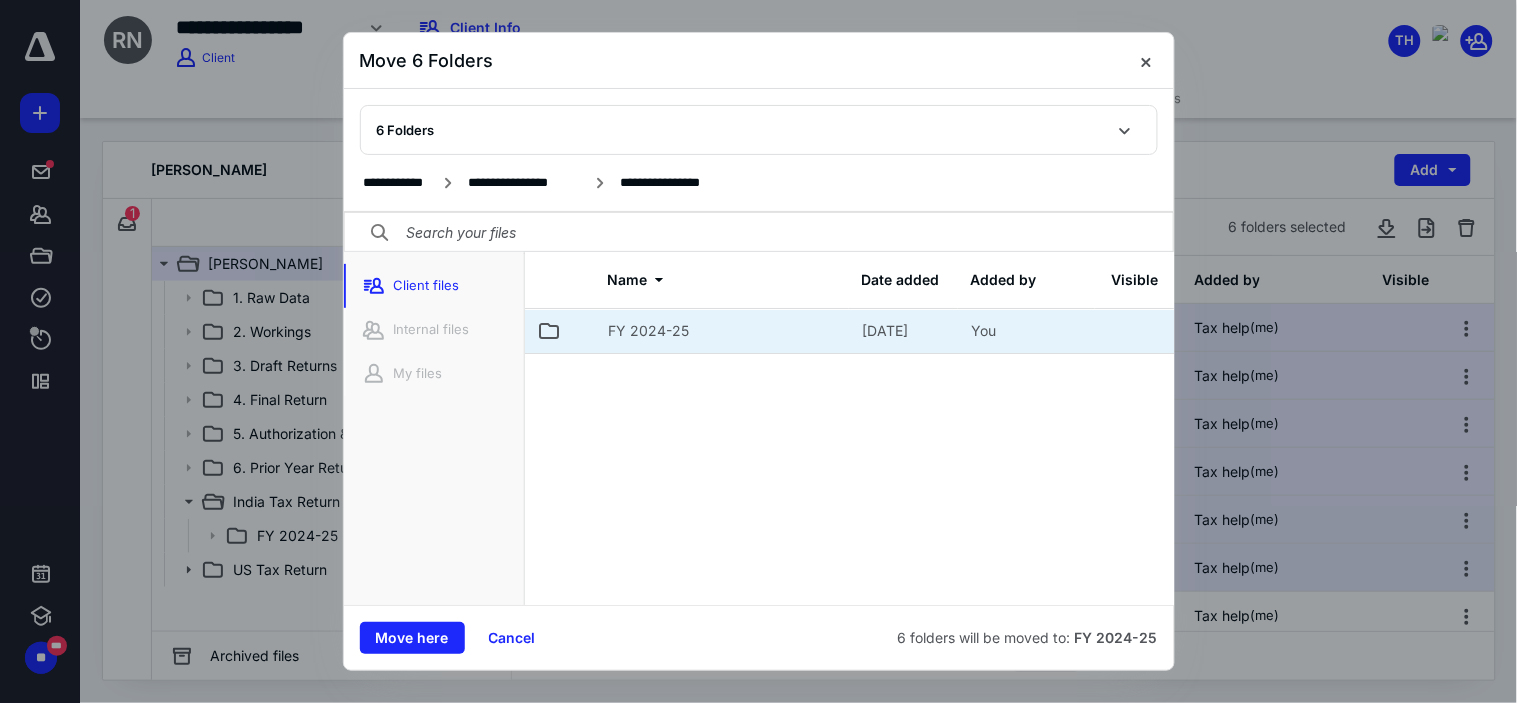 click on "FY 2024-25" at bounding box center [724, 331] 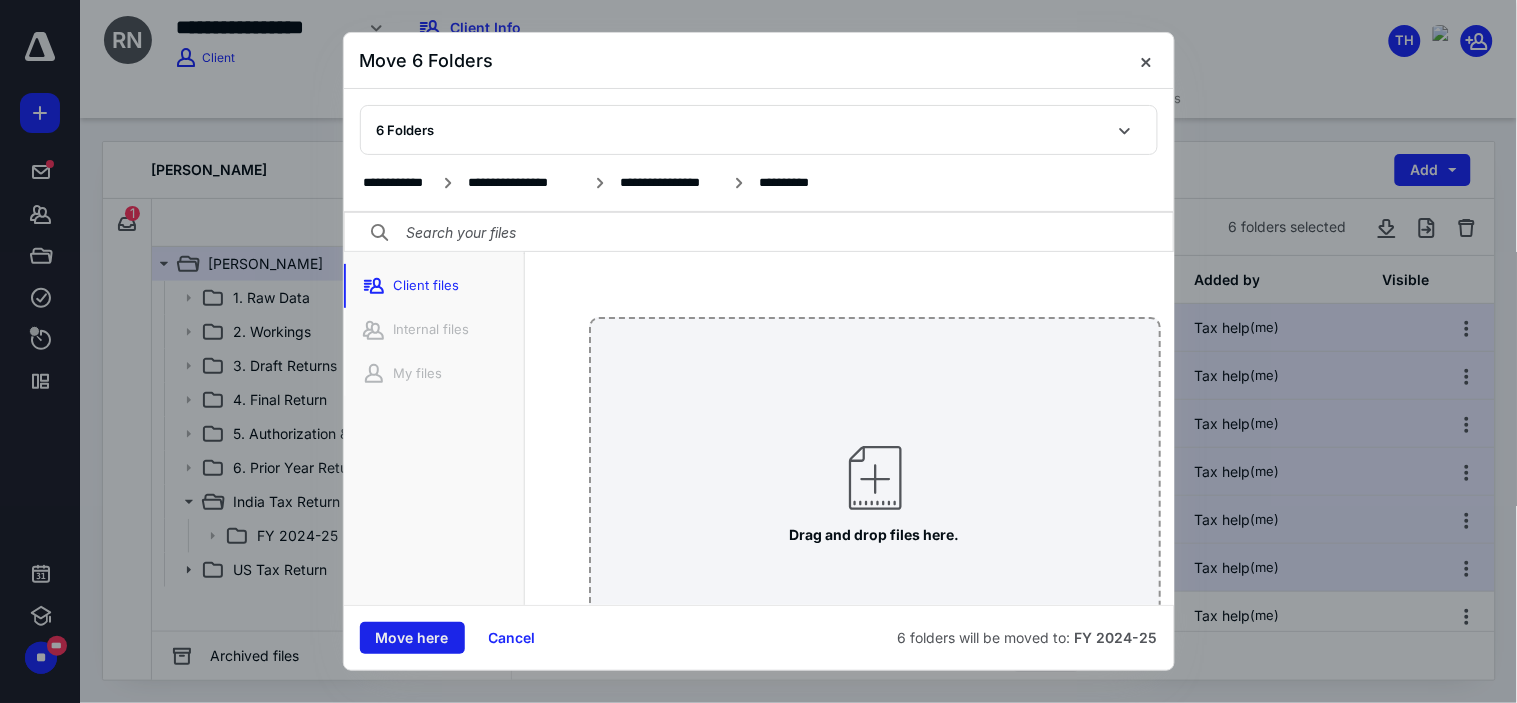 click on "Move here" at bounding box center (412, 638) 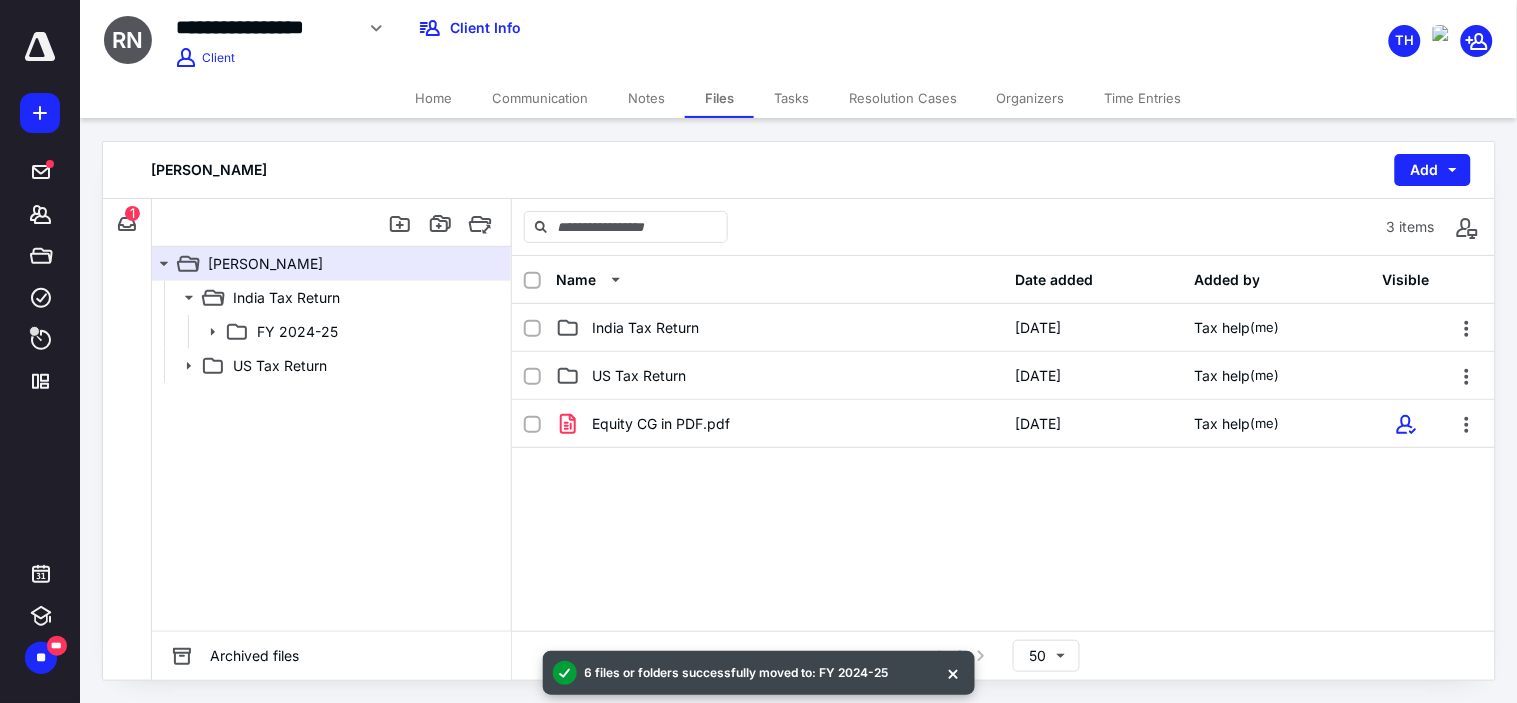 click on "Equity CG in PDF.pdf [DATE] Tax help  (me)" at bounding box center [1003, 550] 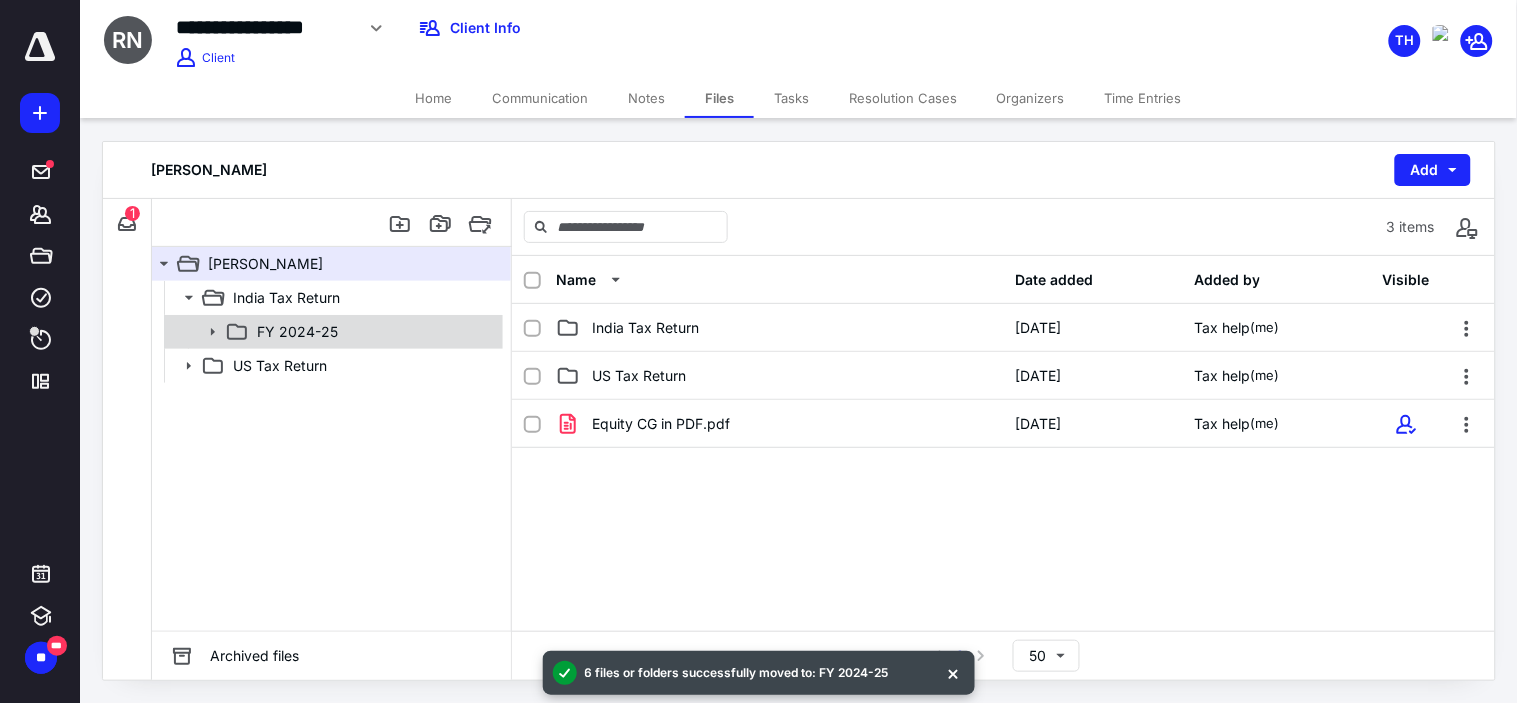 click on "FY 2024-25" at bounding box center [374, 332] 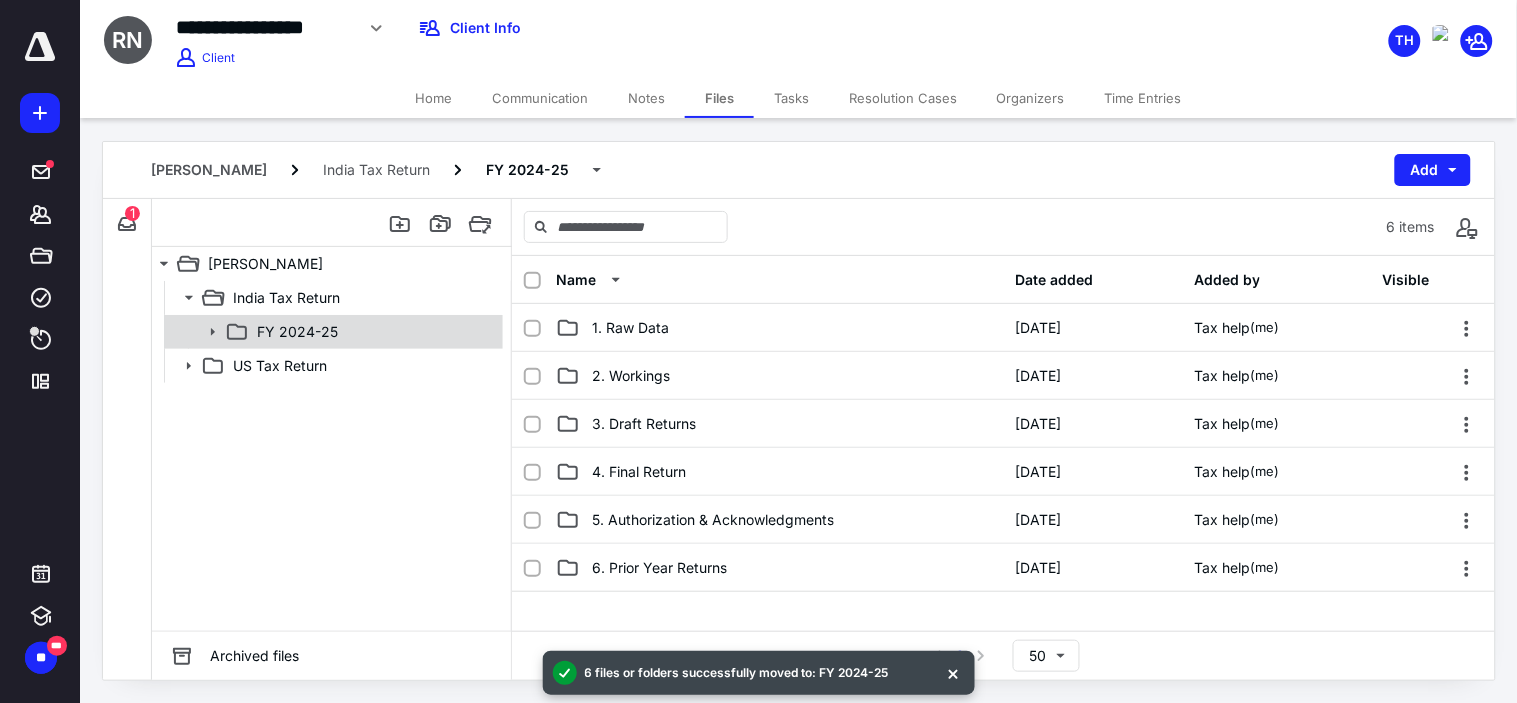 click on "FY 2024-25" at bounding box center [374, 332] 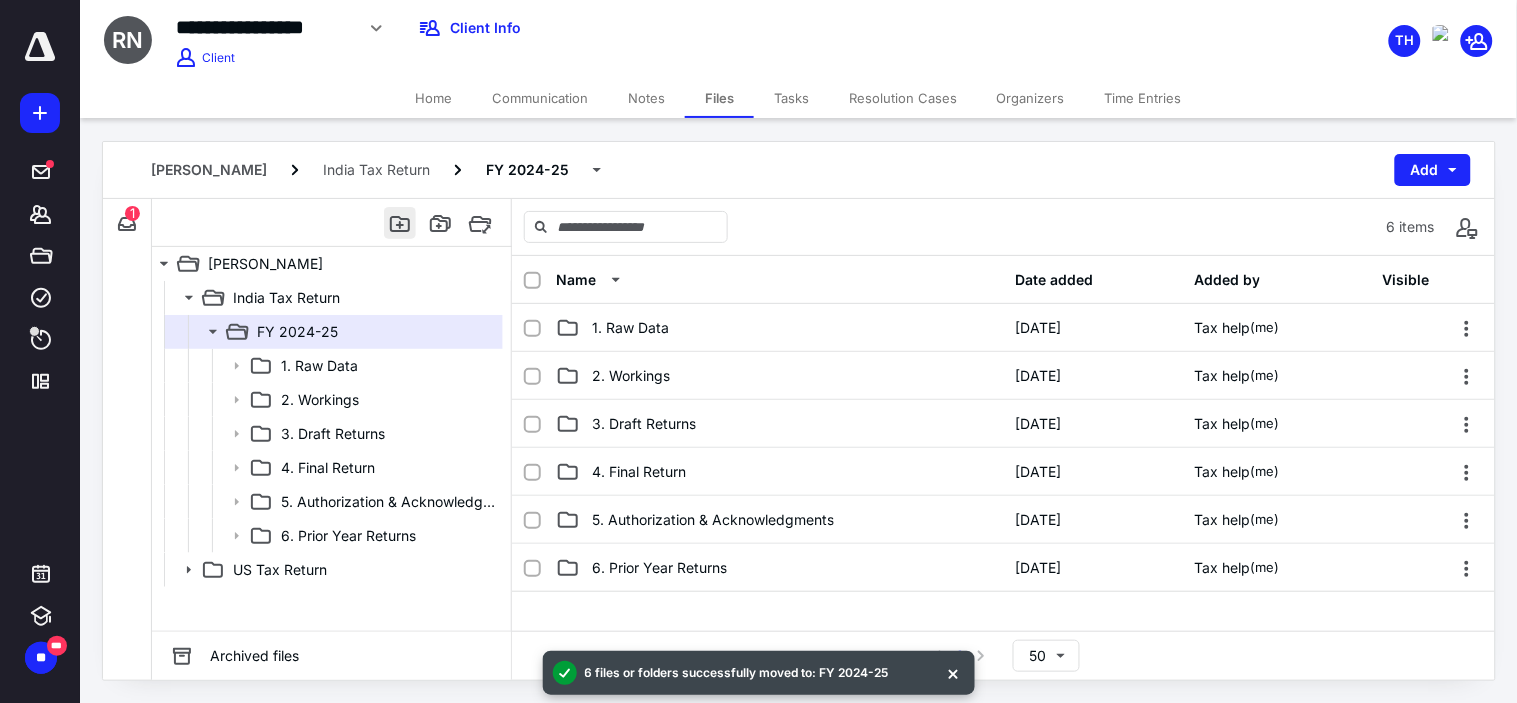 click at bounding box center (400, 223) 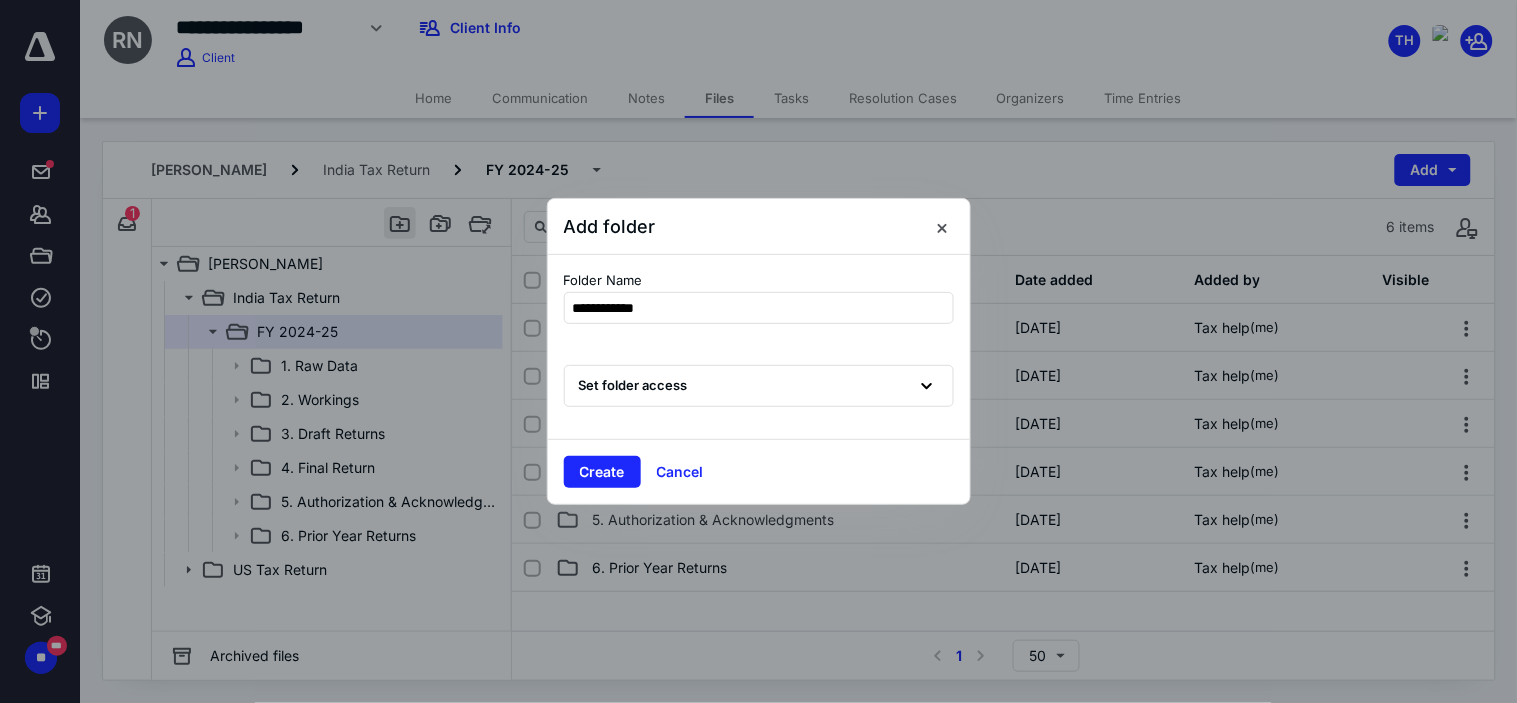 type on "**********" 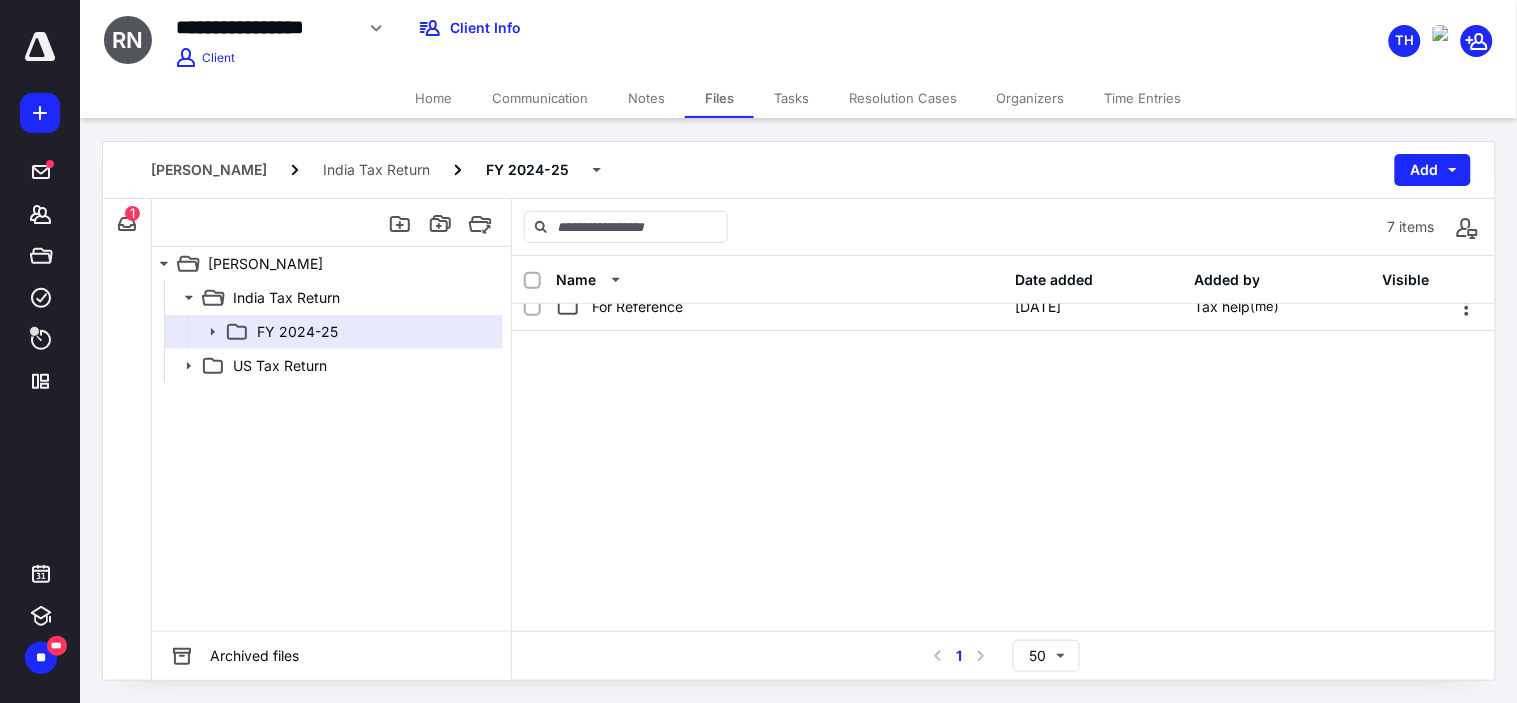 scroll, scrollTop: 87, scrollLeft: 0, axis: vertical 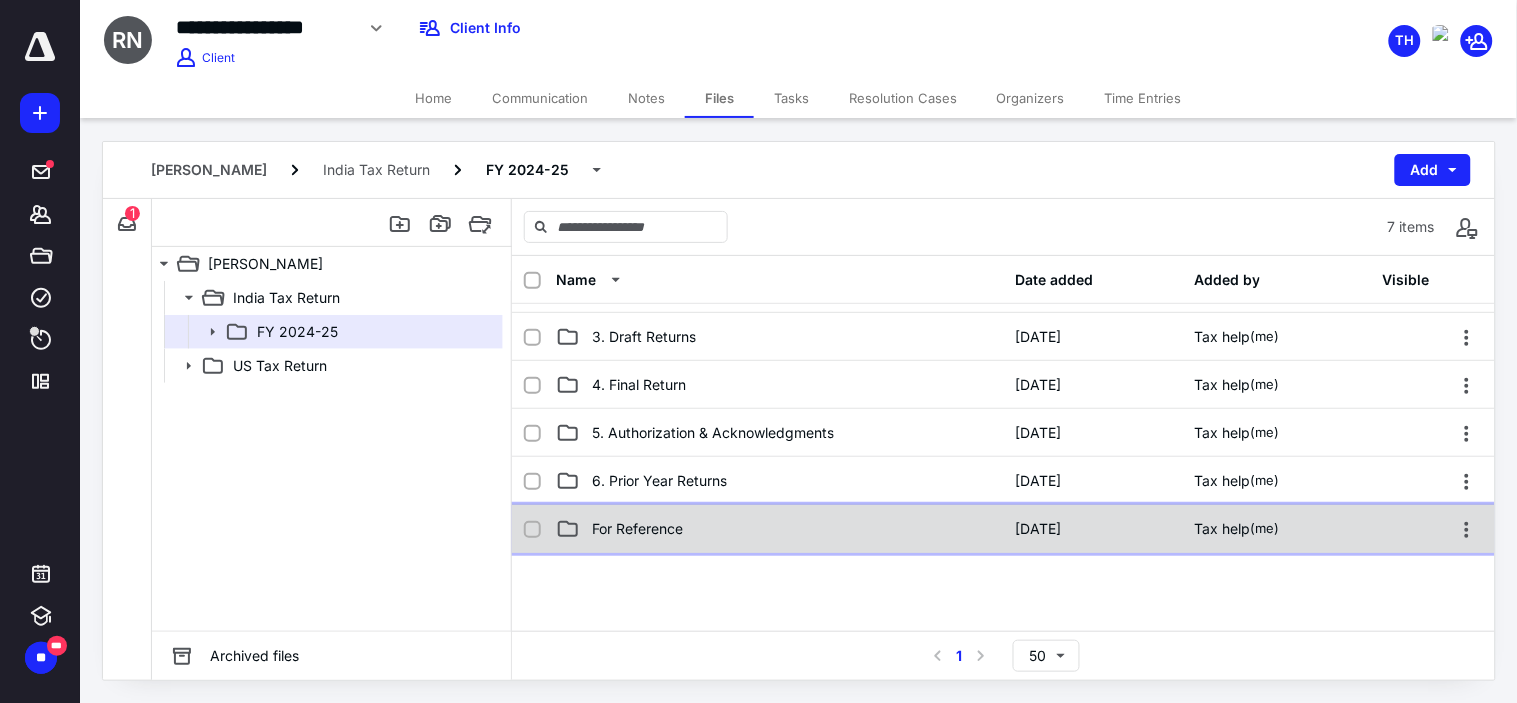 click on "For Reference" at bounding box center (637, 529) 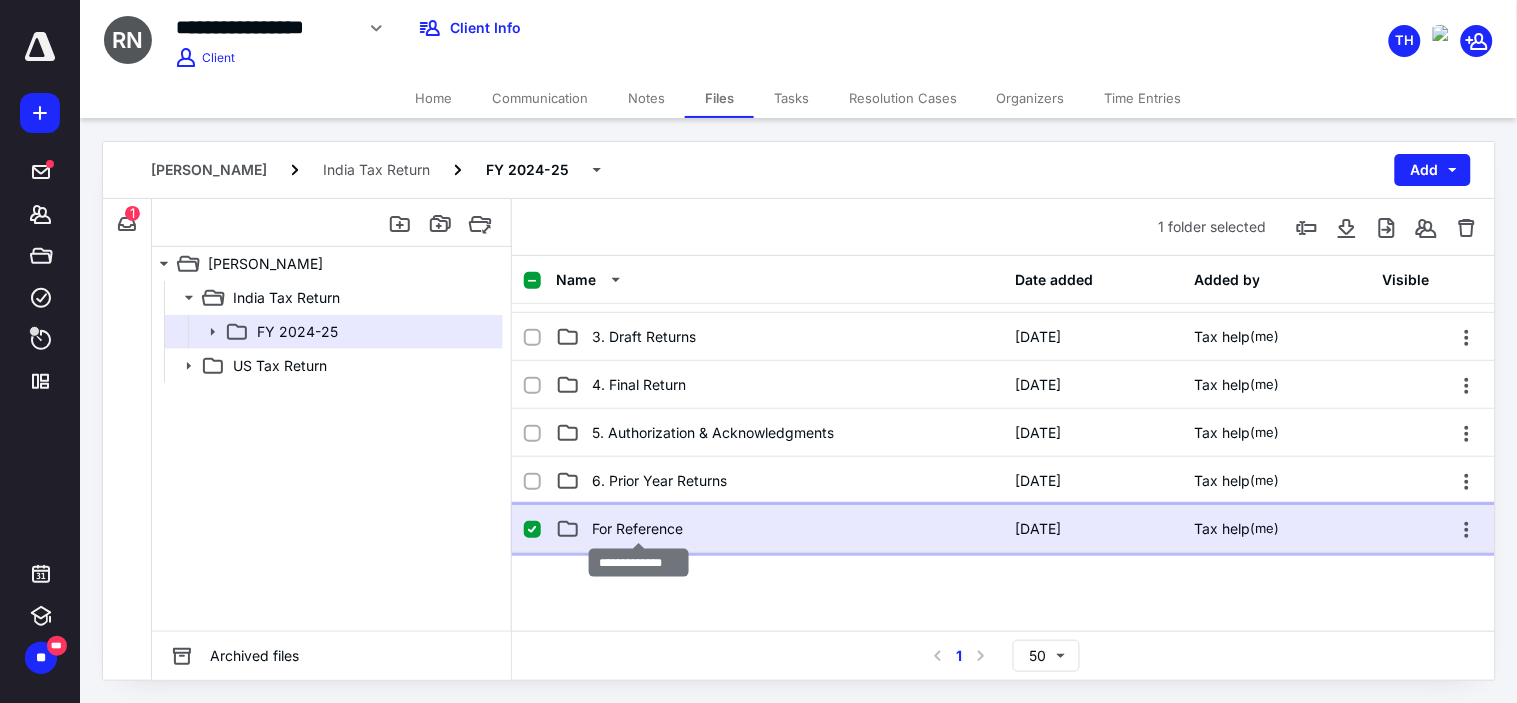 click on "For Reference" at bounding box center [637, 529] 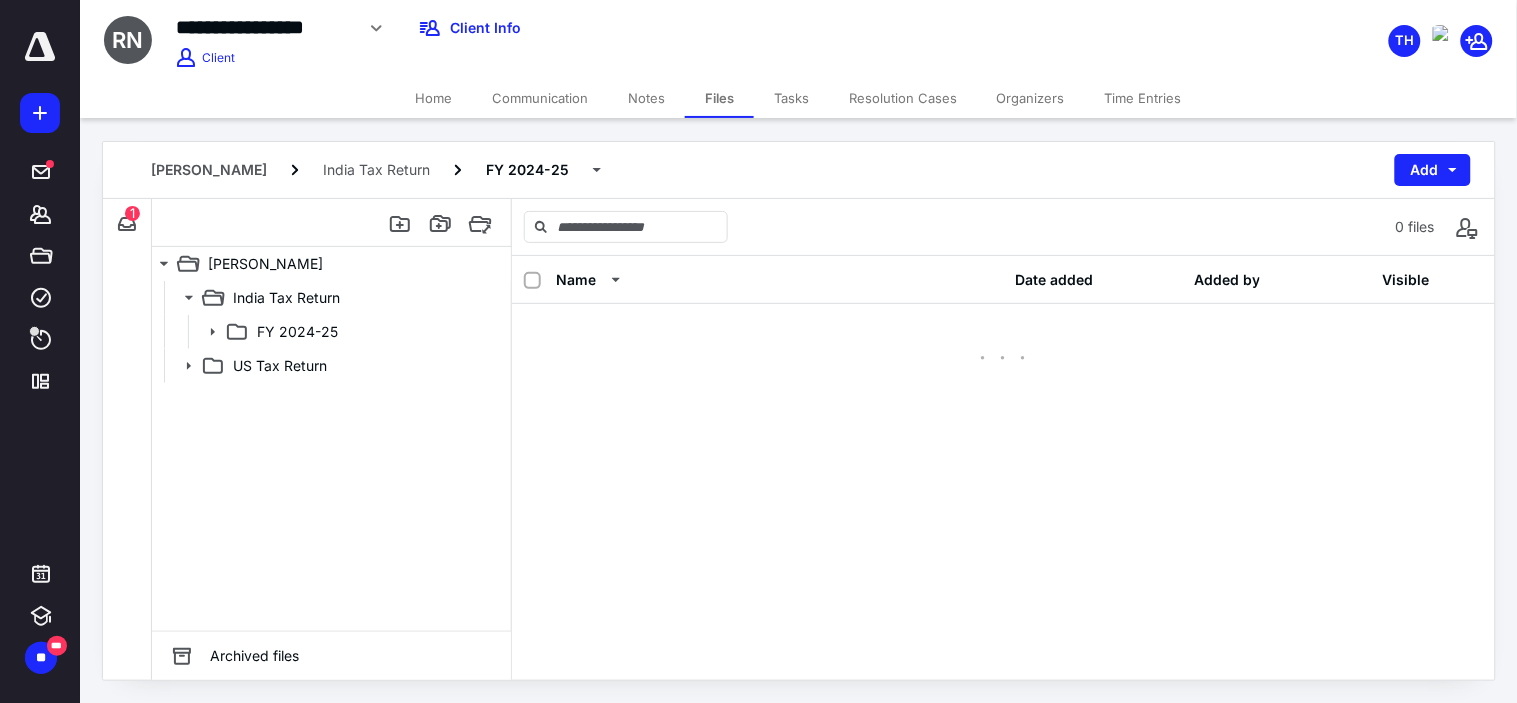 scroll, scrollTop: 0, scrollLeft: 0, axis: both 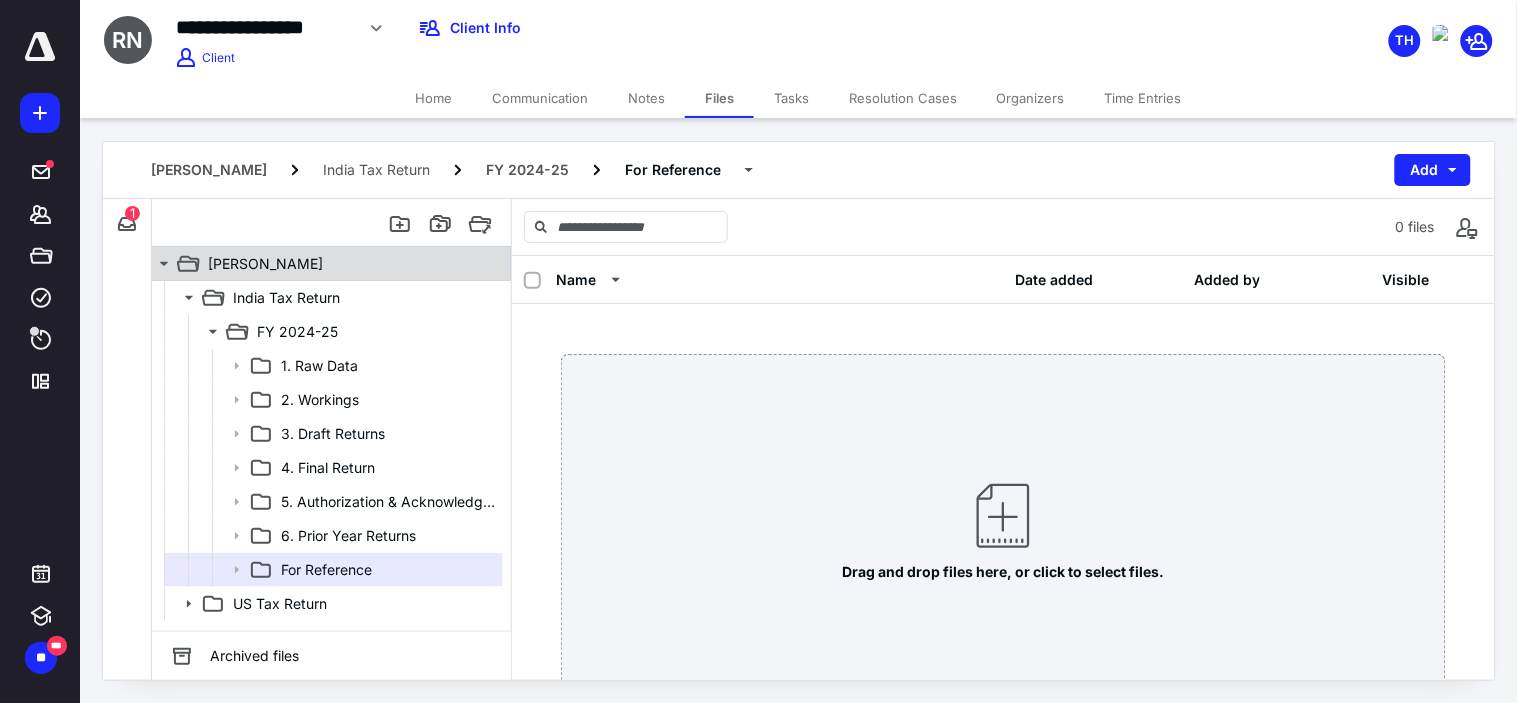 click on "[PERSON_NAME]" at bounding box center [320, 264] 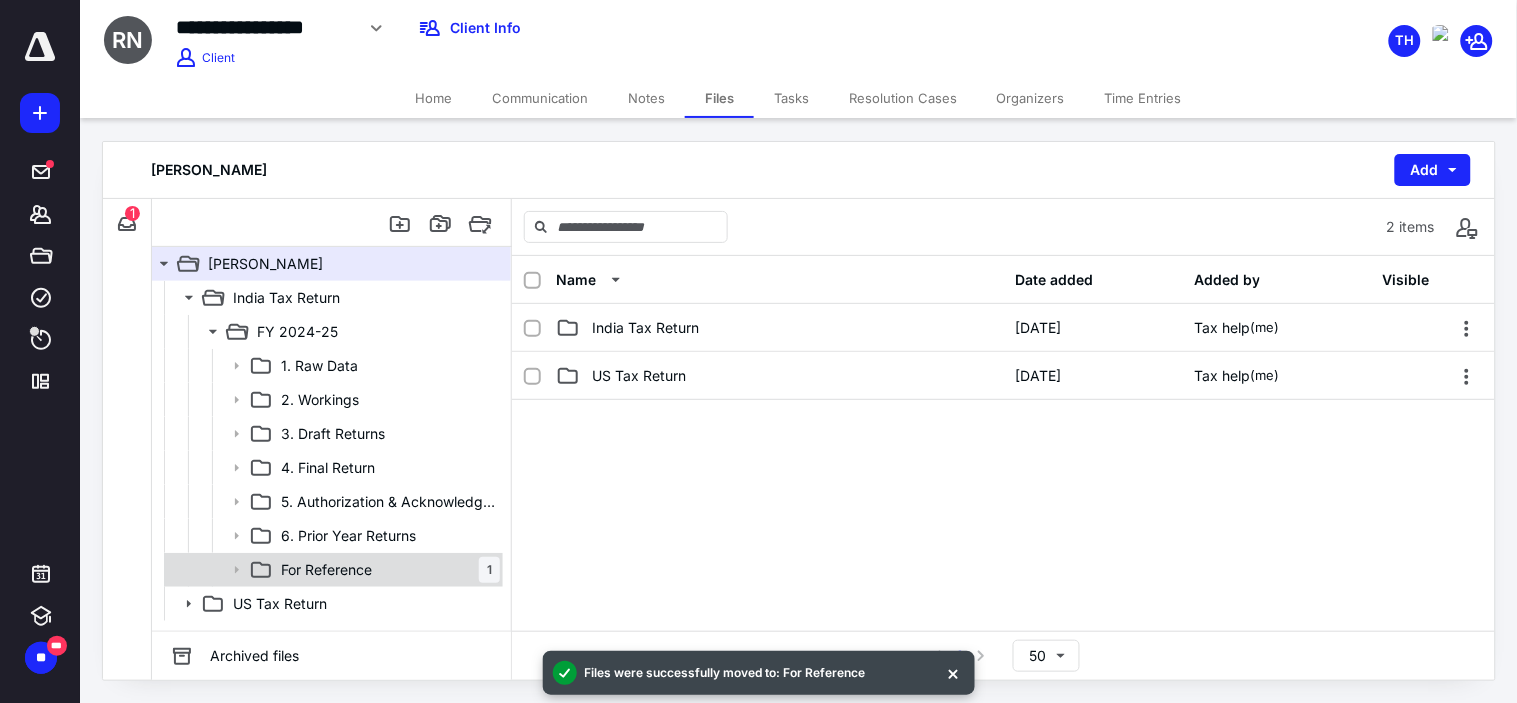click on "For Reference 1" at bounding box center (332, 570) 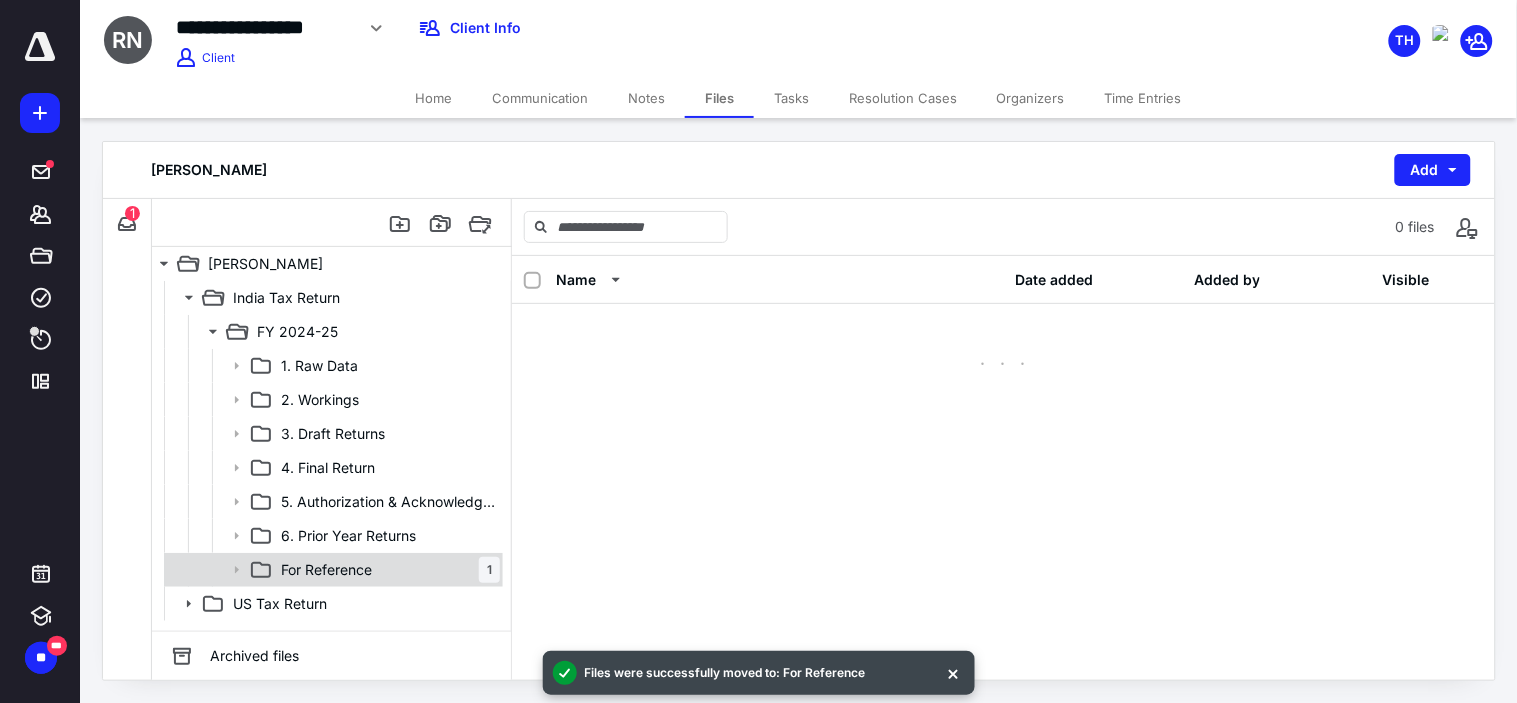 click on "For Reference 1" at bounding box center [332, 570] 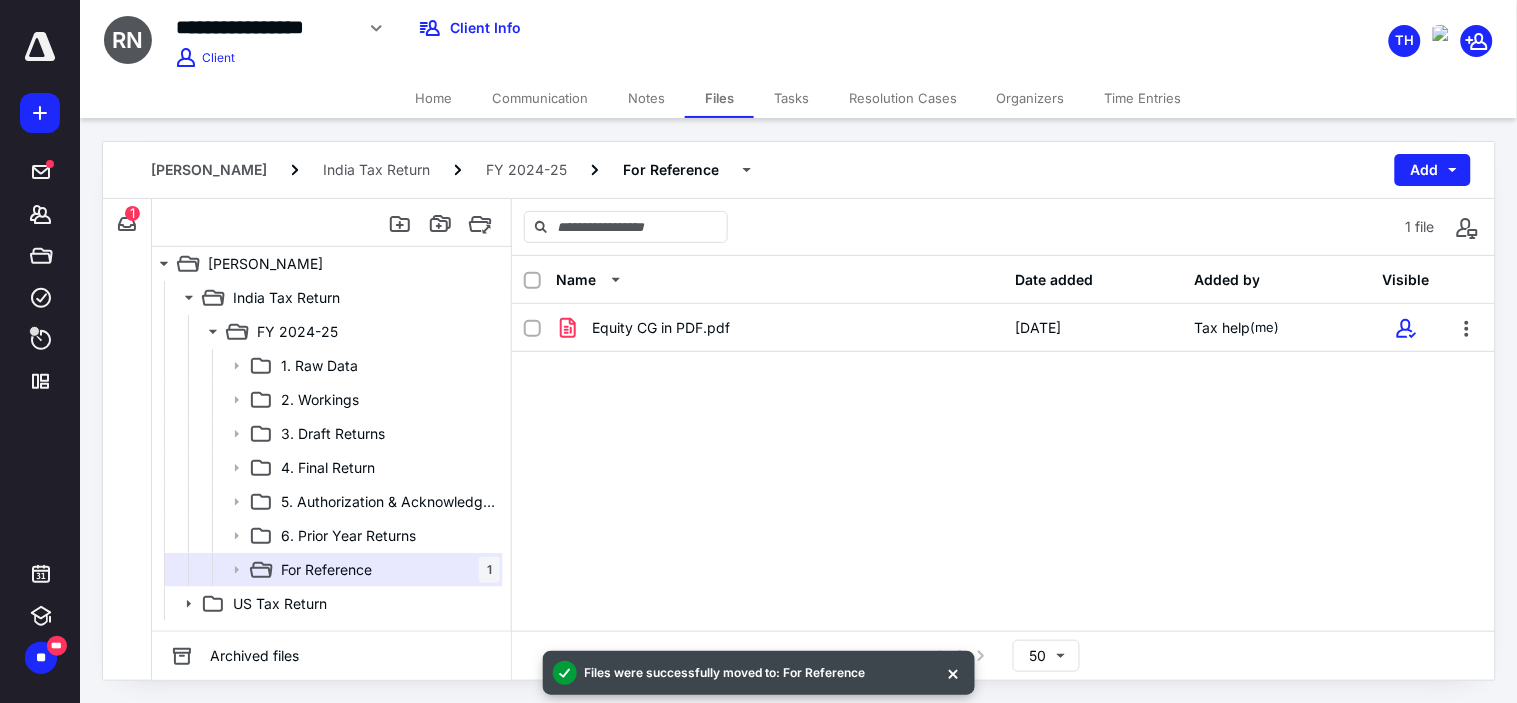 drag, startPoint x: 904, startPoint y: 434, endPoint x: 921, endPoint y: 434, distance: 17 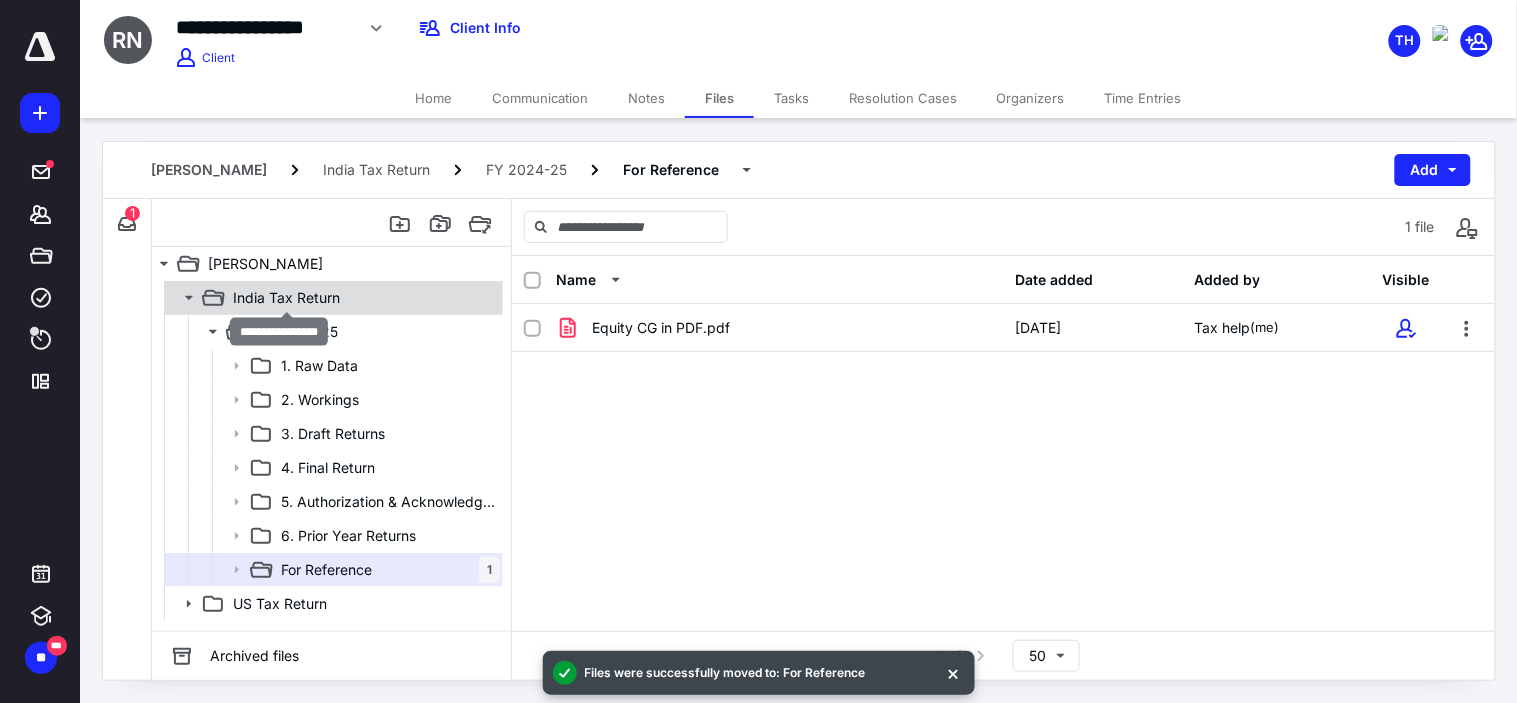 click on "India Tax Return" at bounding box center [286, 298] 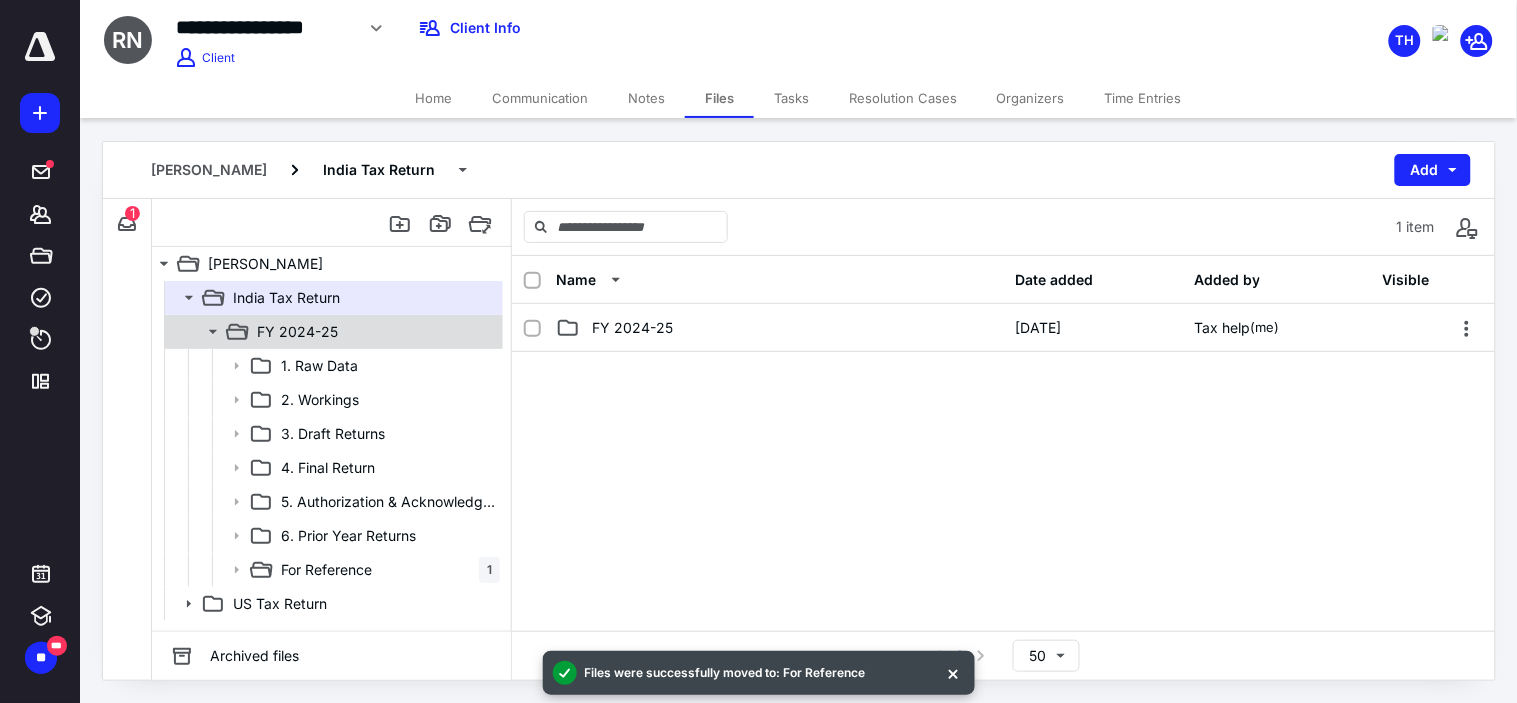 click 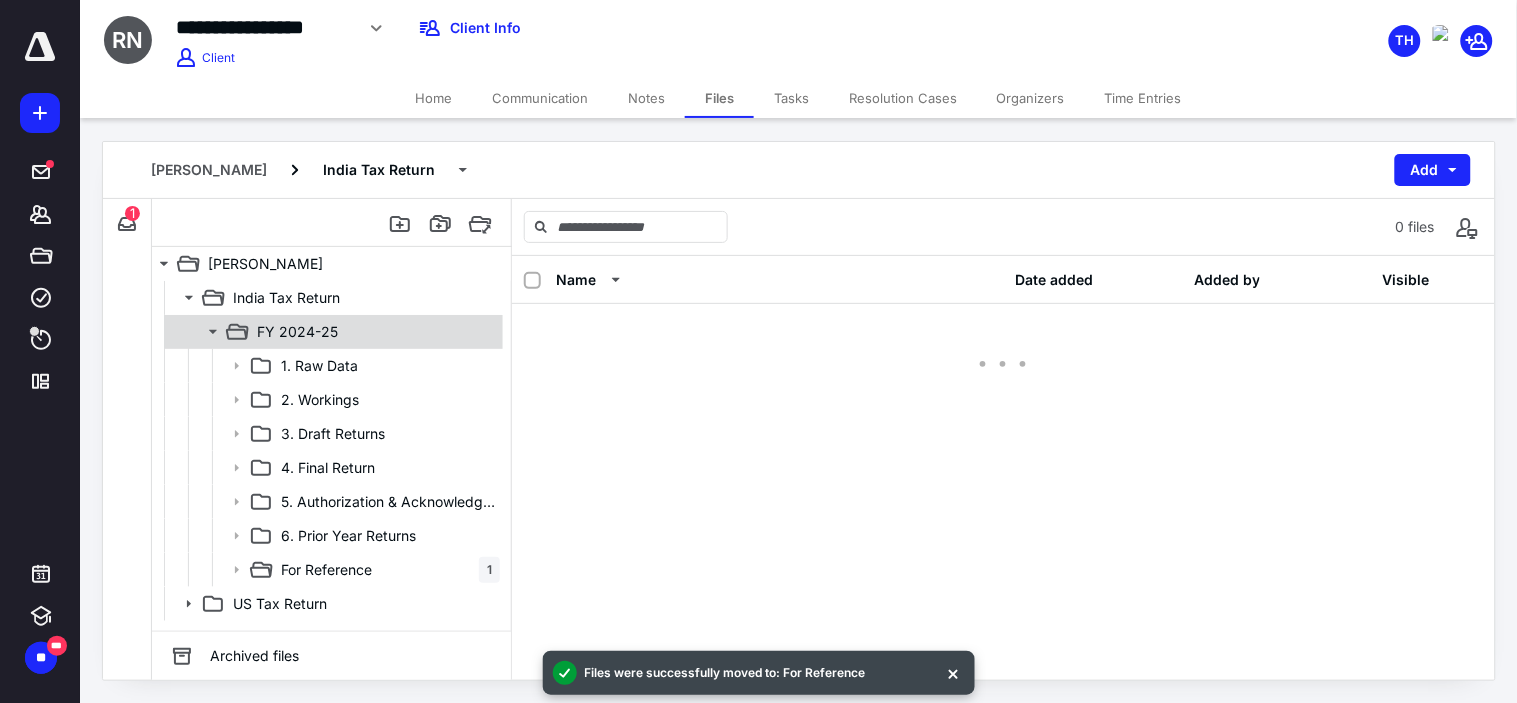 click 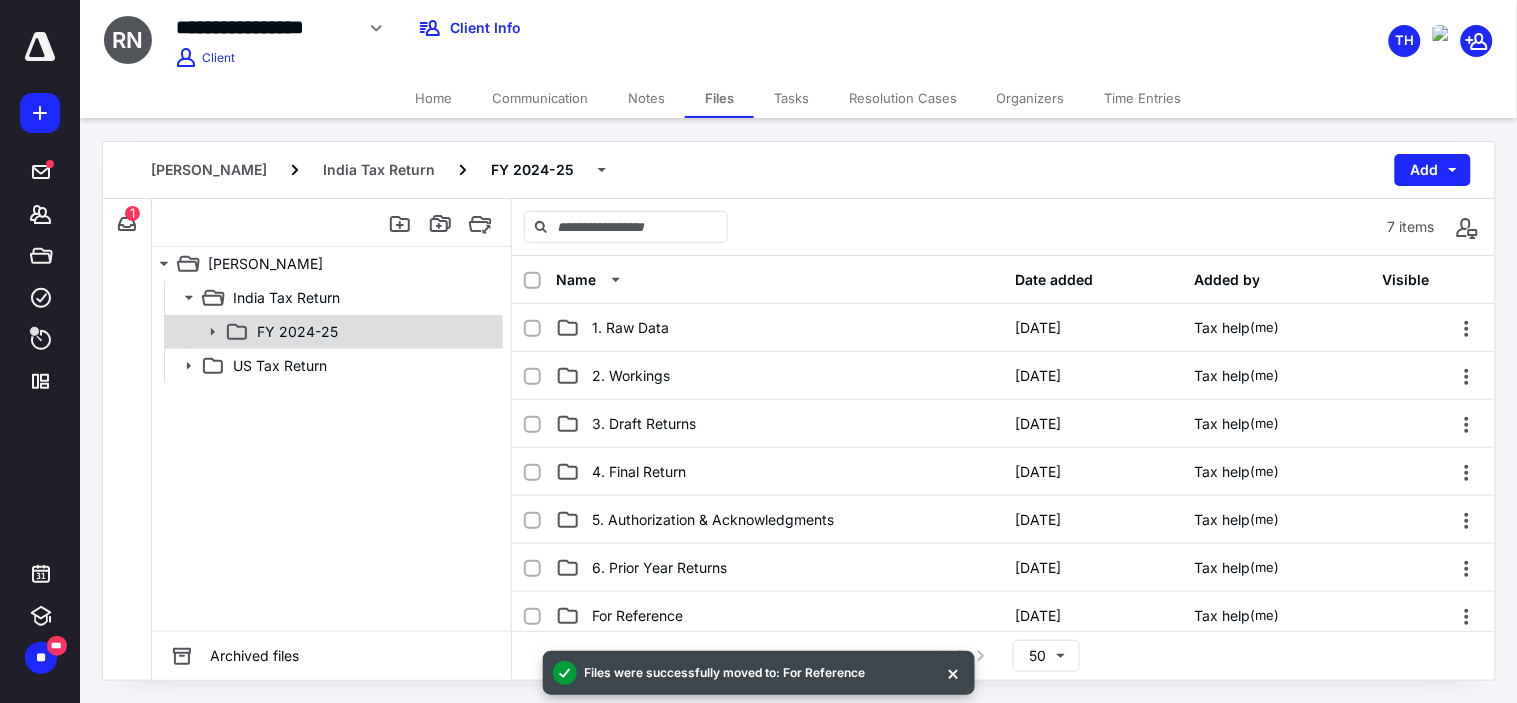 click 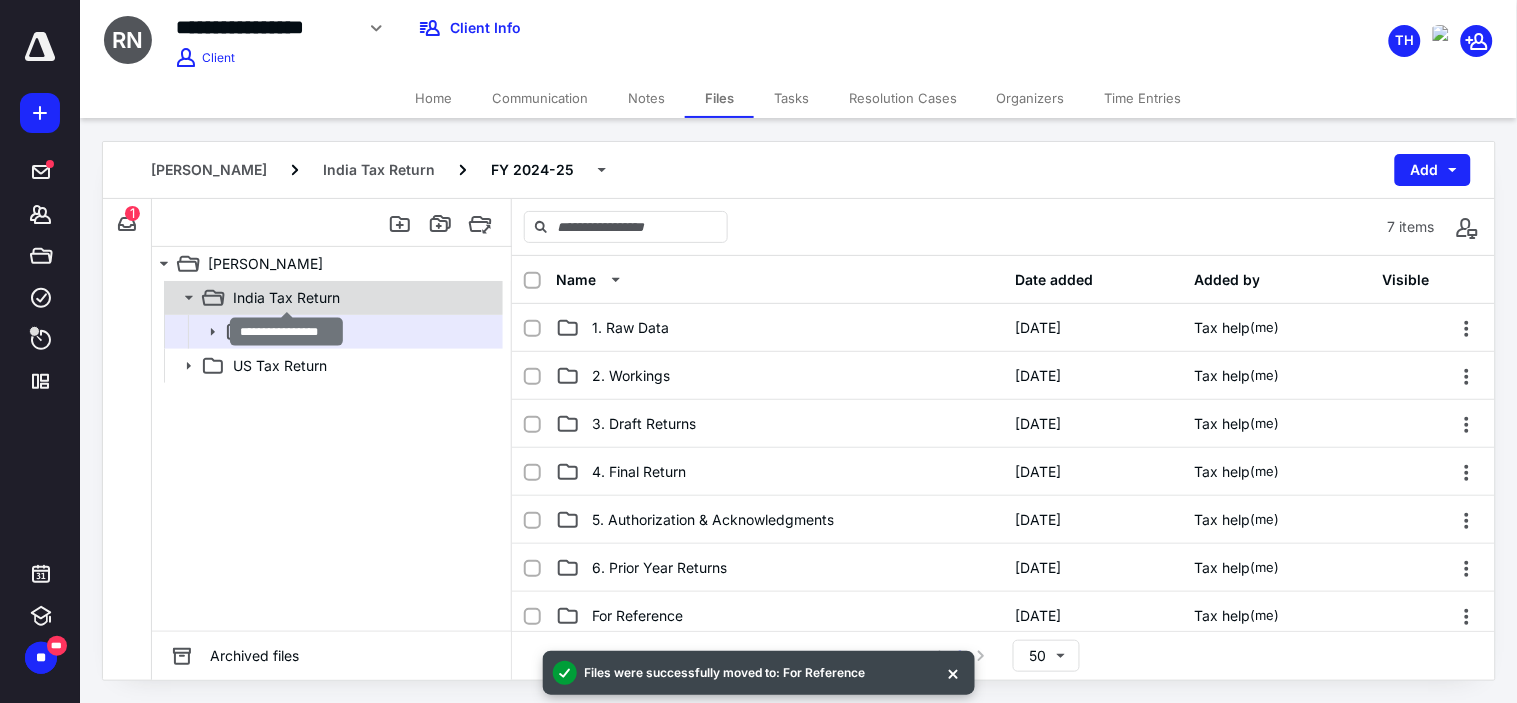 click on "India Tax Return" at bounding box center [286, 298] 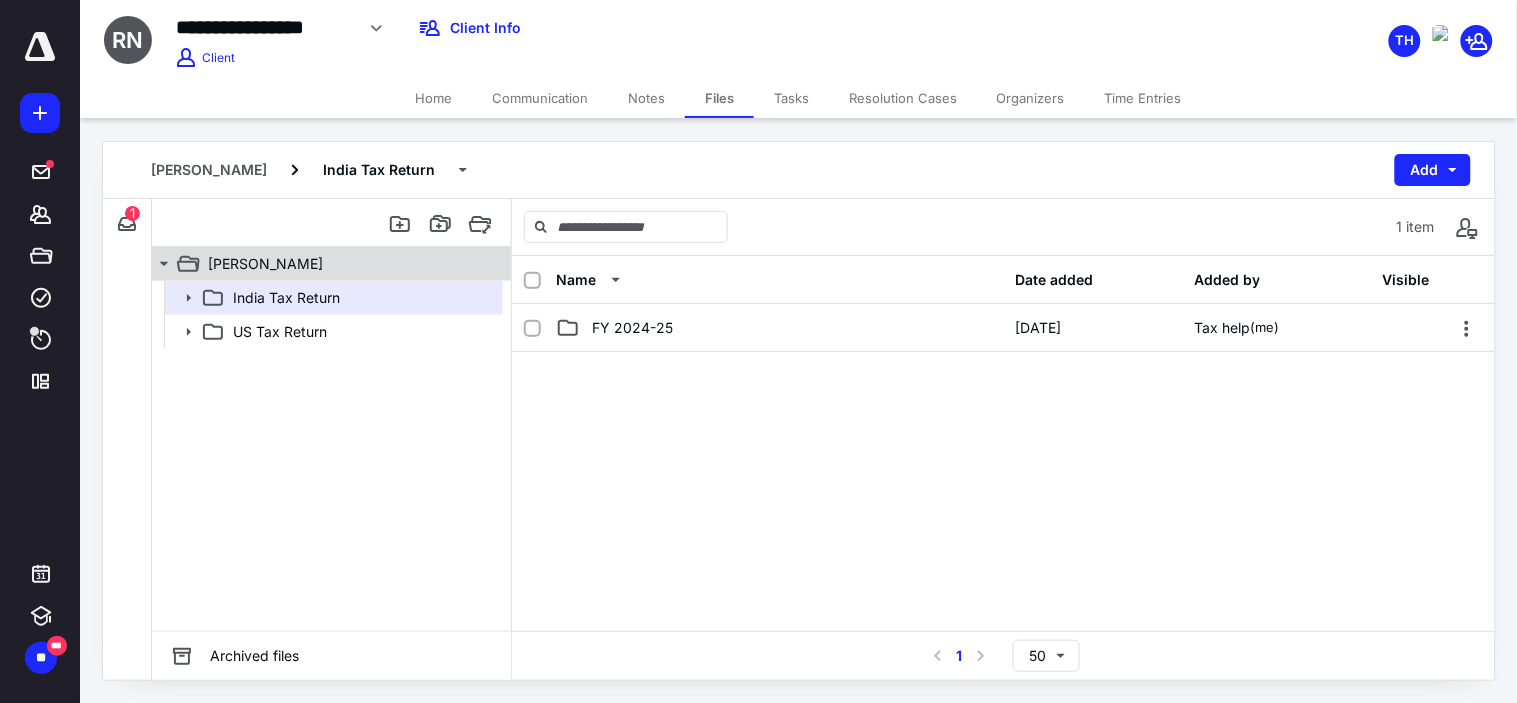 click on "[PERSON_NAME]" at bounding box center [265, 264] 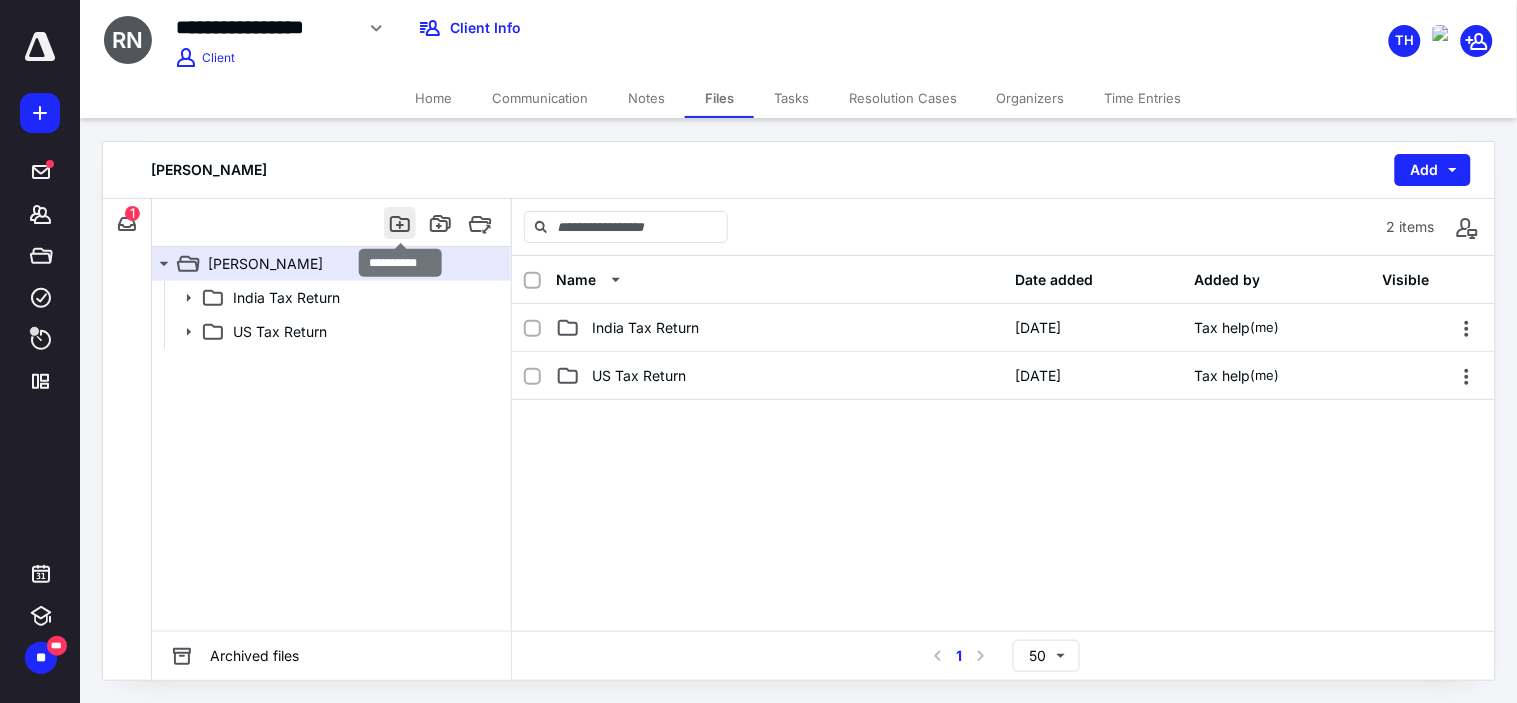 click at bounding box center (400, 223) 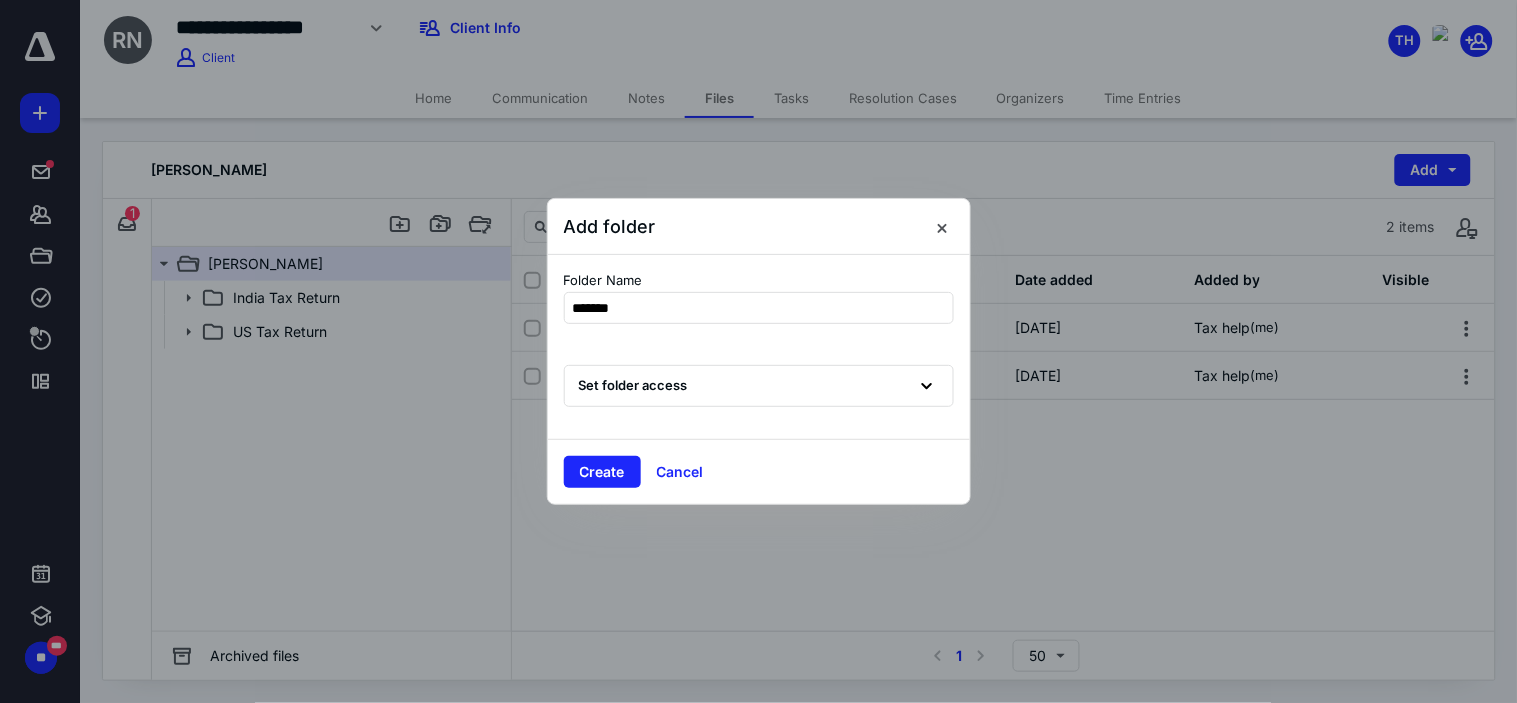 type on "********" 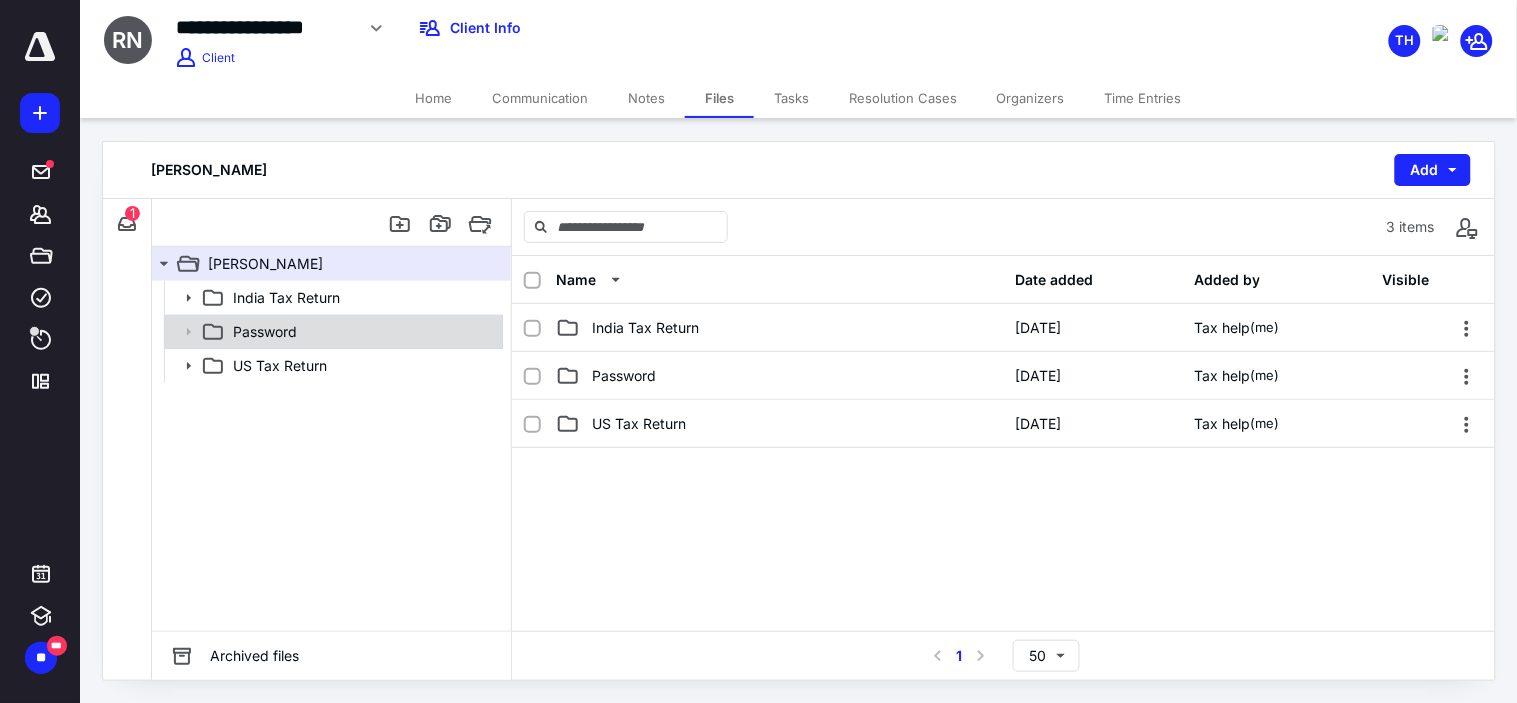 click on "Password" at bounding box center (362, 332) 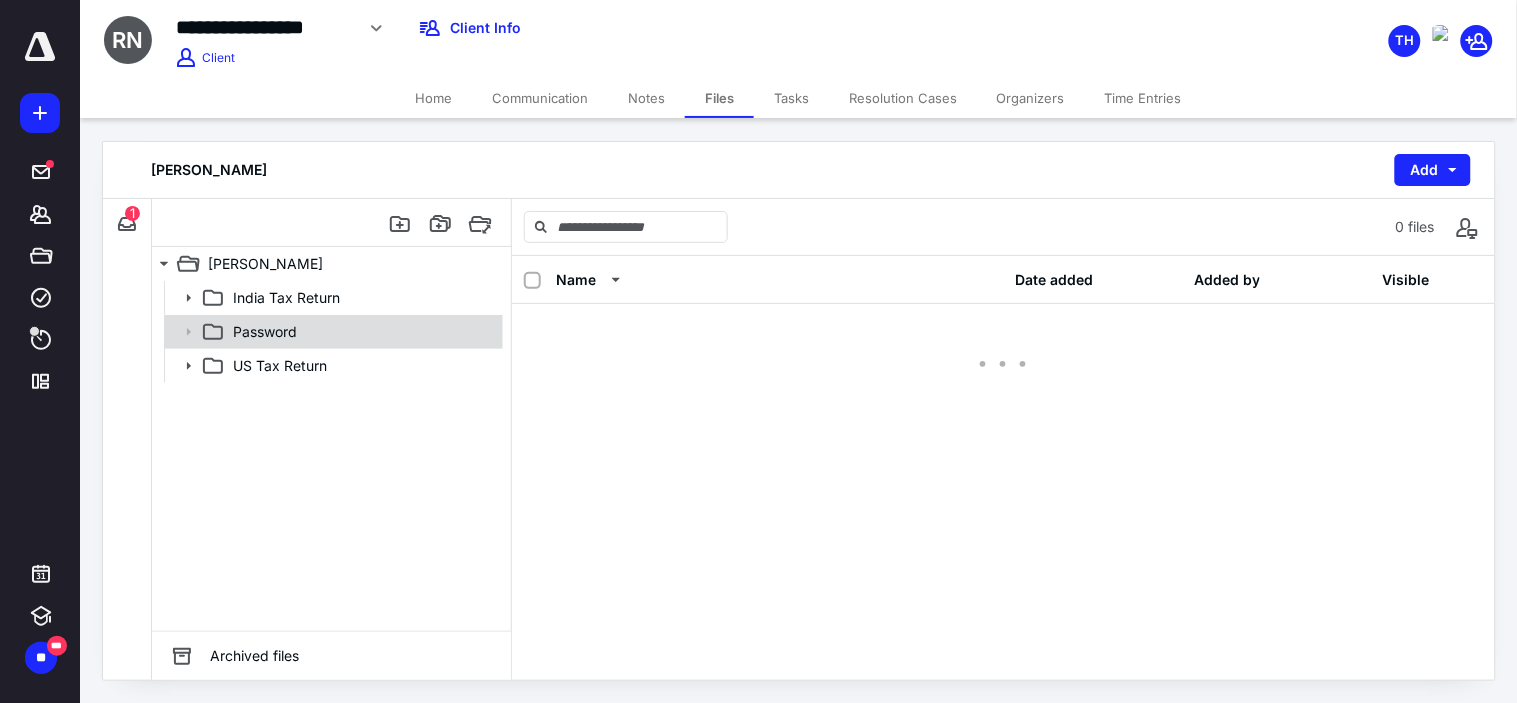 click on "Password" at bounding box center (362, 332) 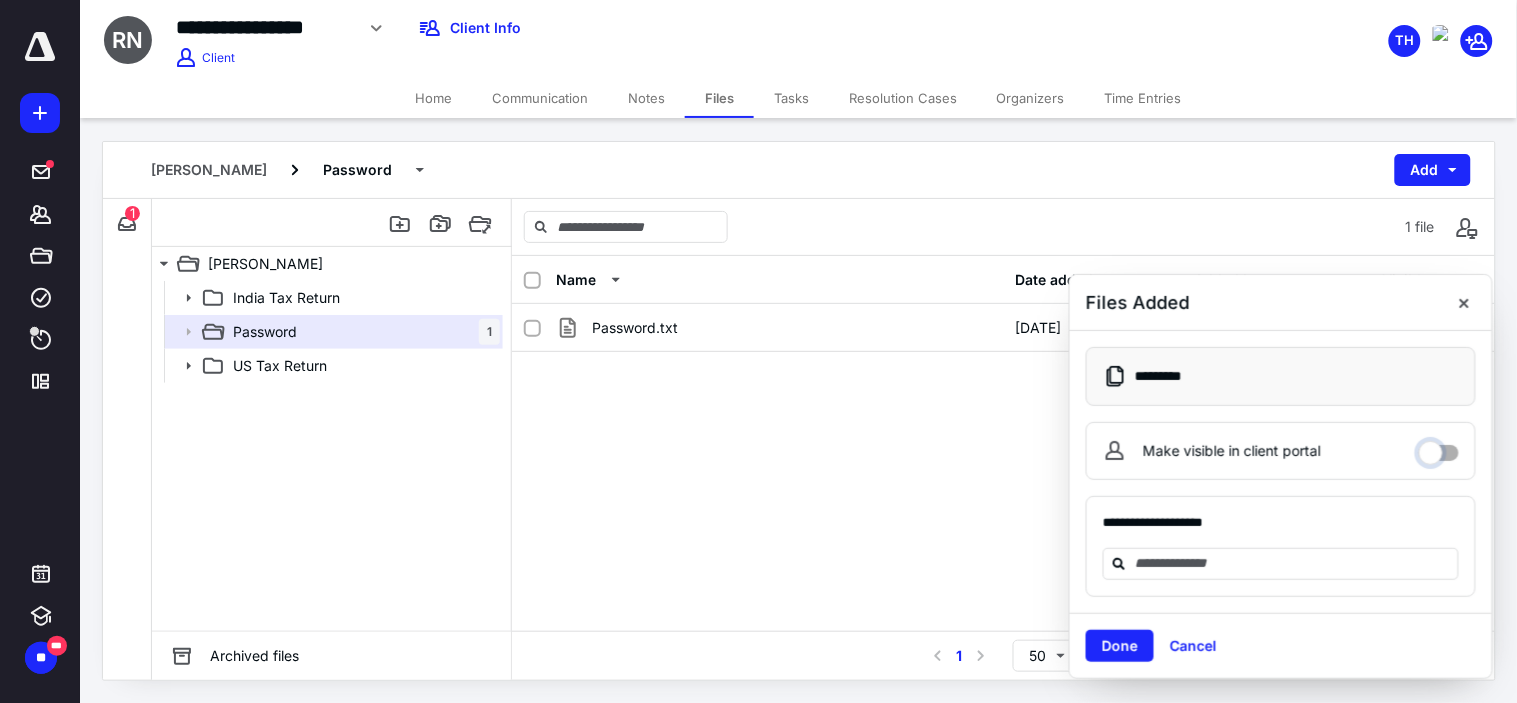 click on "Make visible in client portal" at bounding box center (1439, 448) 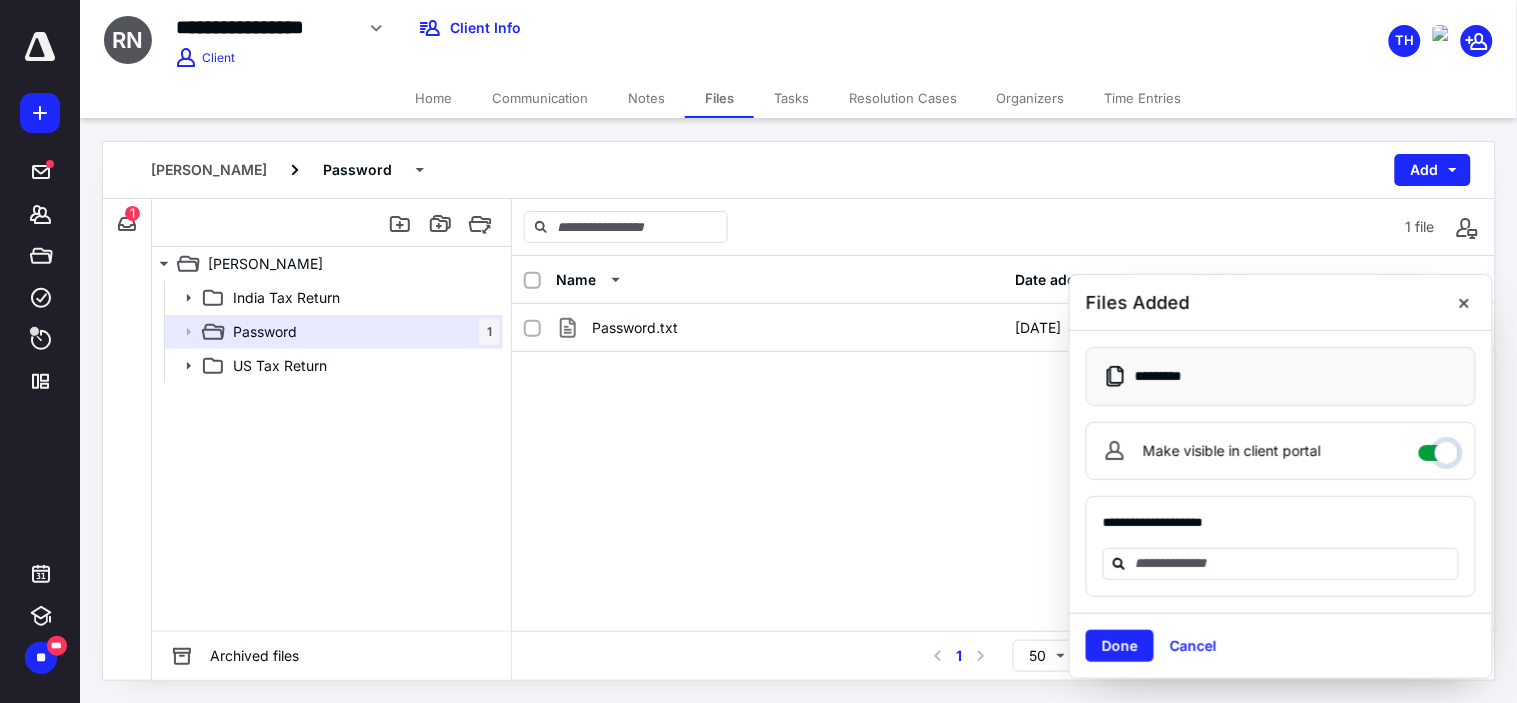 checkbox on "****" 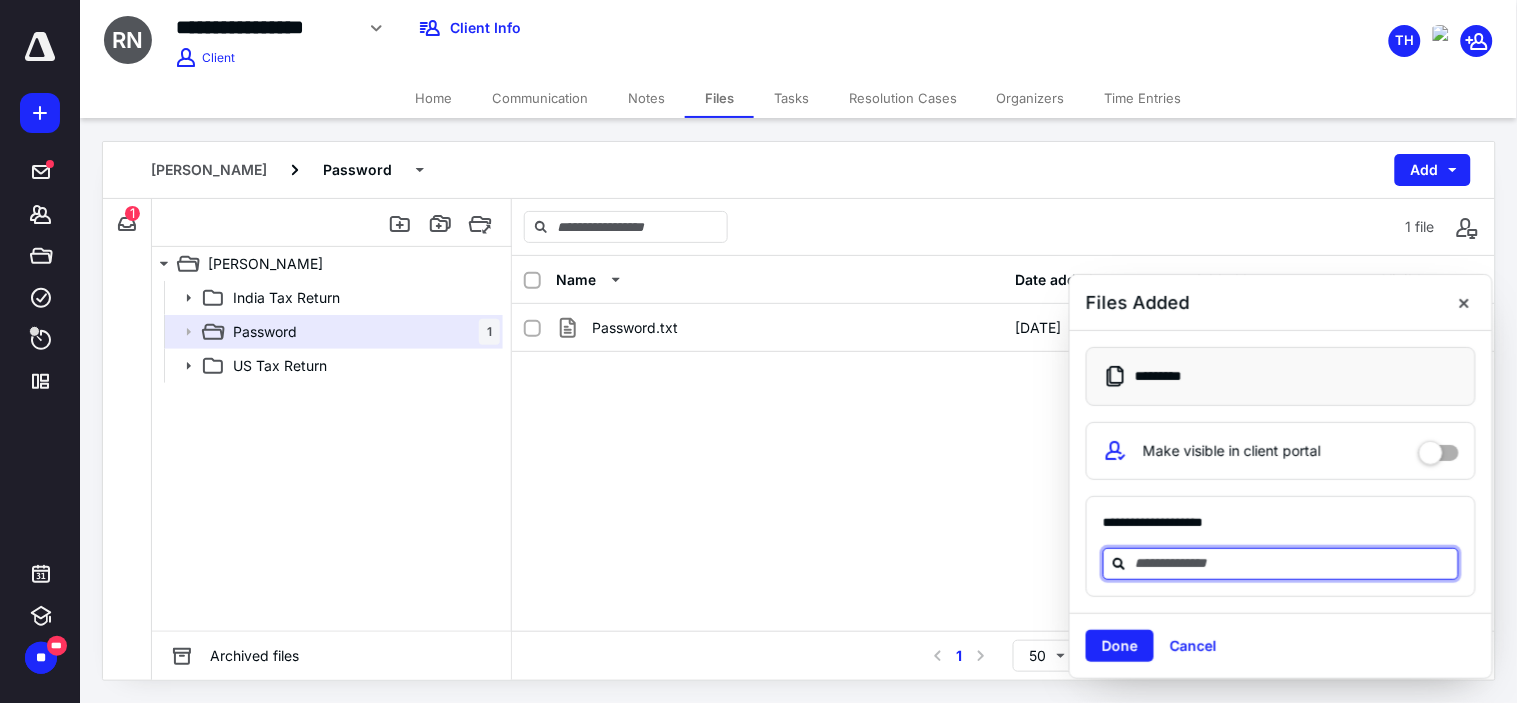click at bounding box center (1293, 563) 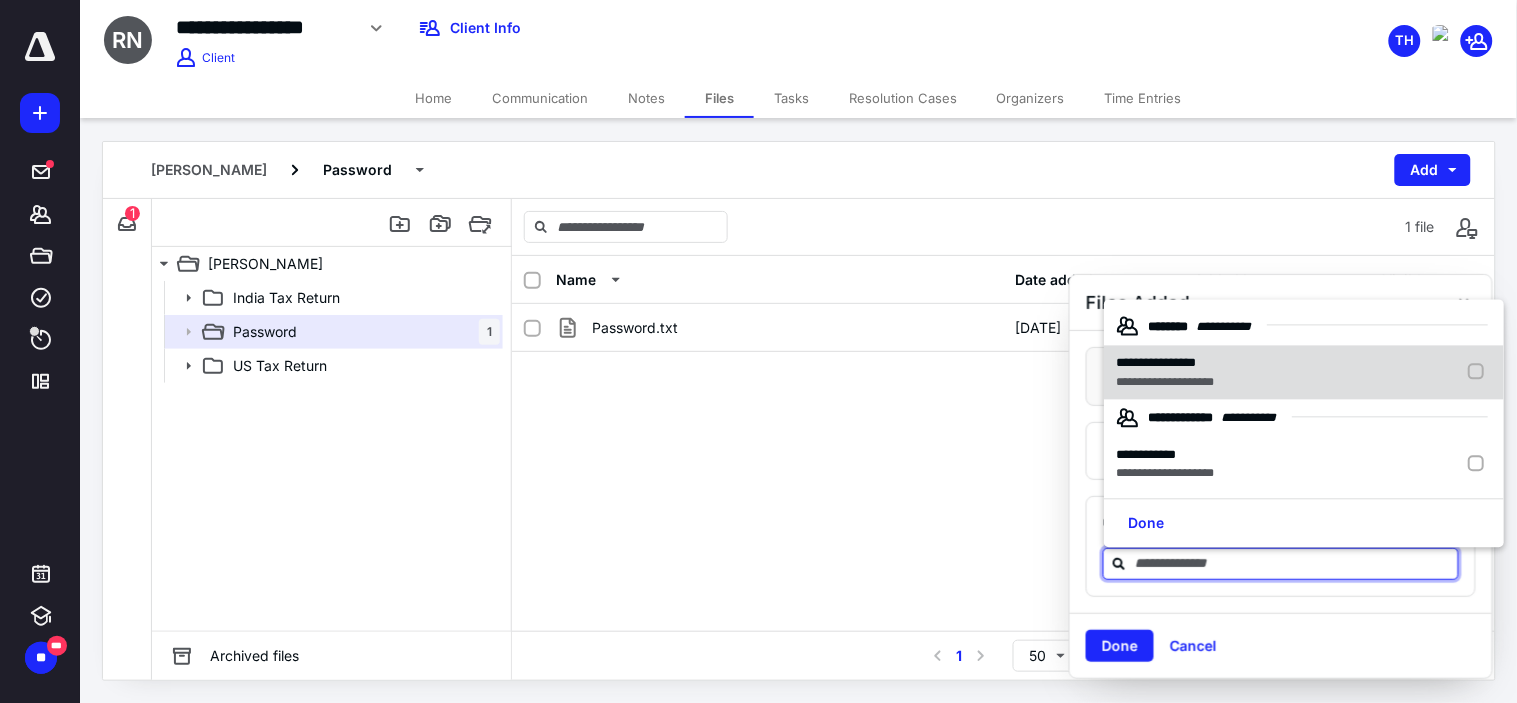 click on "**********" at bounding box center (1304, 373) 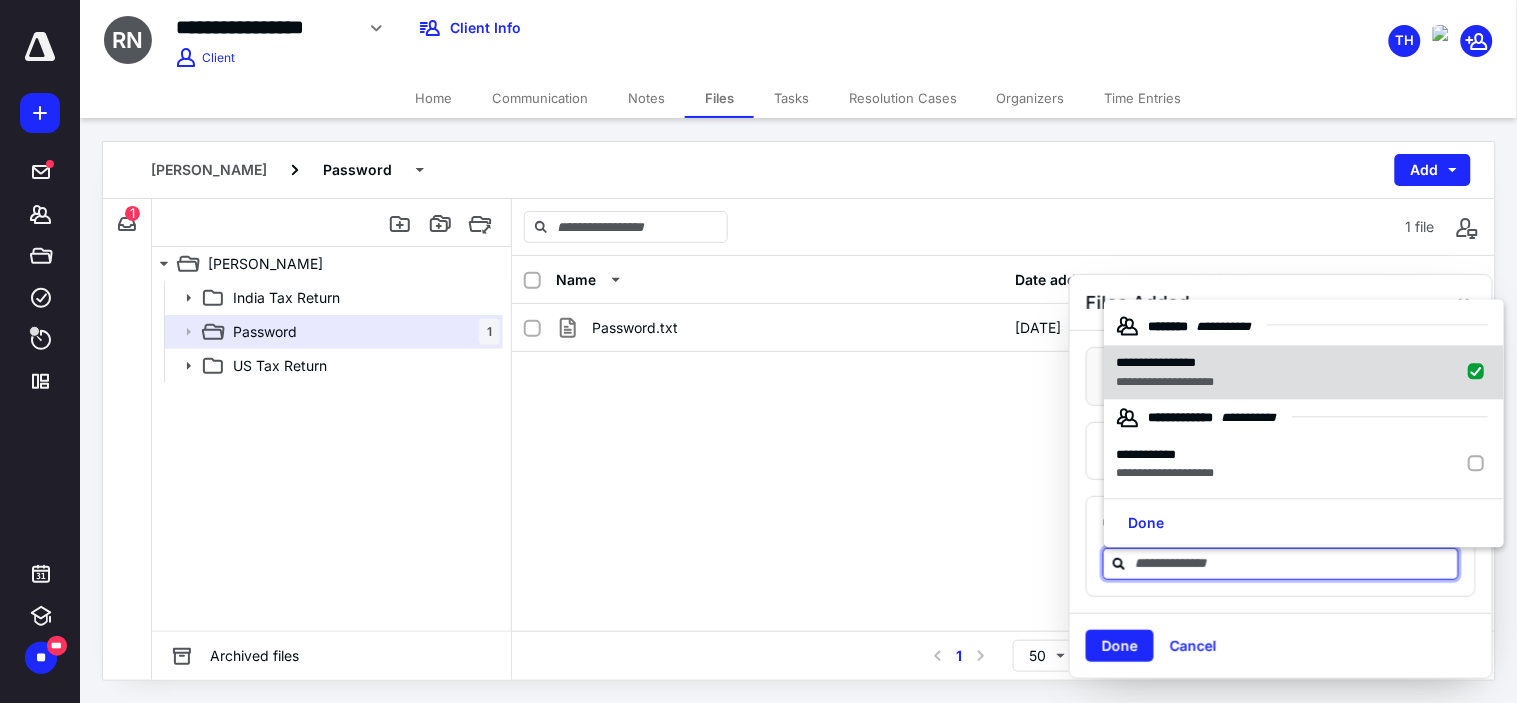 checkbox on "true" 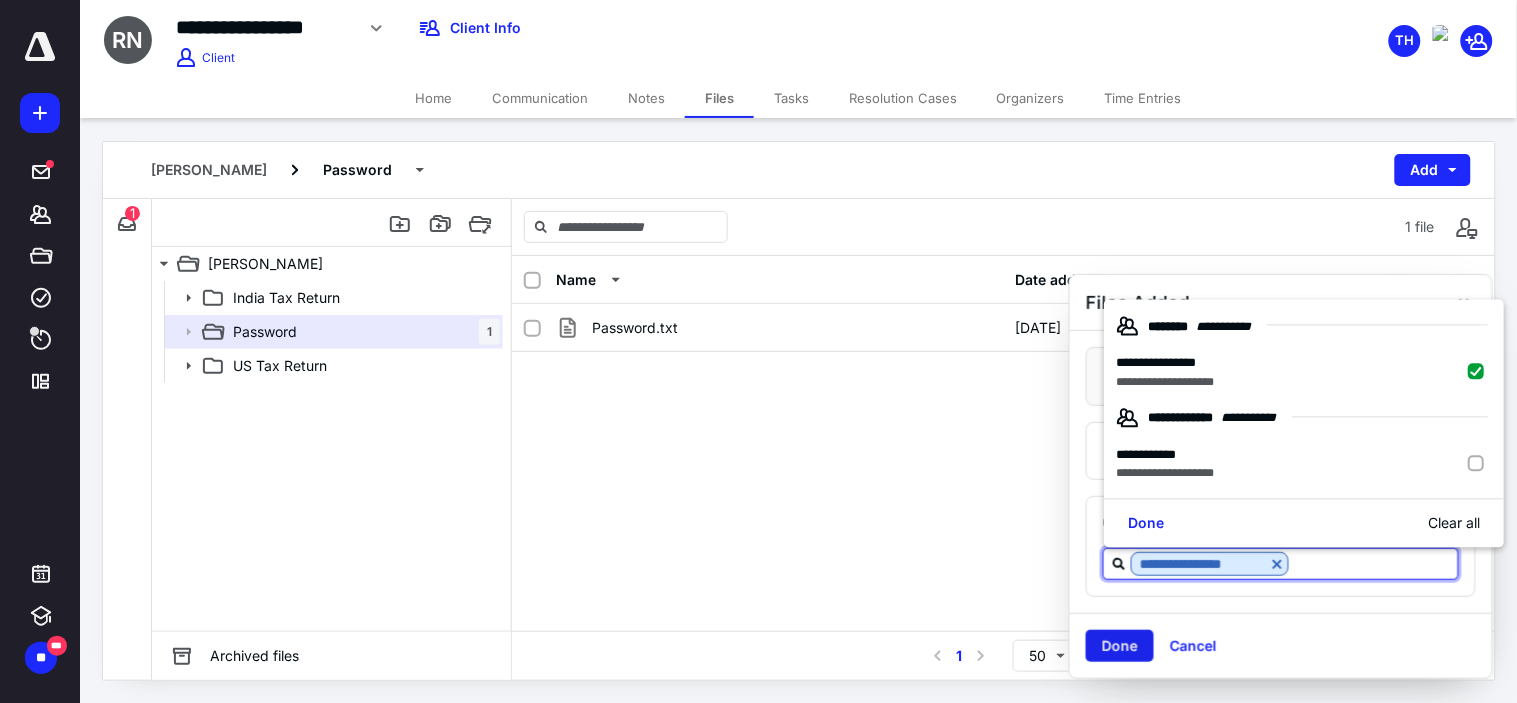 click on "Done" at bounding box center (1120, 646) 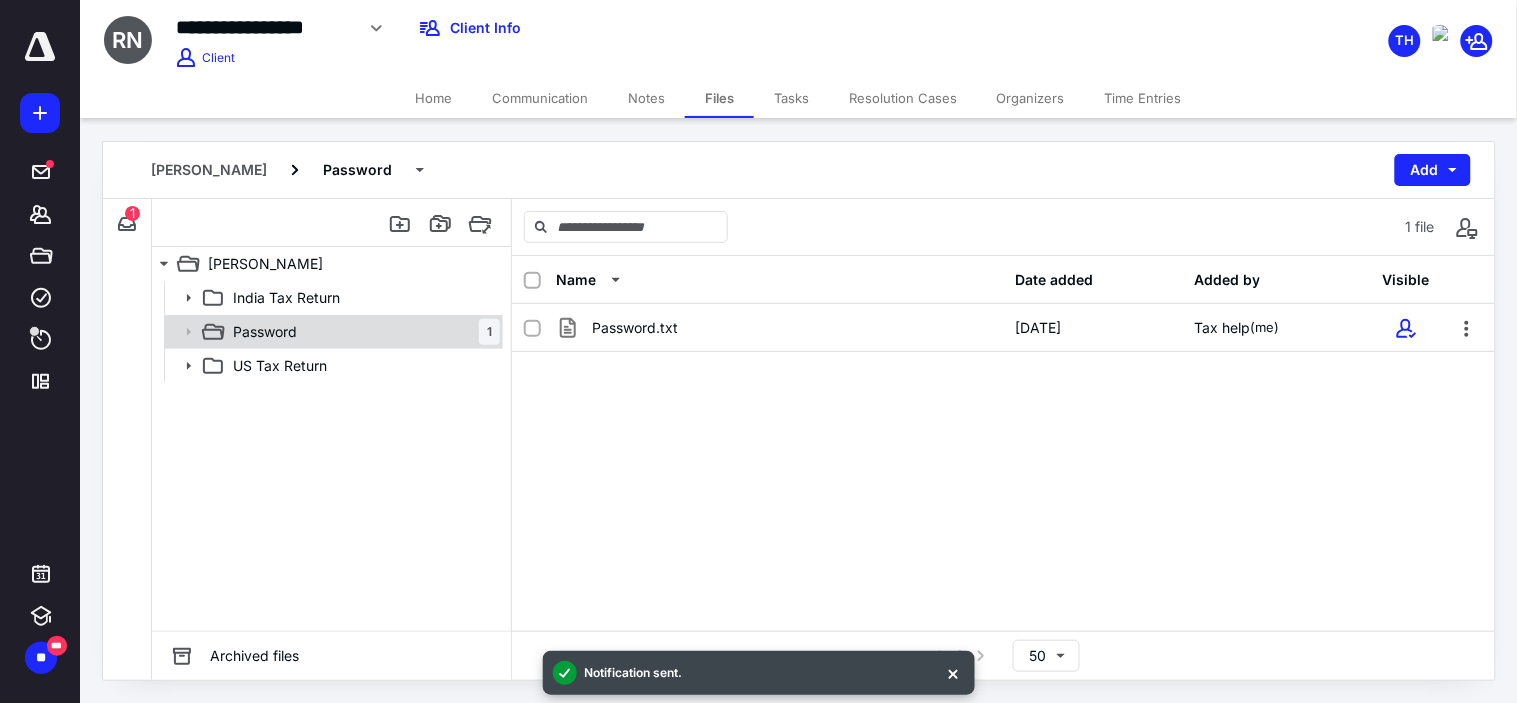 click on "Password 1" at bounding box center (362, 332) 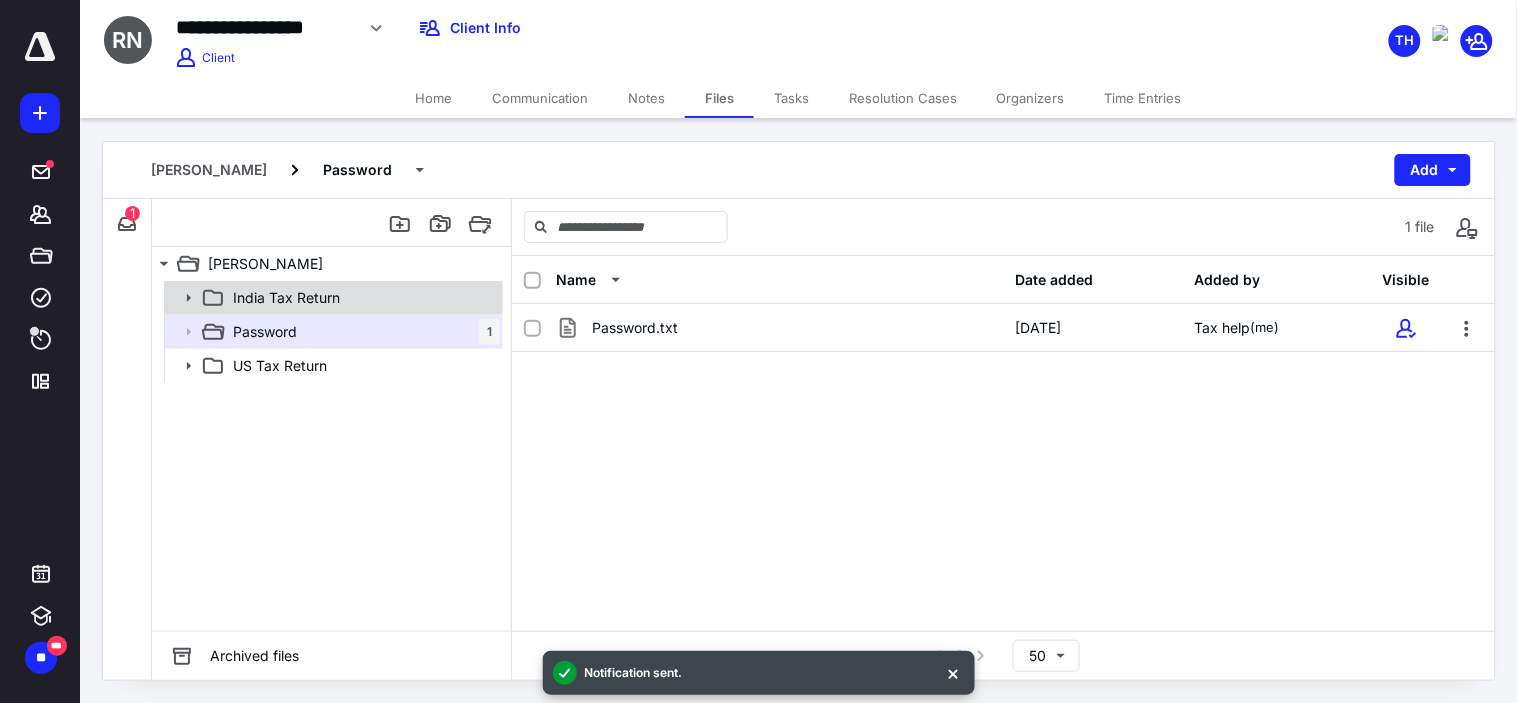 click on "India Tax Return" at bounding box center (362, 298) 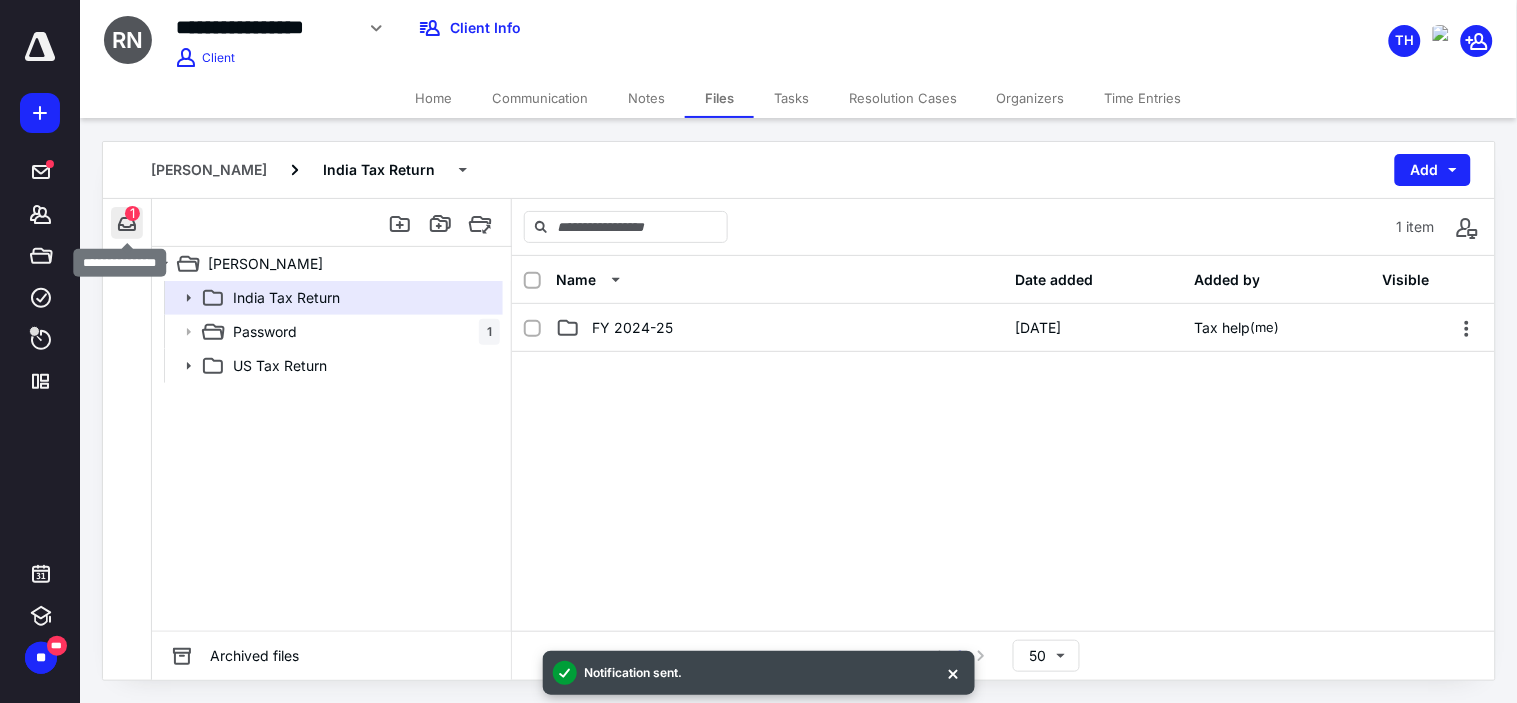 click at bounding box center [127, 223] 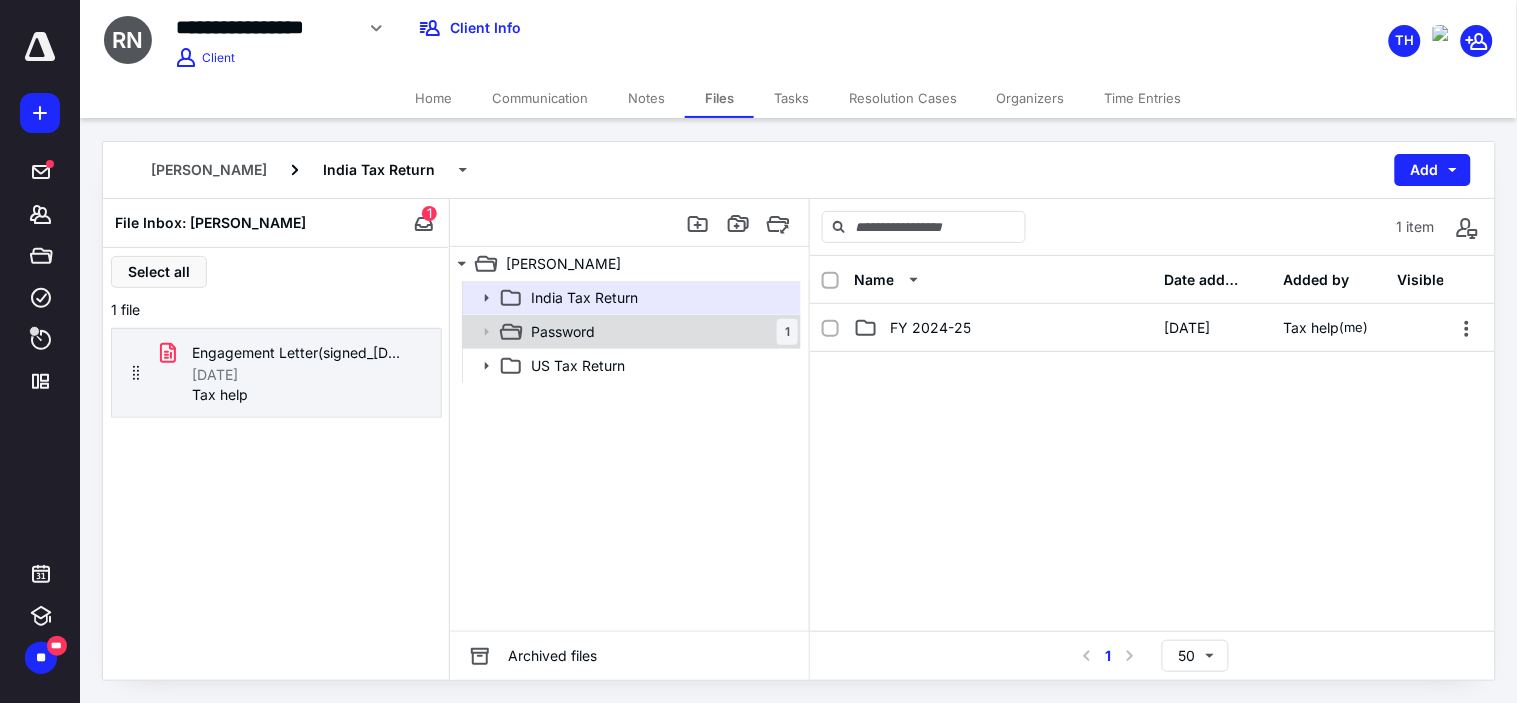 click on "Password 1" at bounding box center [630, 332] 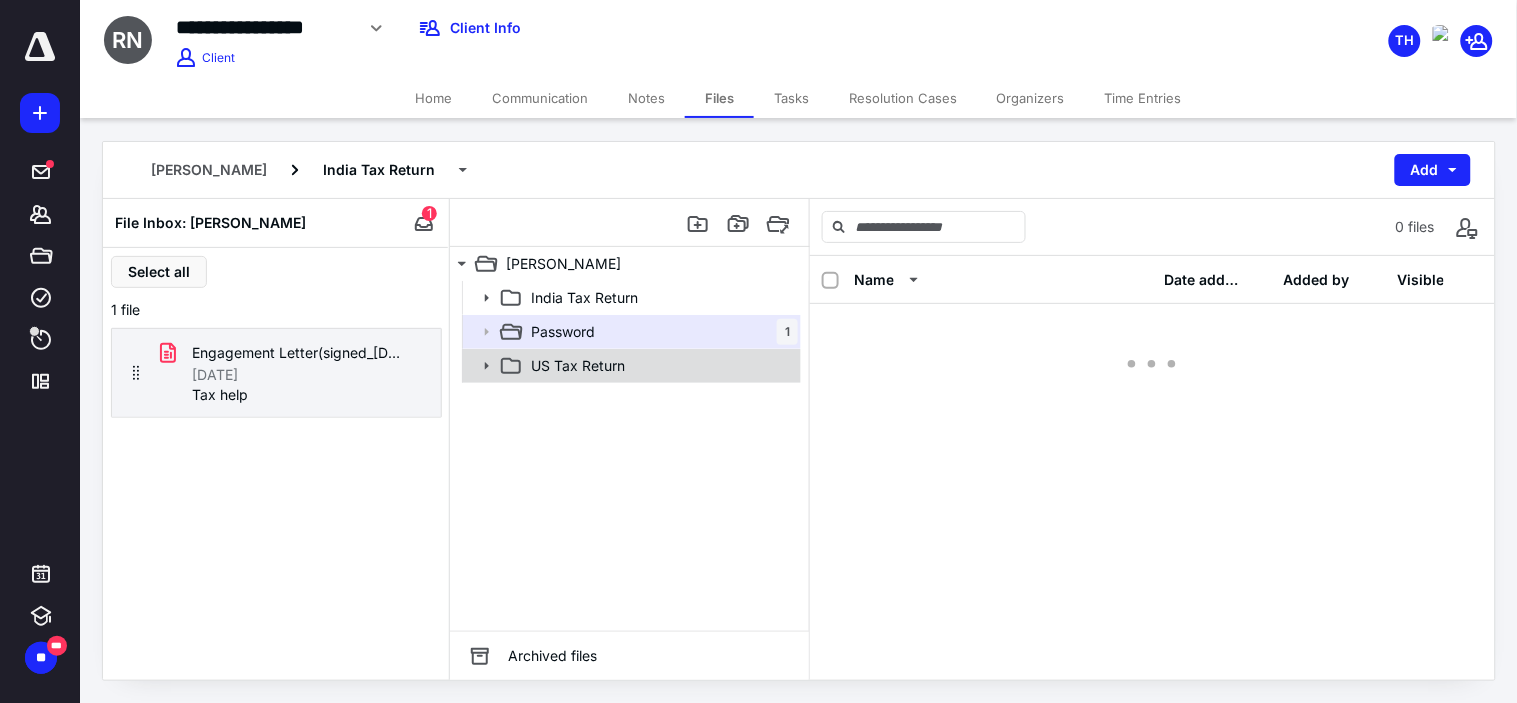 click on "US Tax Return" at bounding box center [578, 366] 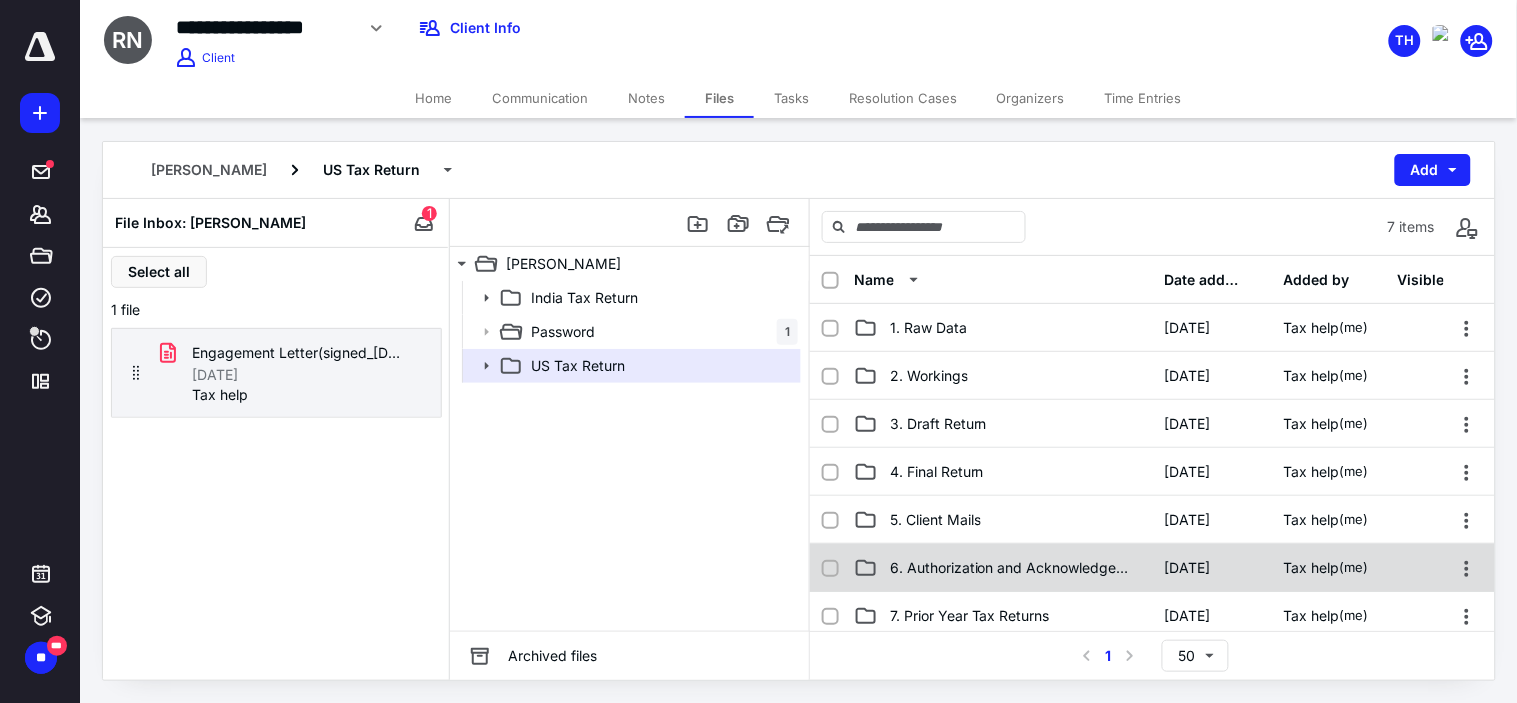 click on "6. Authorization and Acknowledgement" at bounding box center [1003, 568] 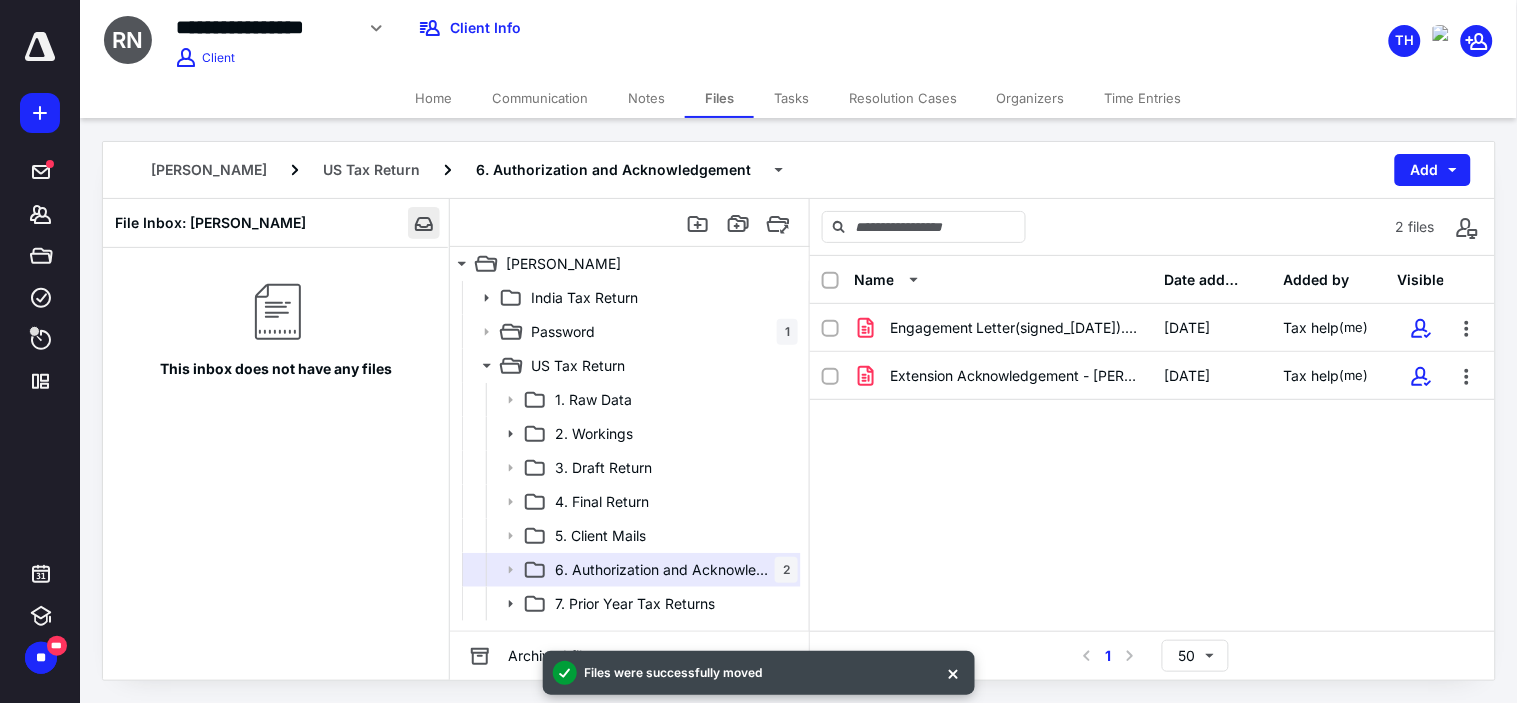 click at bounding box center [424, 223] 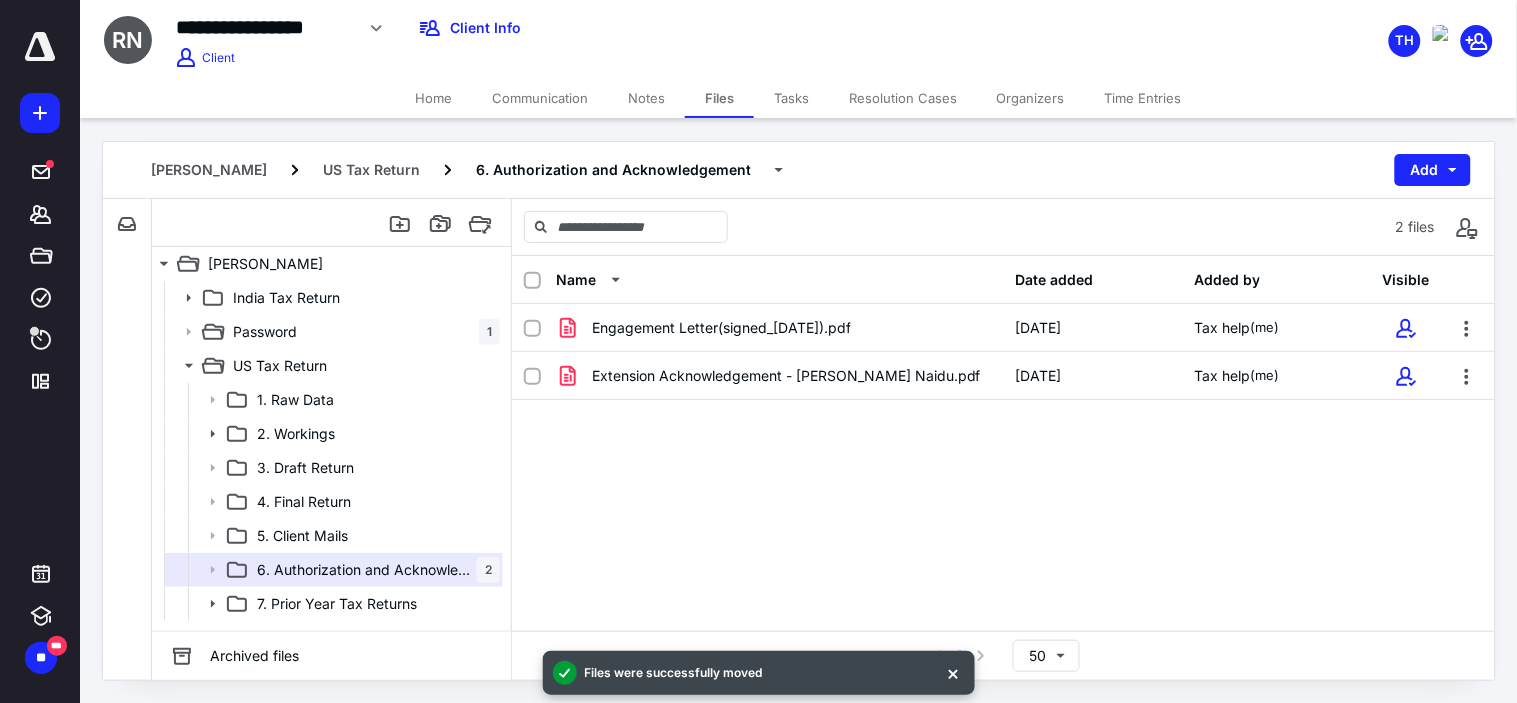 click on "Engagement Letter(signed_[DATE]).pdf [DATE] Tax help  (me) Extension Acknowledgement - [PERSON_NAME] Naidu.pdf [DATE] Tax help  (me)" at bounding box center (1003, 454) 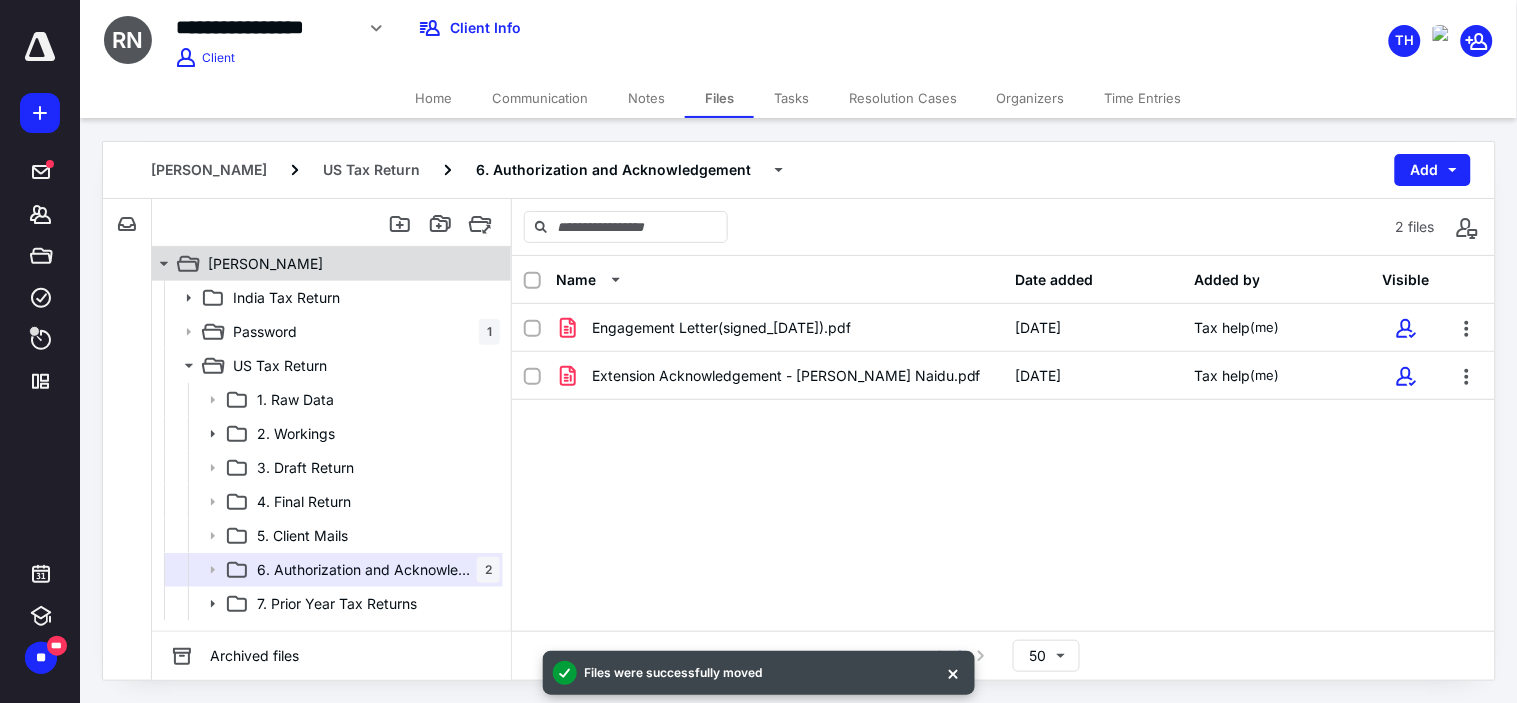 click on "[PERSON_NAME]" at bounding box center [344, 264] 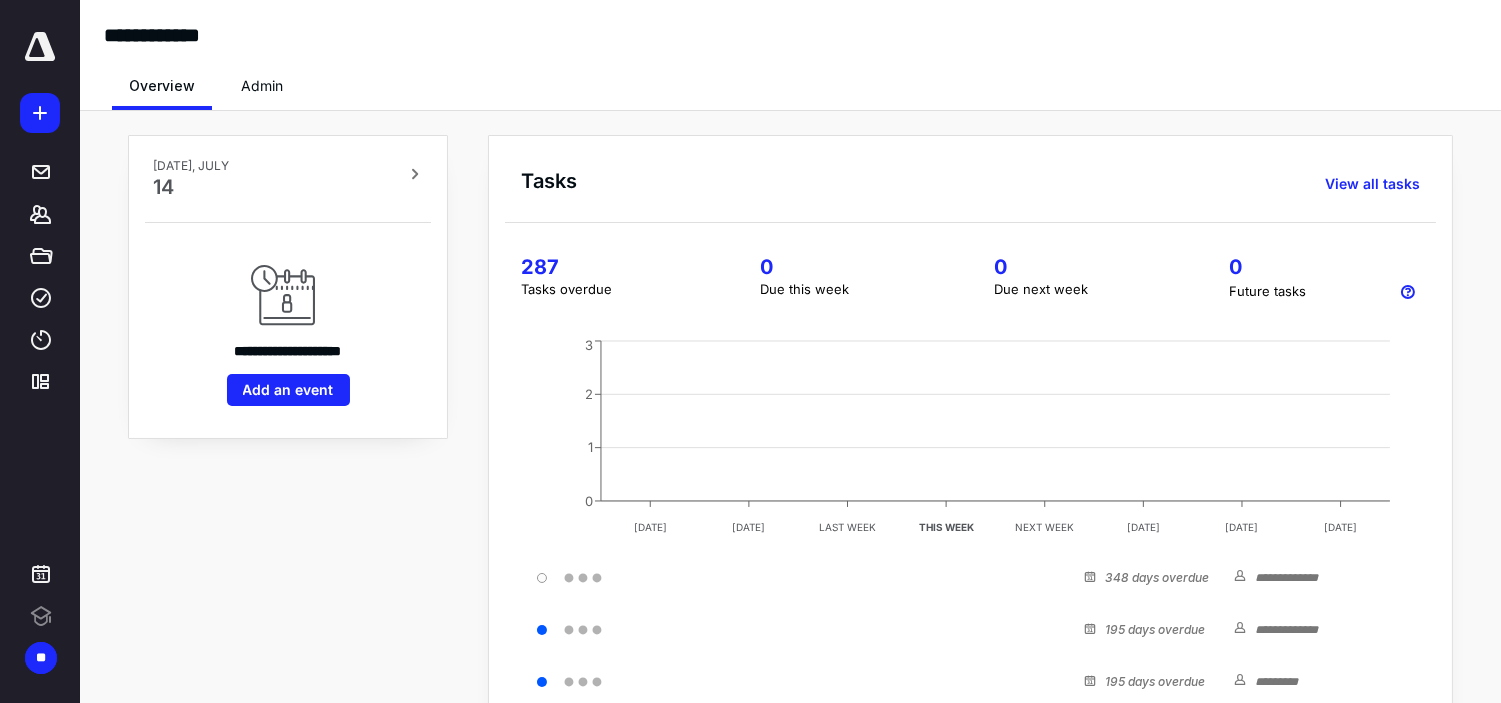 scroll, scrollTop: 0, scrollLeft: 0, axis: both 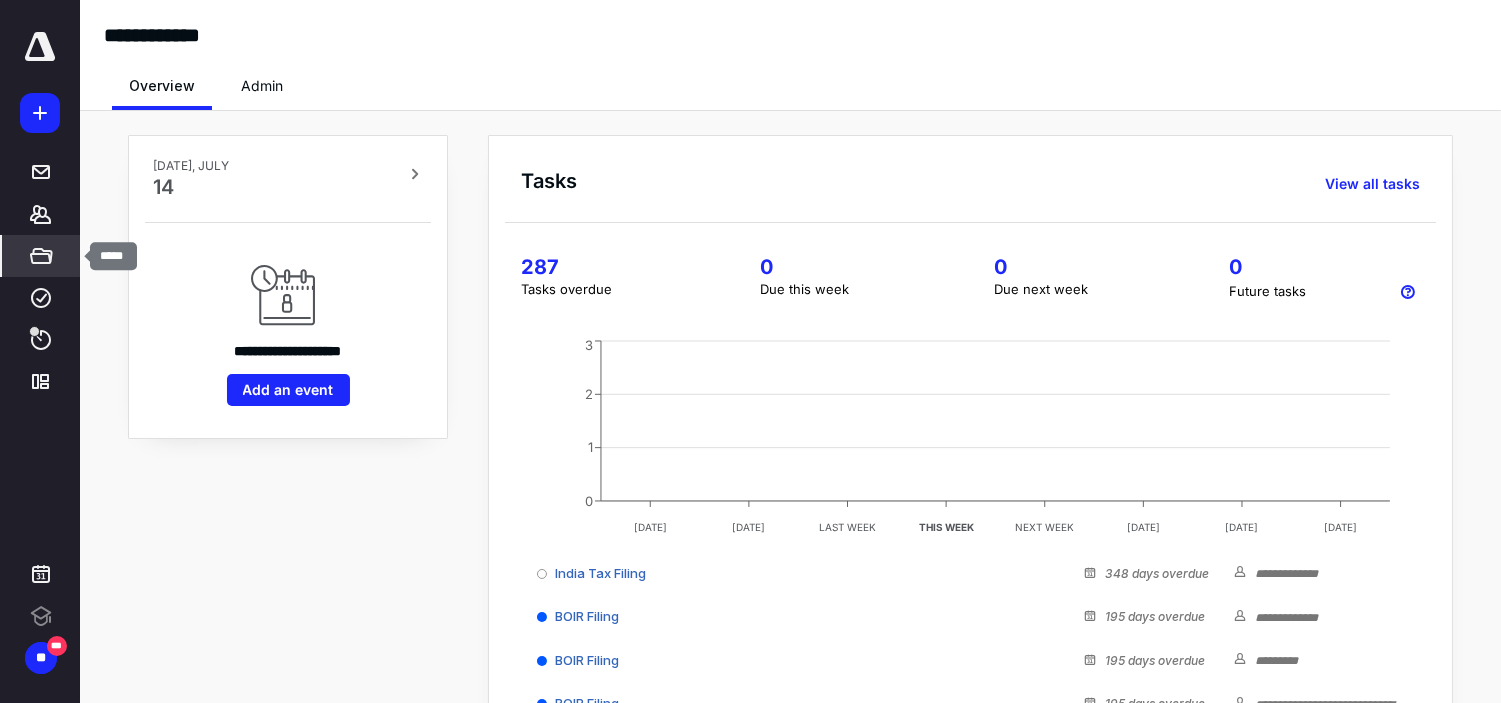 click on "*****" at bounding box center [41, 256] 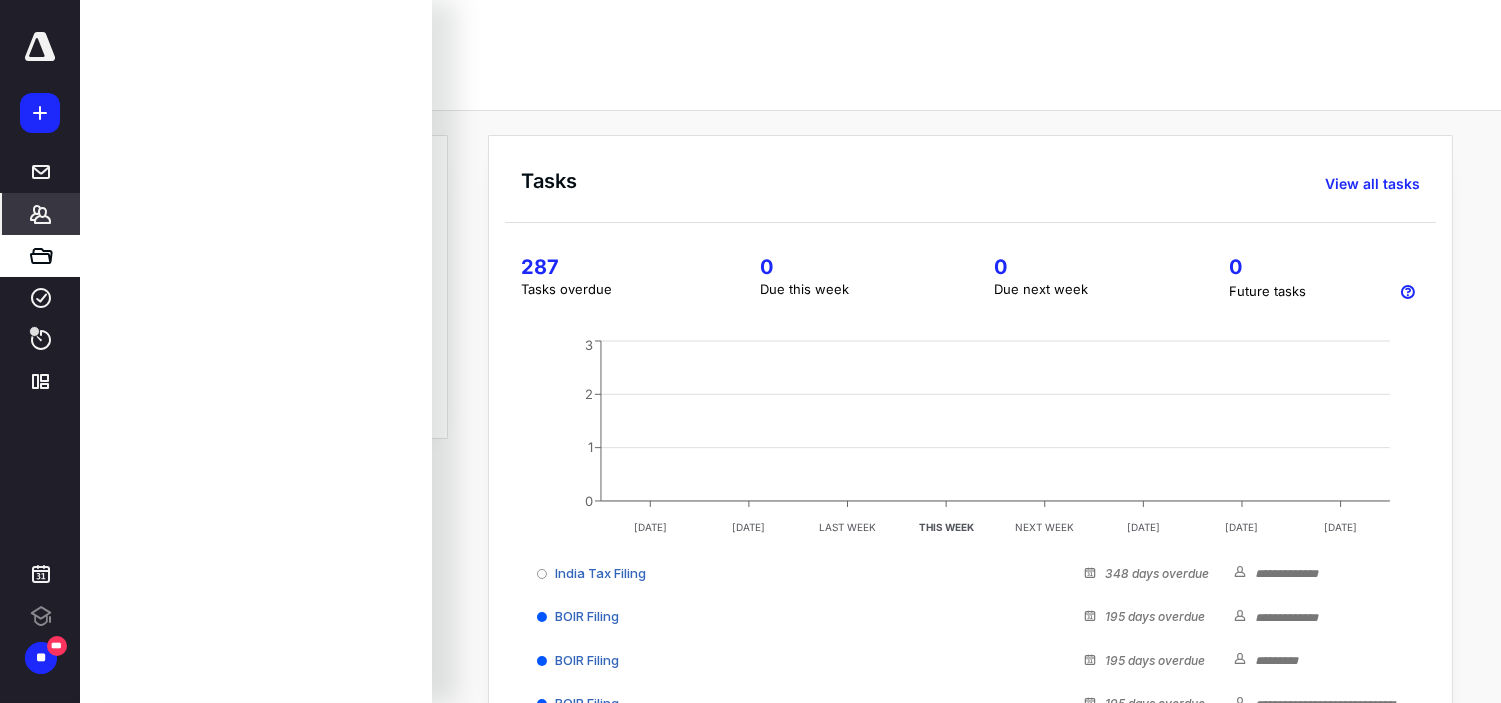 click on "*******" at bounding box center (41, 214) 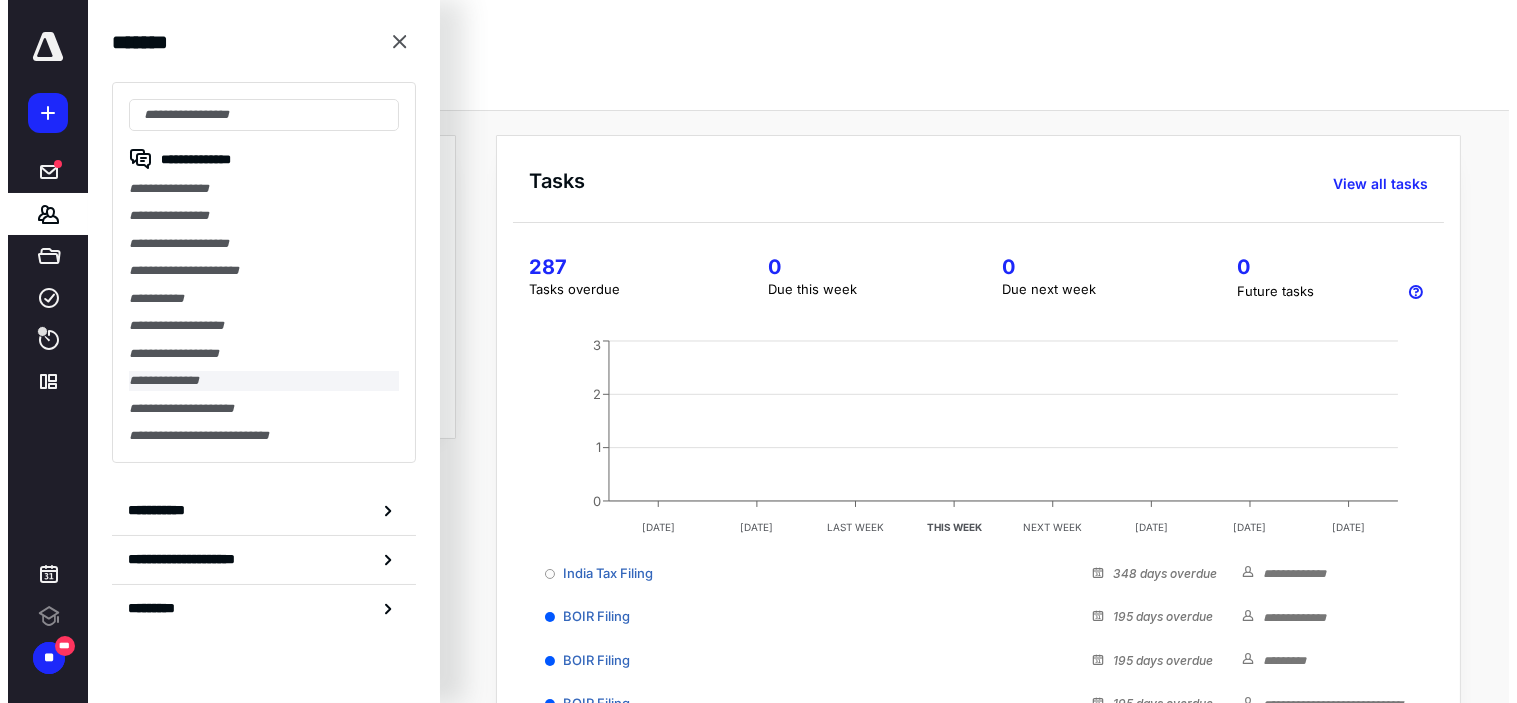 scroll, scrollTop: 0, scrollLeft: 0, axis: both 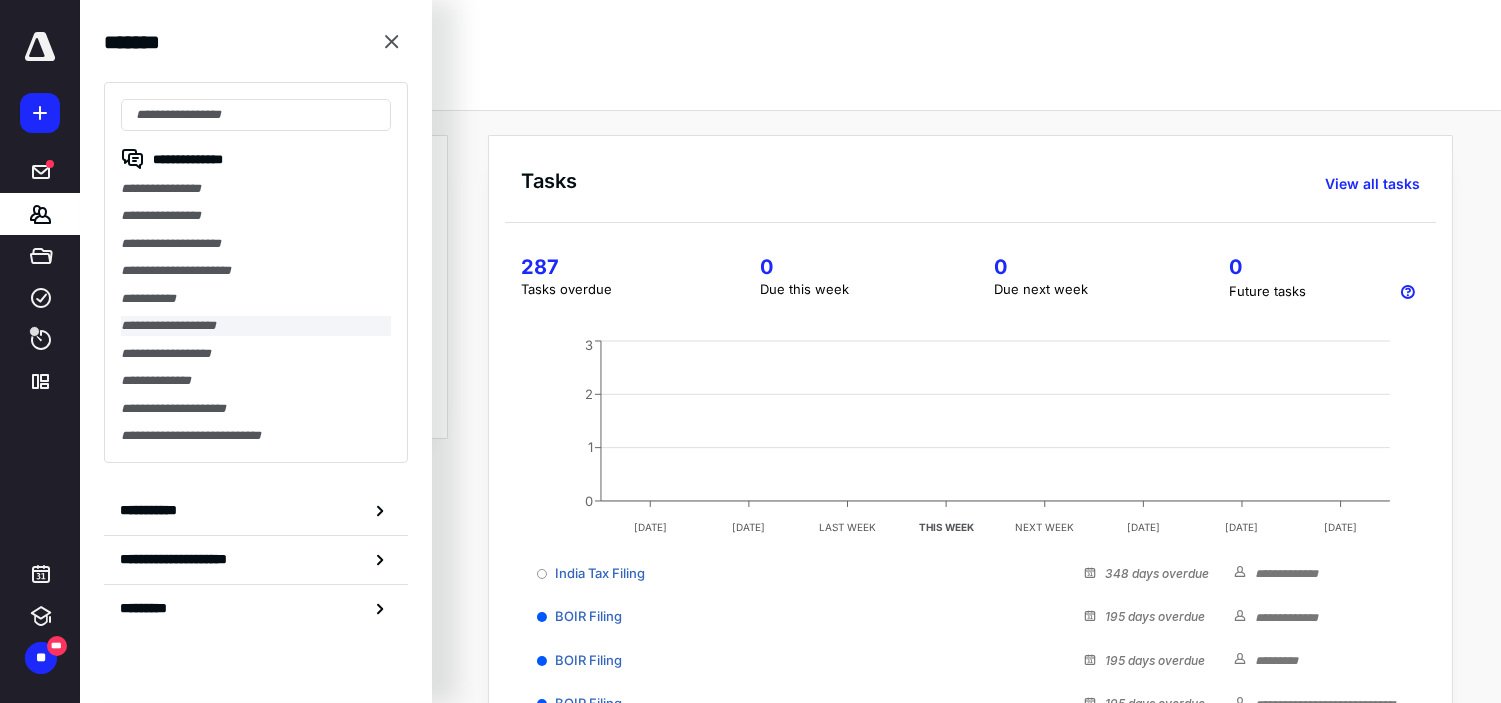 click on "**********" at bounding box center [256, 325] 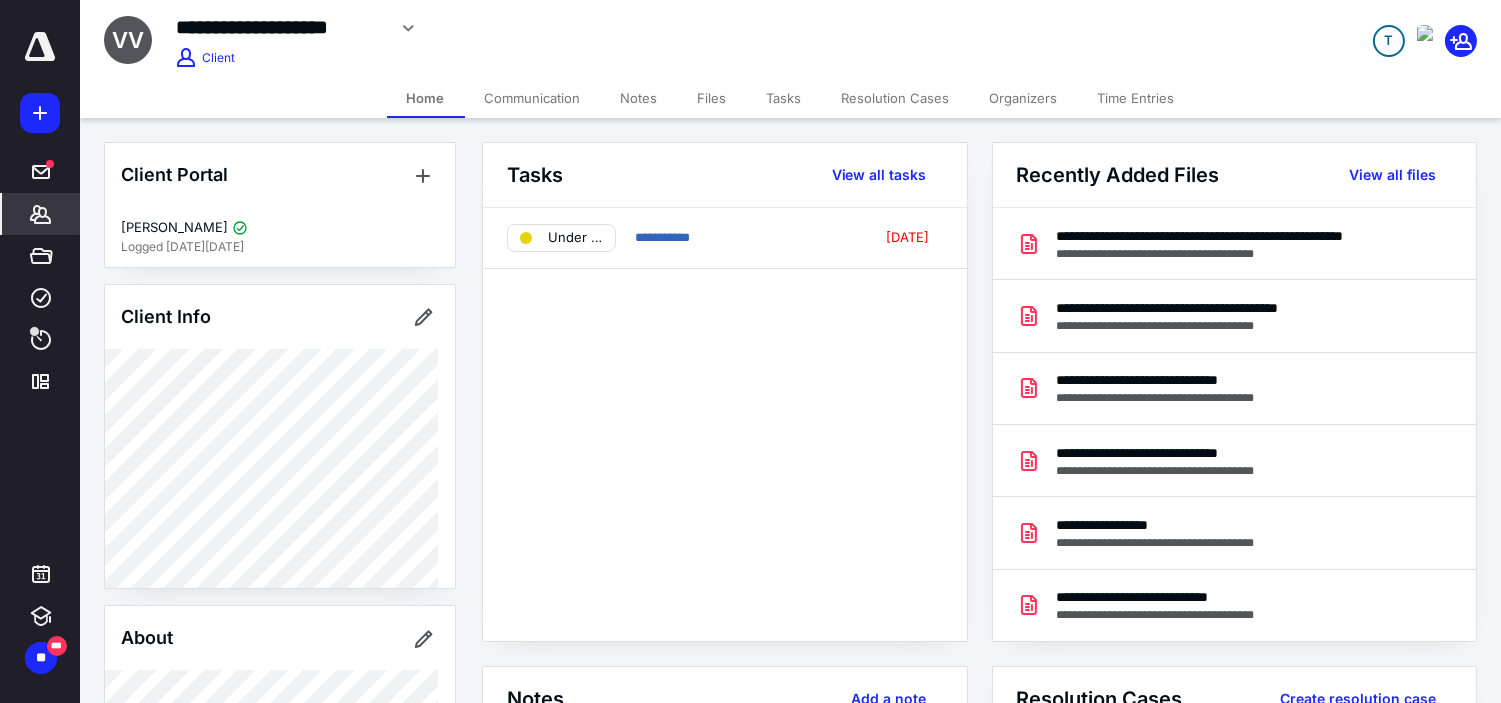 click on "Files" at bounding box center (712, 98) 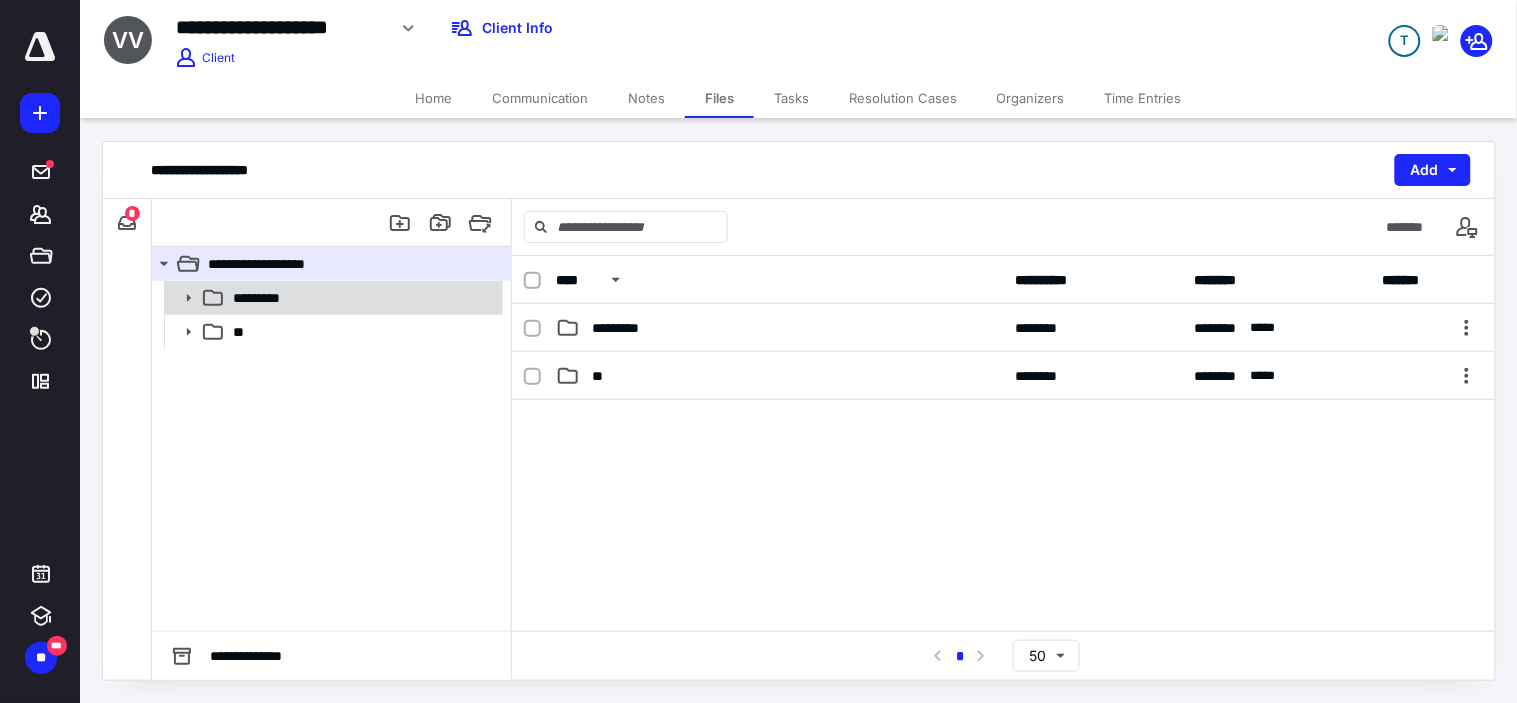 click on "*********" at bounding box center (362, 298) 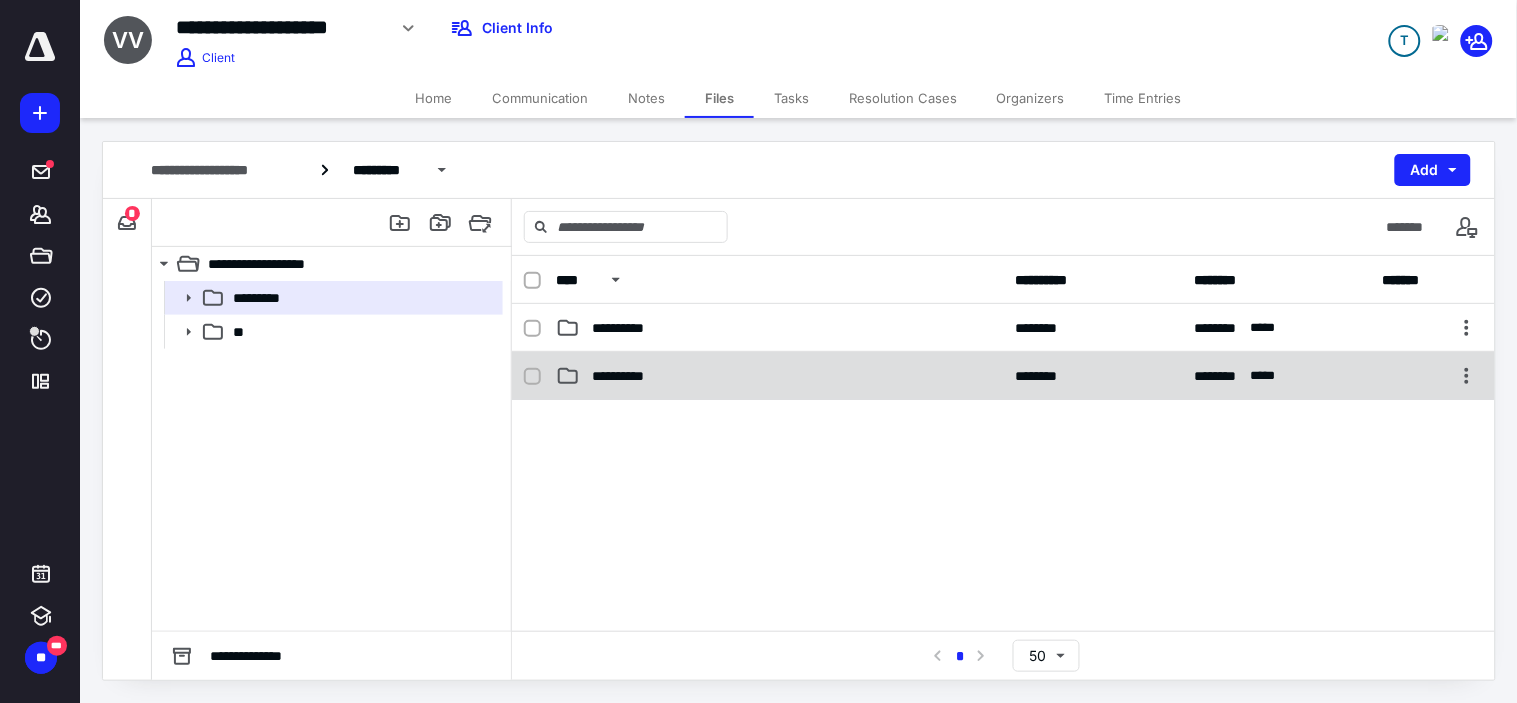 click on "**********" at bounding box center (631, 376) 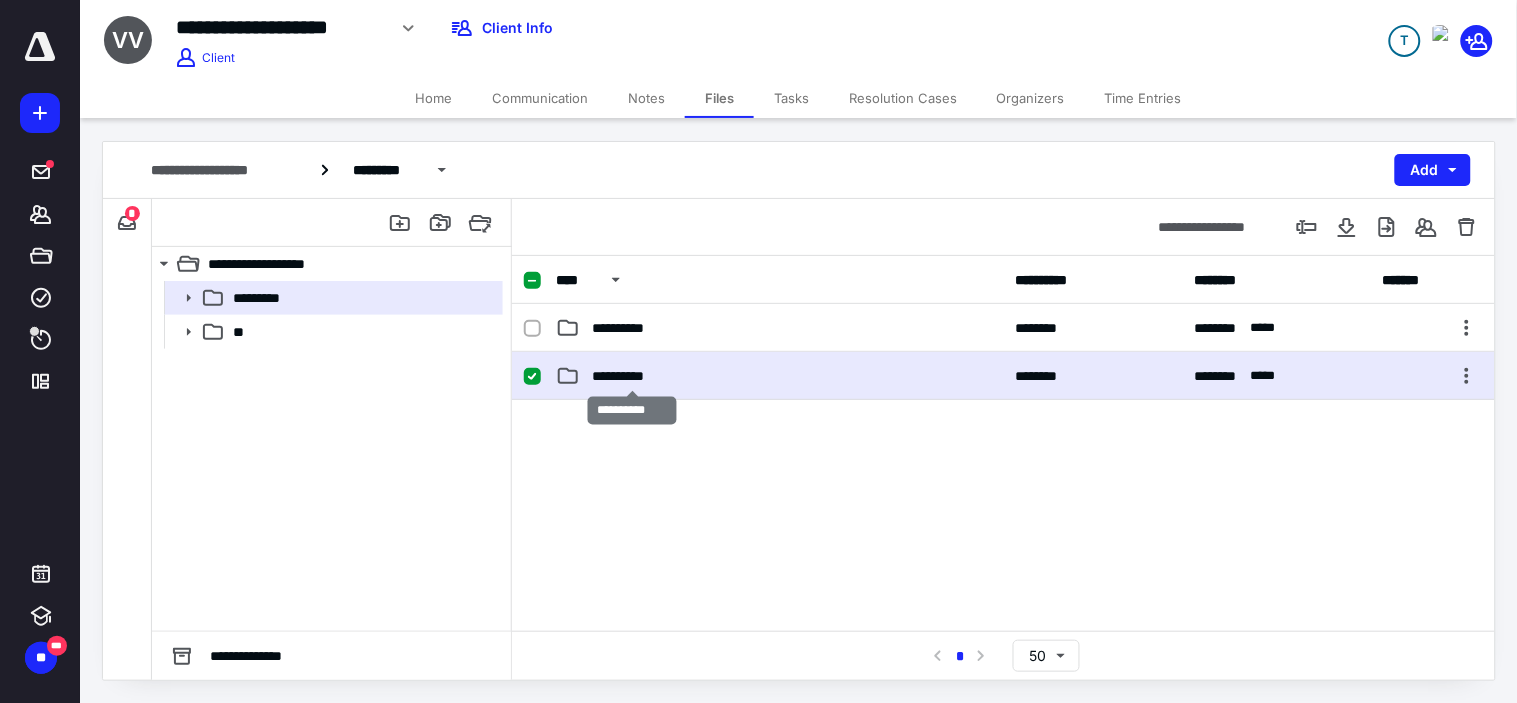 click on "**********" at bounding box center [631, 376] 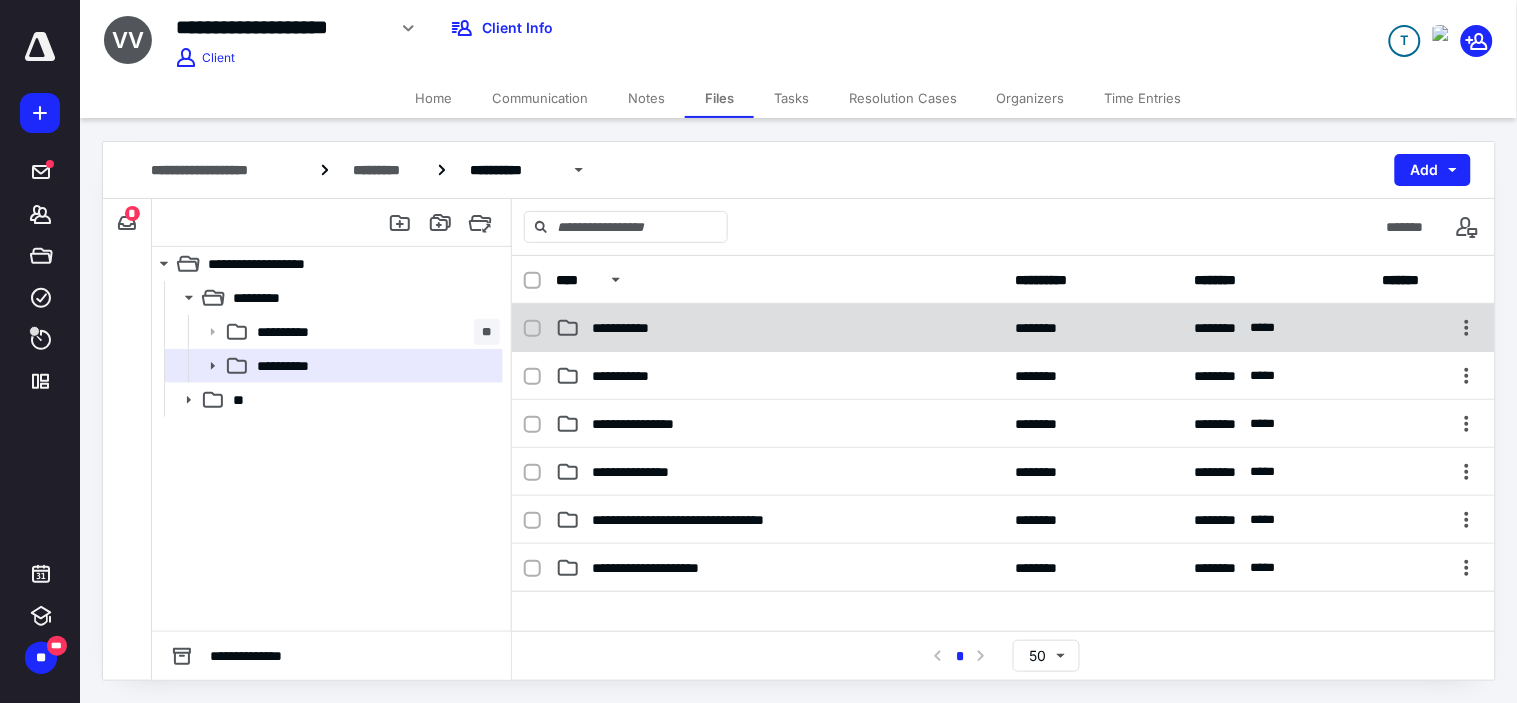 click on "**********" at bounding box center (1003, 328) 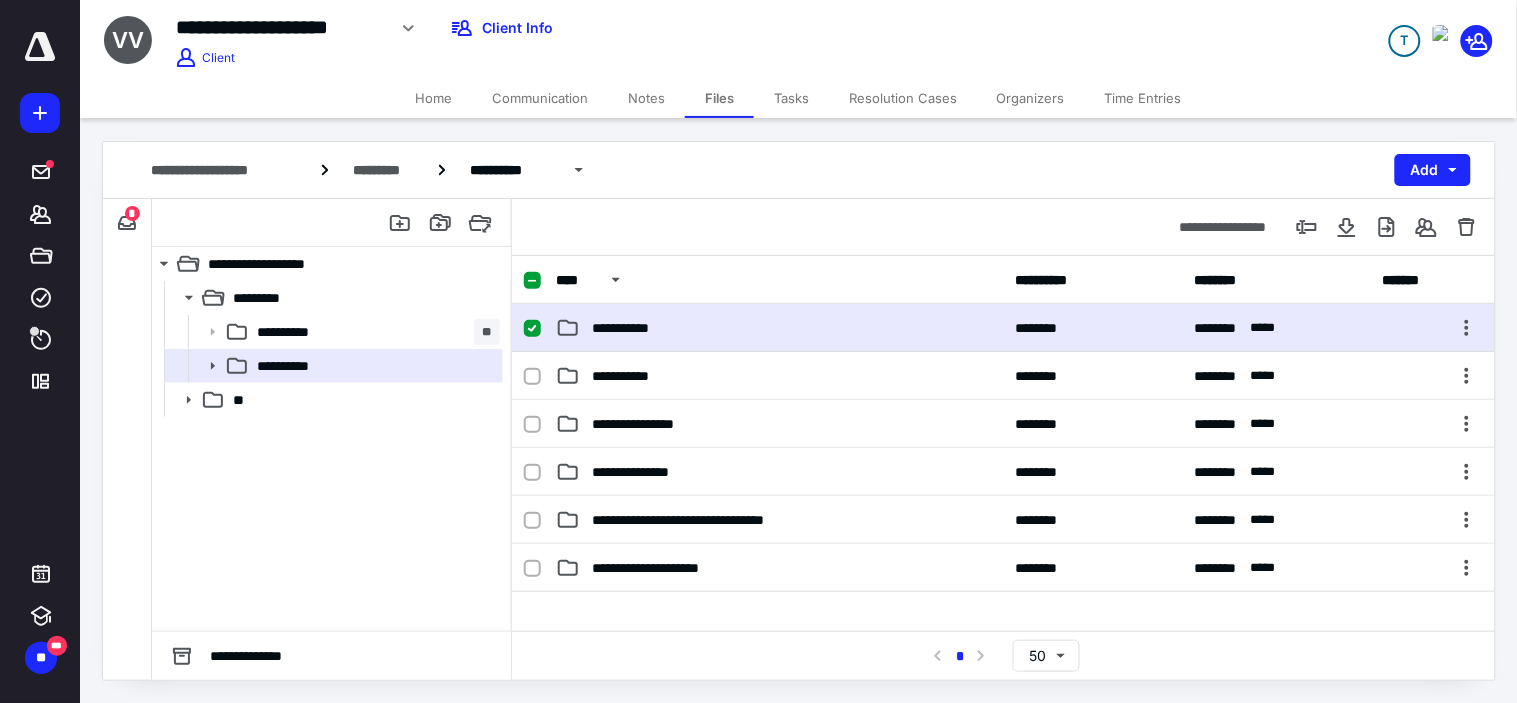 checkbox on "true" 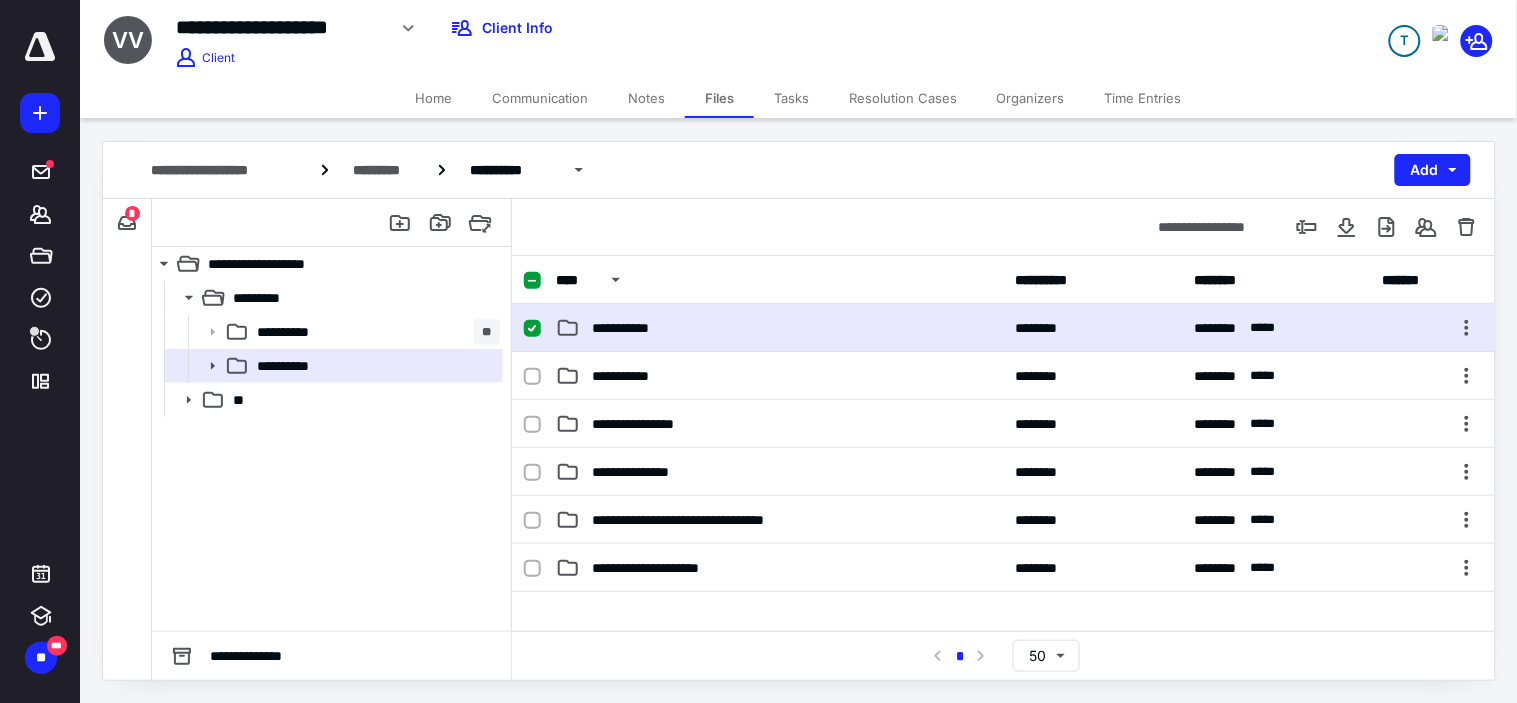 click on "**********" at bounding box center (1003, 328) 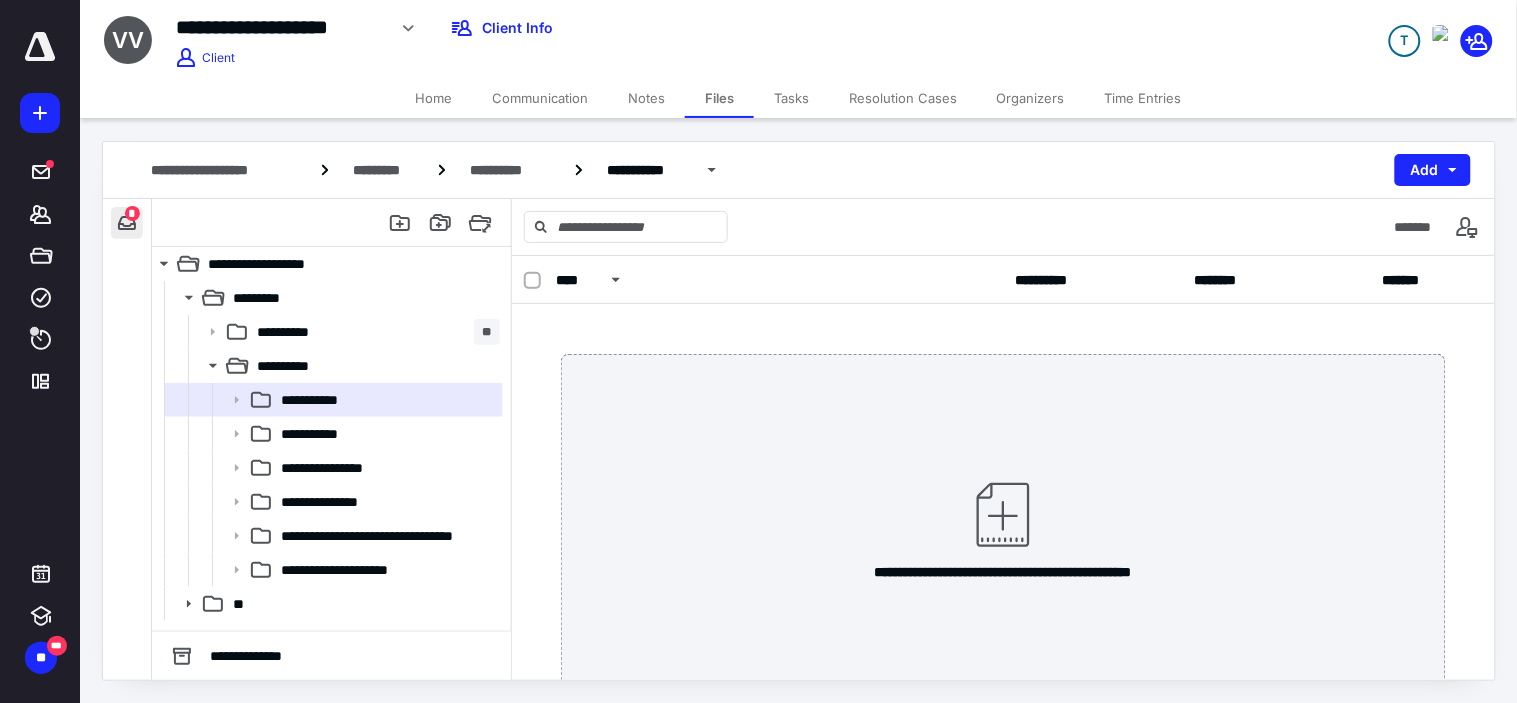 click at bounding box center [127, 223] 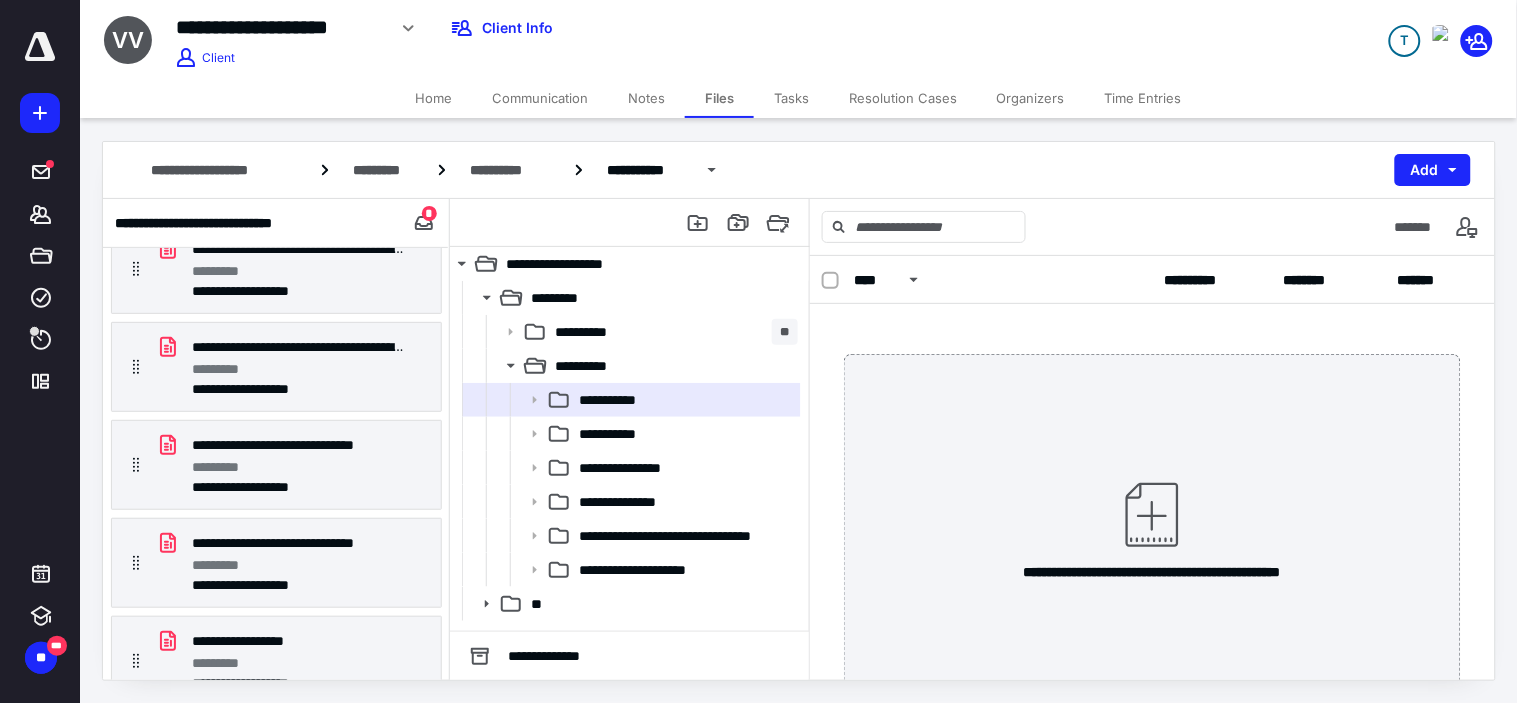 scroll, scrollTop: 0, scrollLeft: 0, axis: both 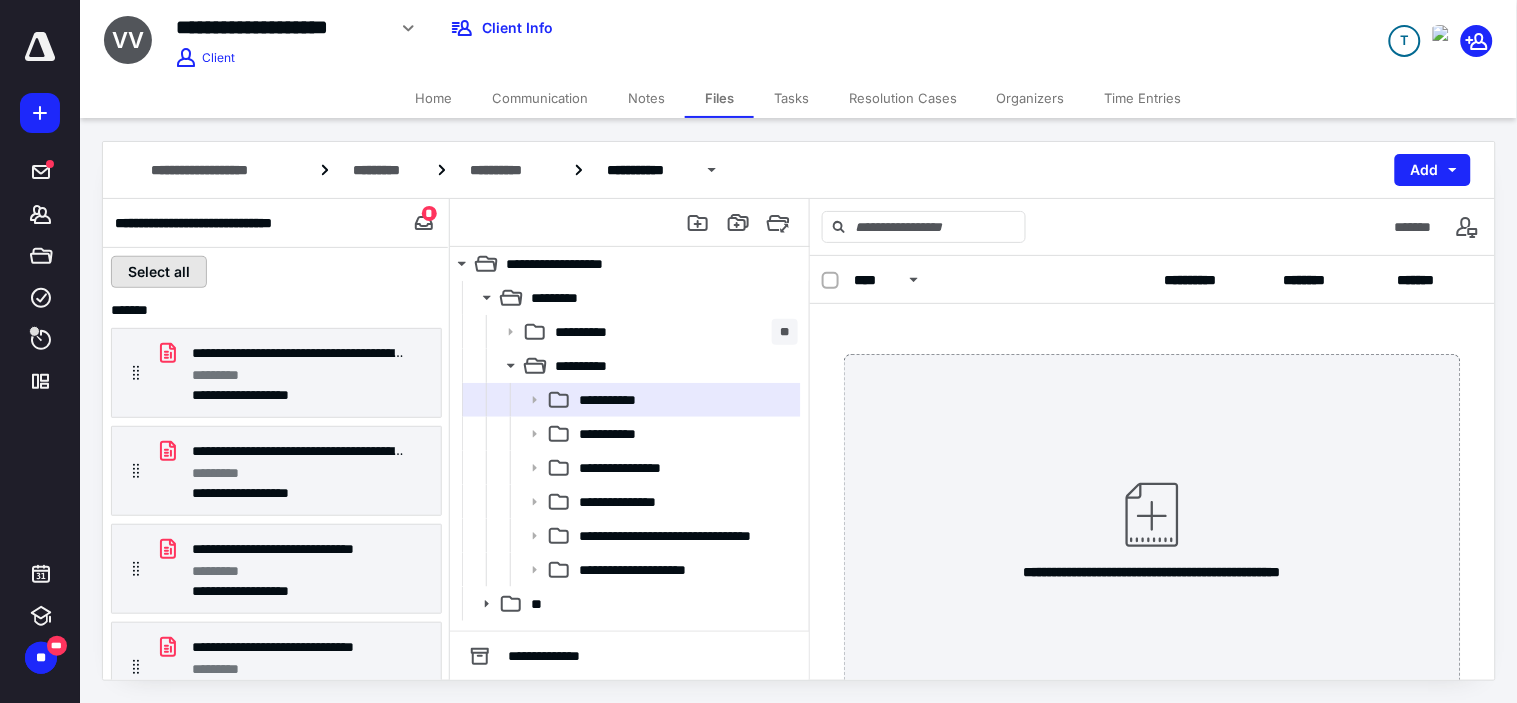 click on "Select all" at bounding box center (159, 272) 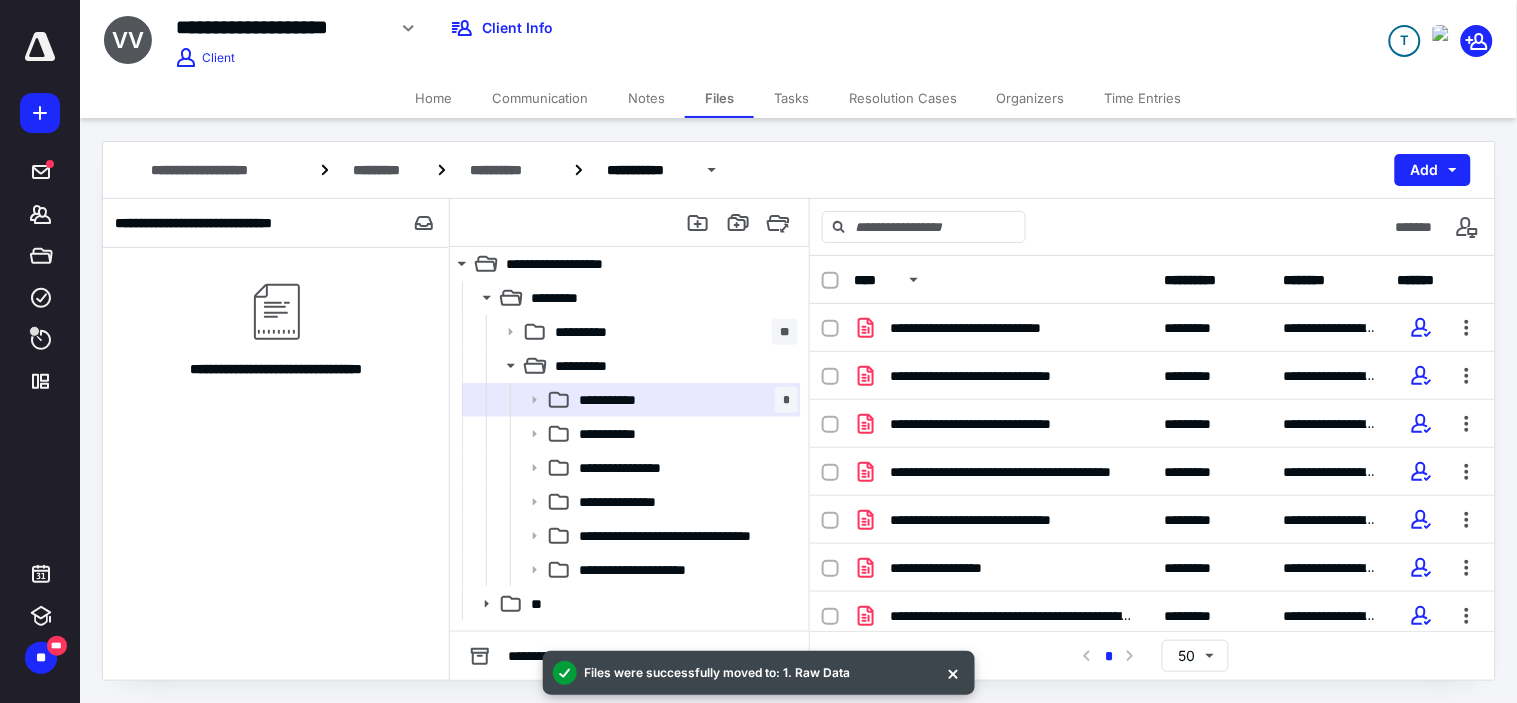 click 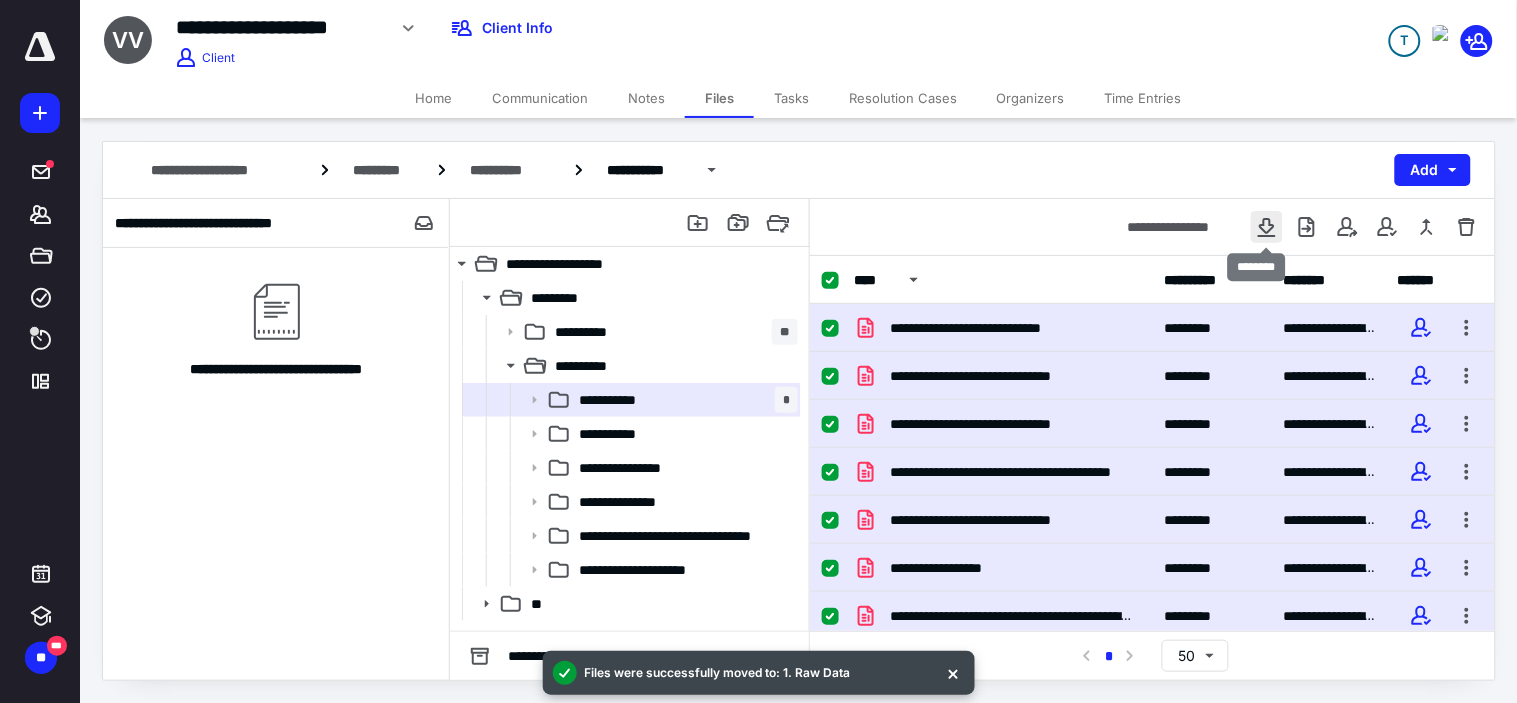 click at bounding box center (1267, 227) 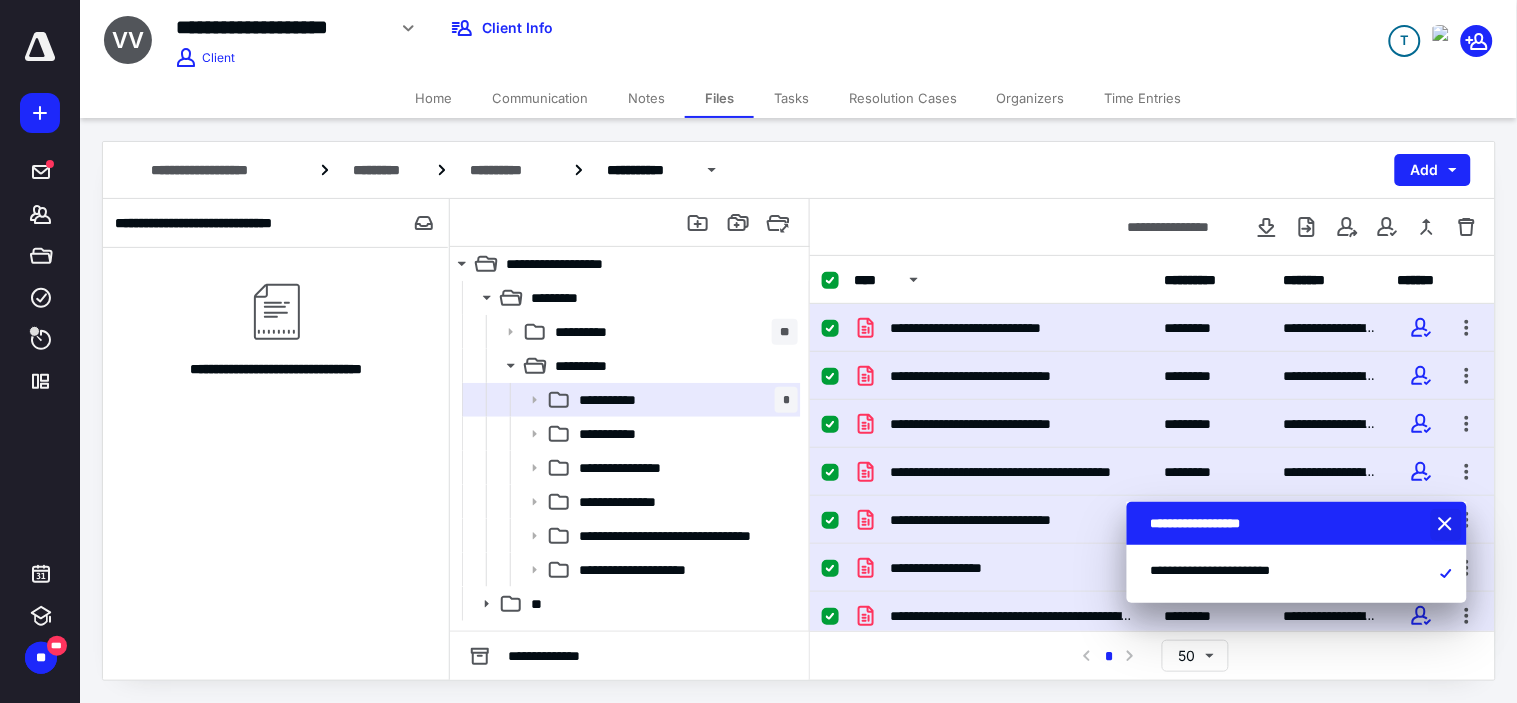 click at bounding box center (1448, 525) 